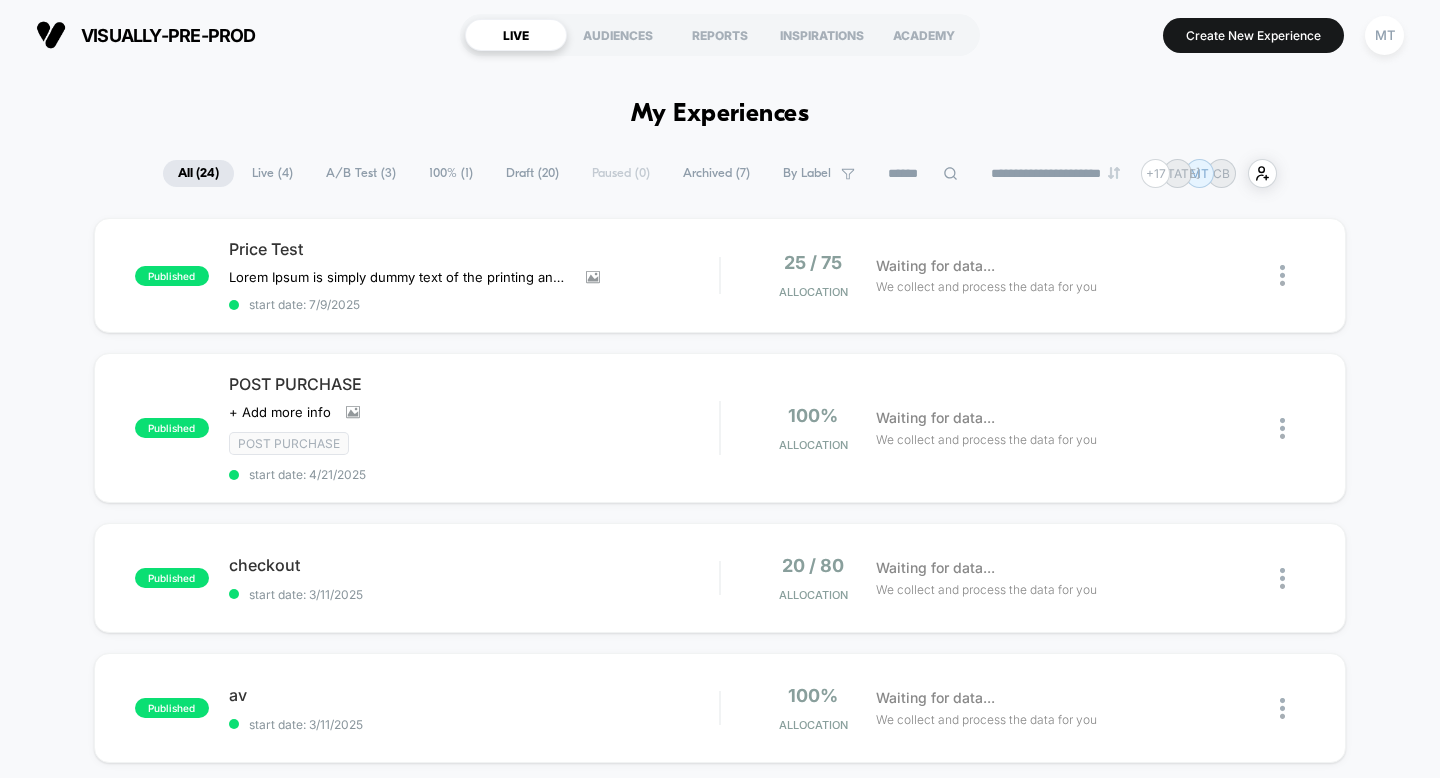 scroll, scrollTop: 0, scrollLeft: 0, axis: both 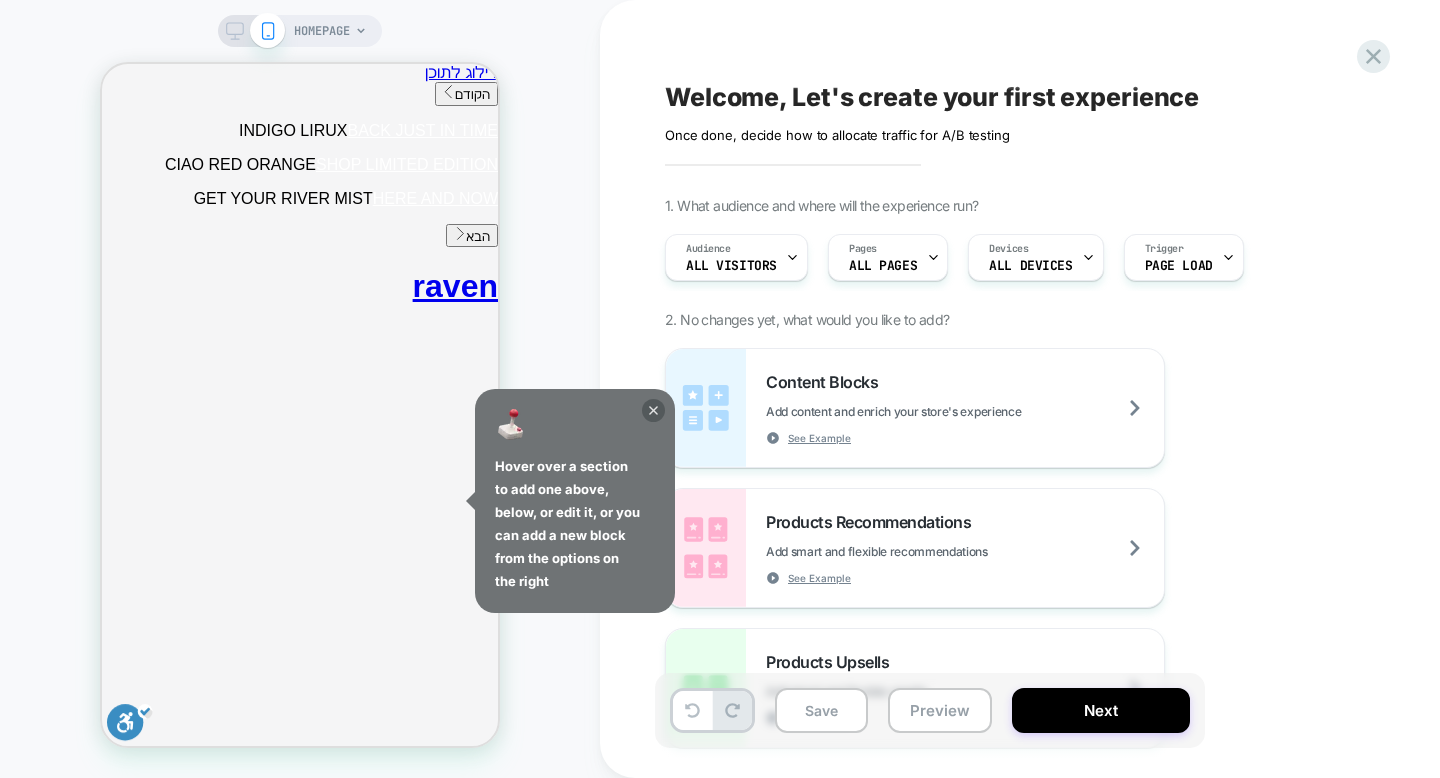 click 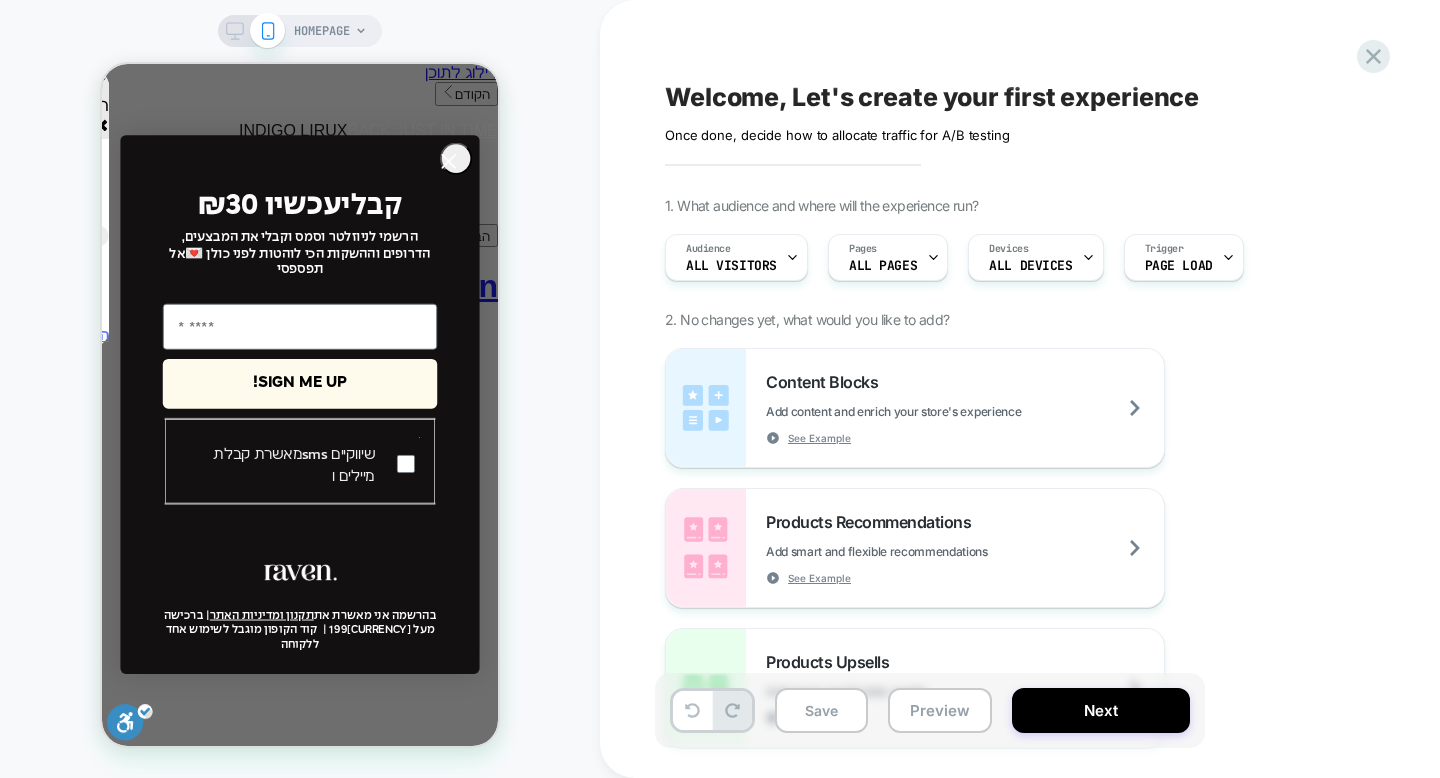 scroll, scrollTop: 0, scrollLeft: 0, axis: both 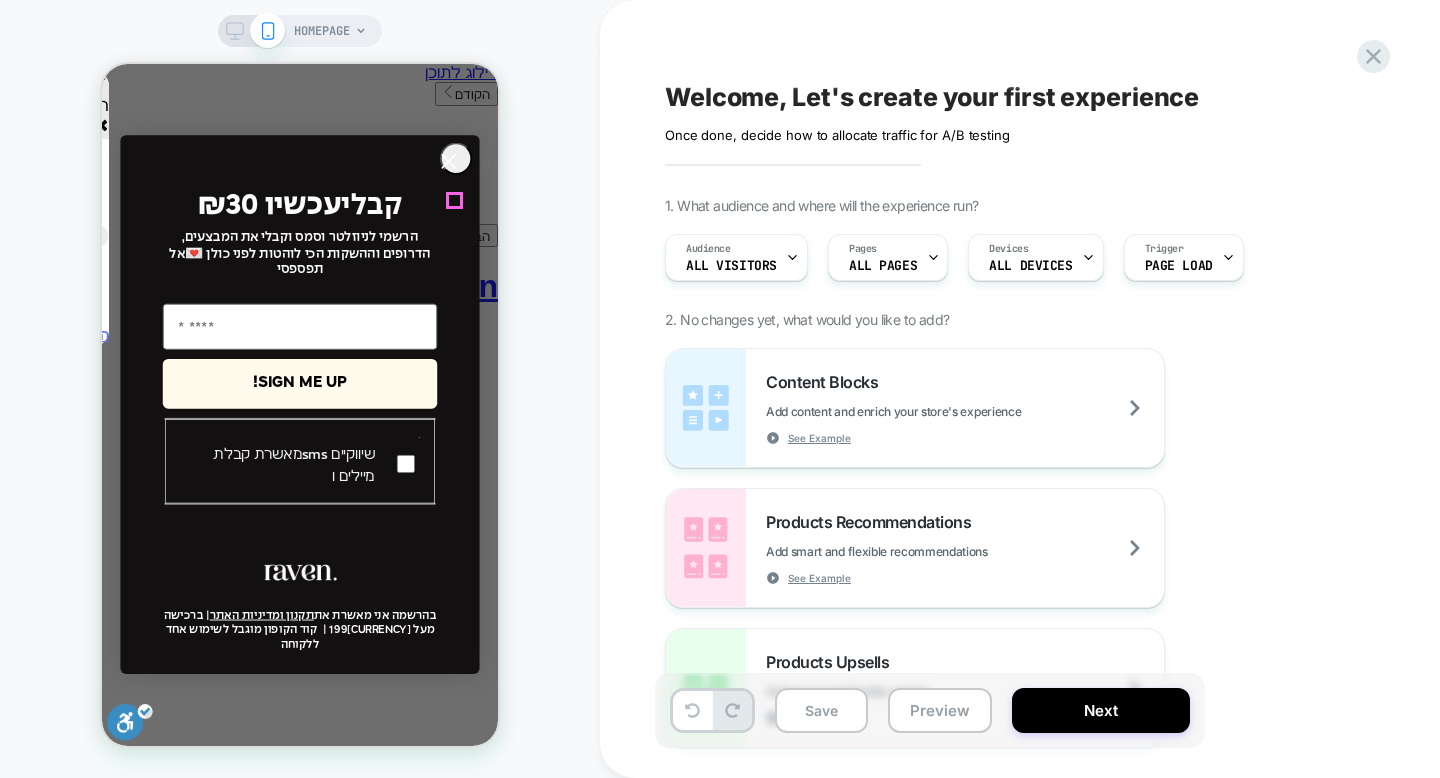 click 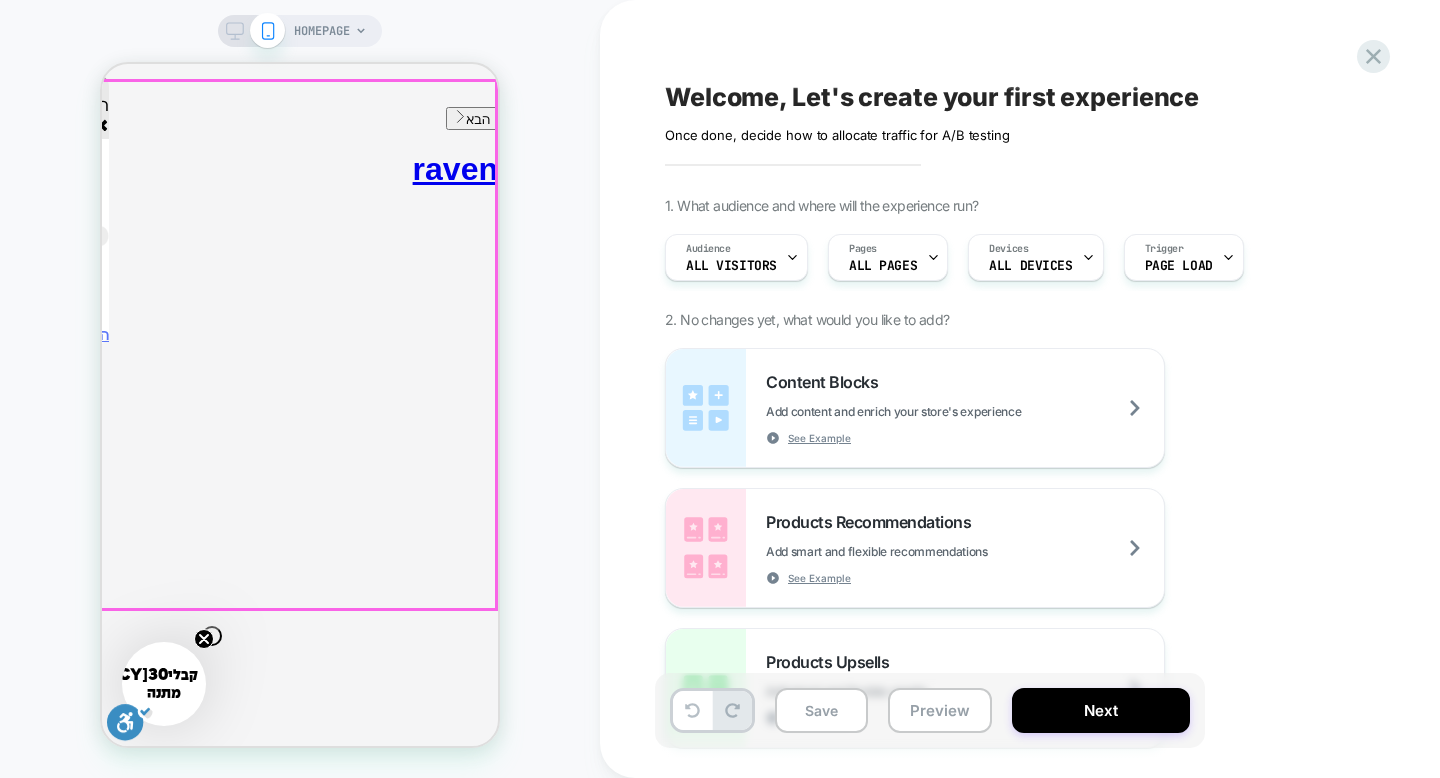 scroll, scrollTop: 0, scrollLeft: 0, axis: both 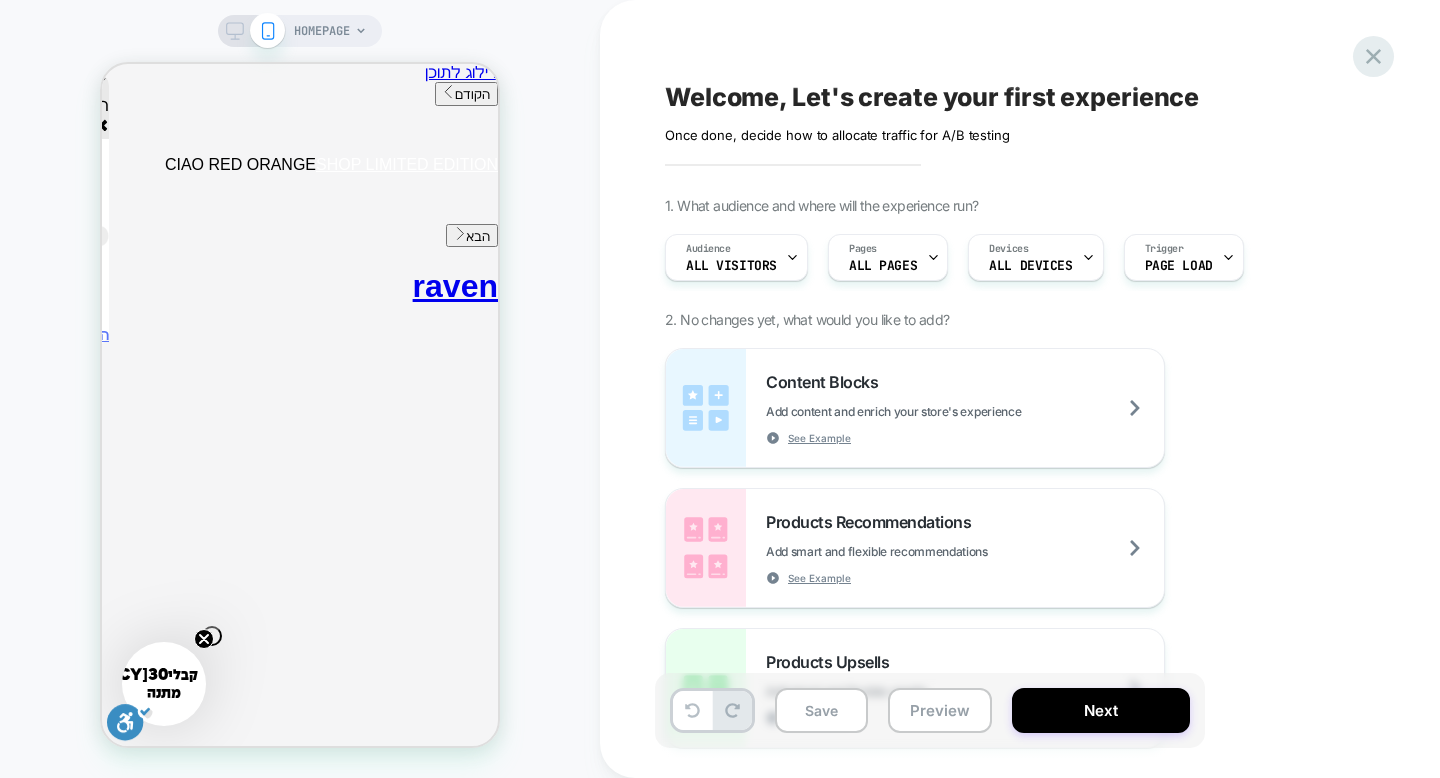 click 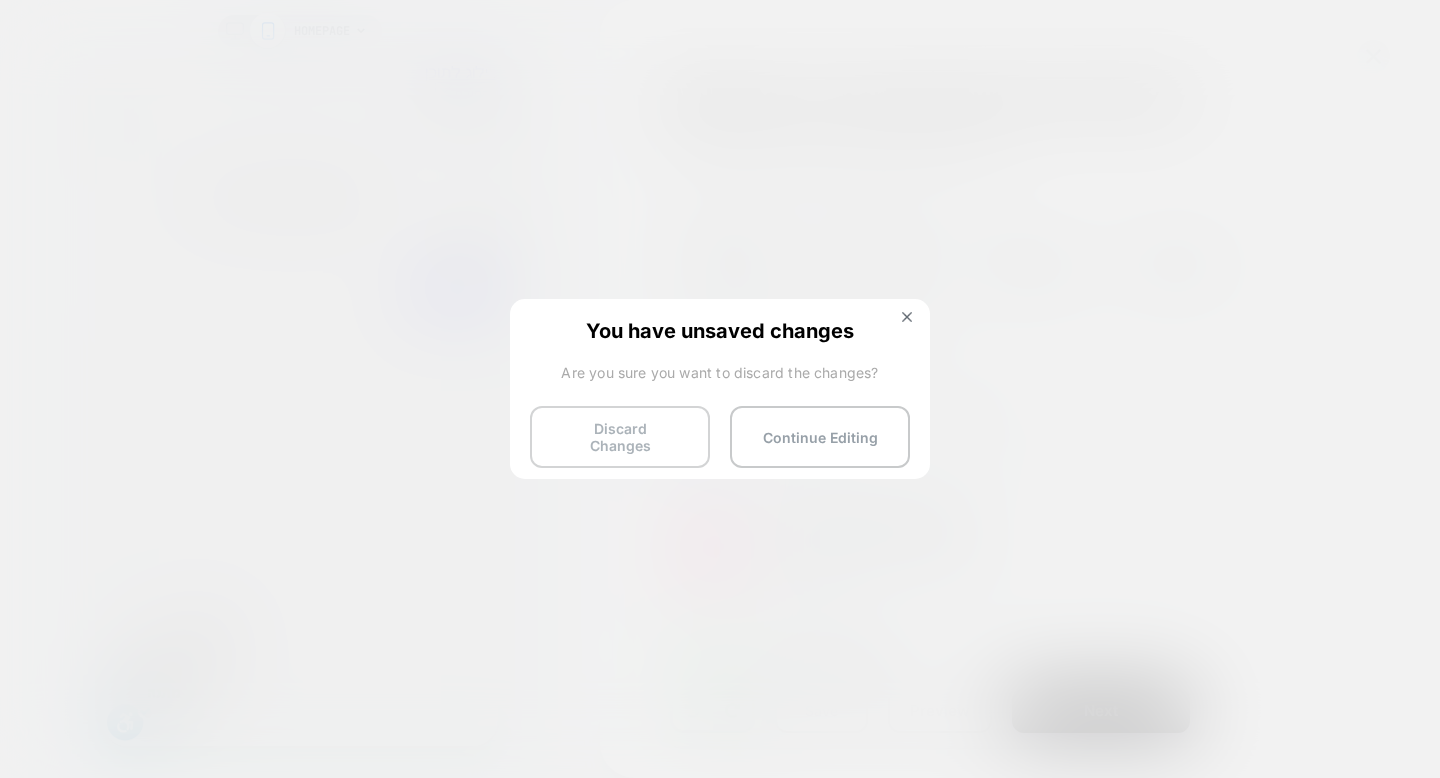 click on "Discard Changes" at bounding box center (620, 437) 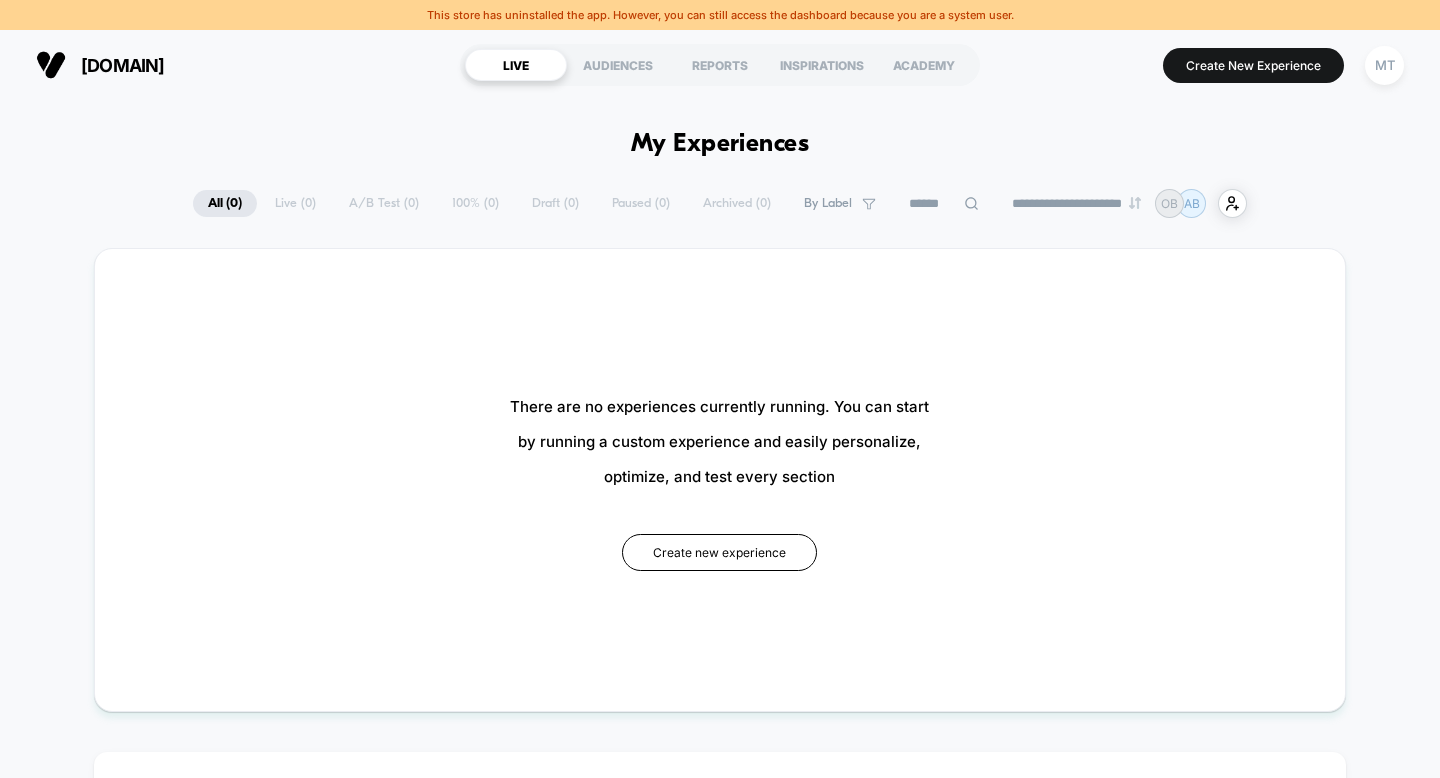scroll, scrollTop: 0, scrollLeft: 0, axis: both 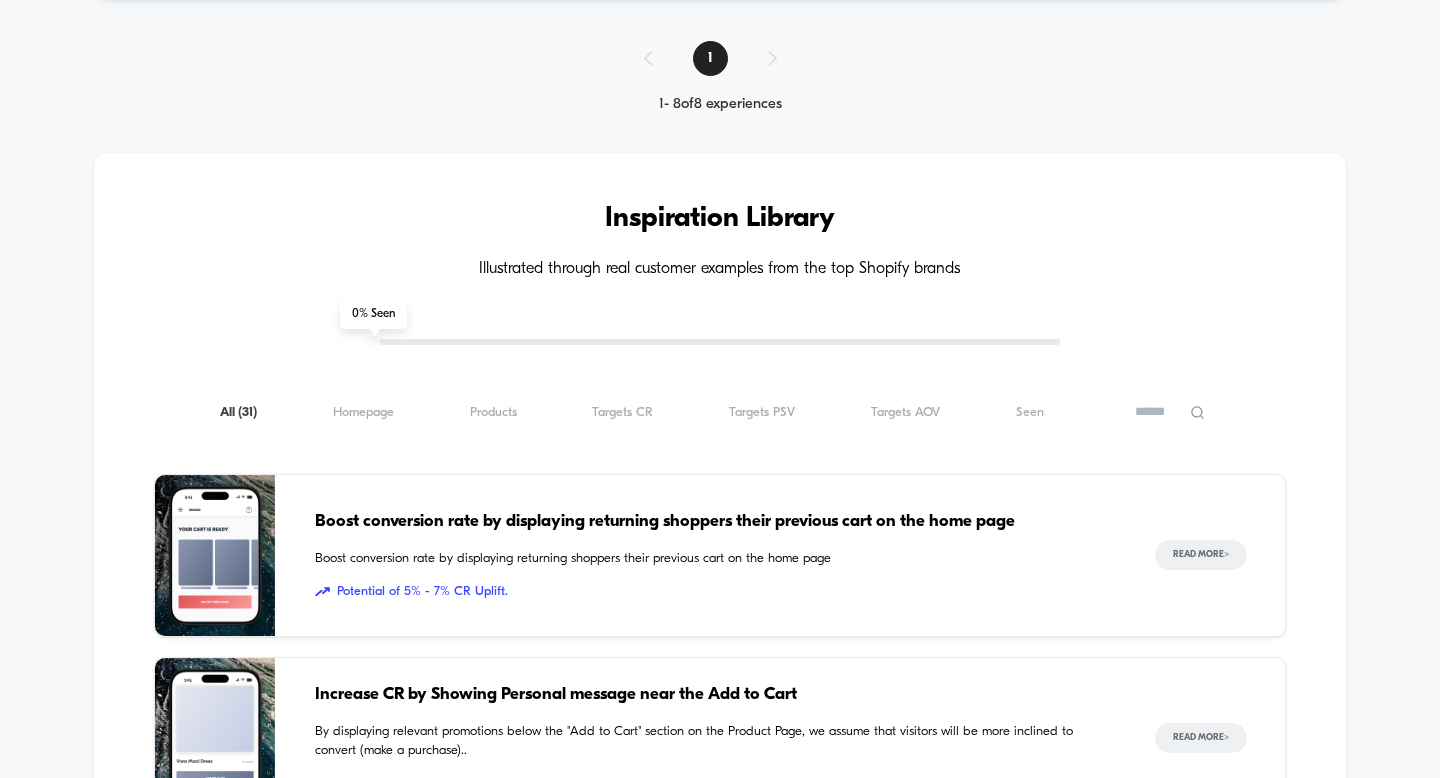 click on "All   ( 31 ) Homepage   ( 31 ) Products   ( 31 ) Targets CR   ( 31 ) Targets PSV   ( 31 ) Targets AOV   ( 31 ) Seen   ( 31 )" at bounding box center (720, 412) 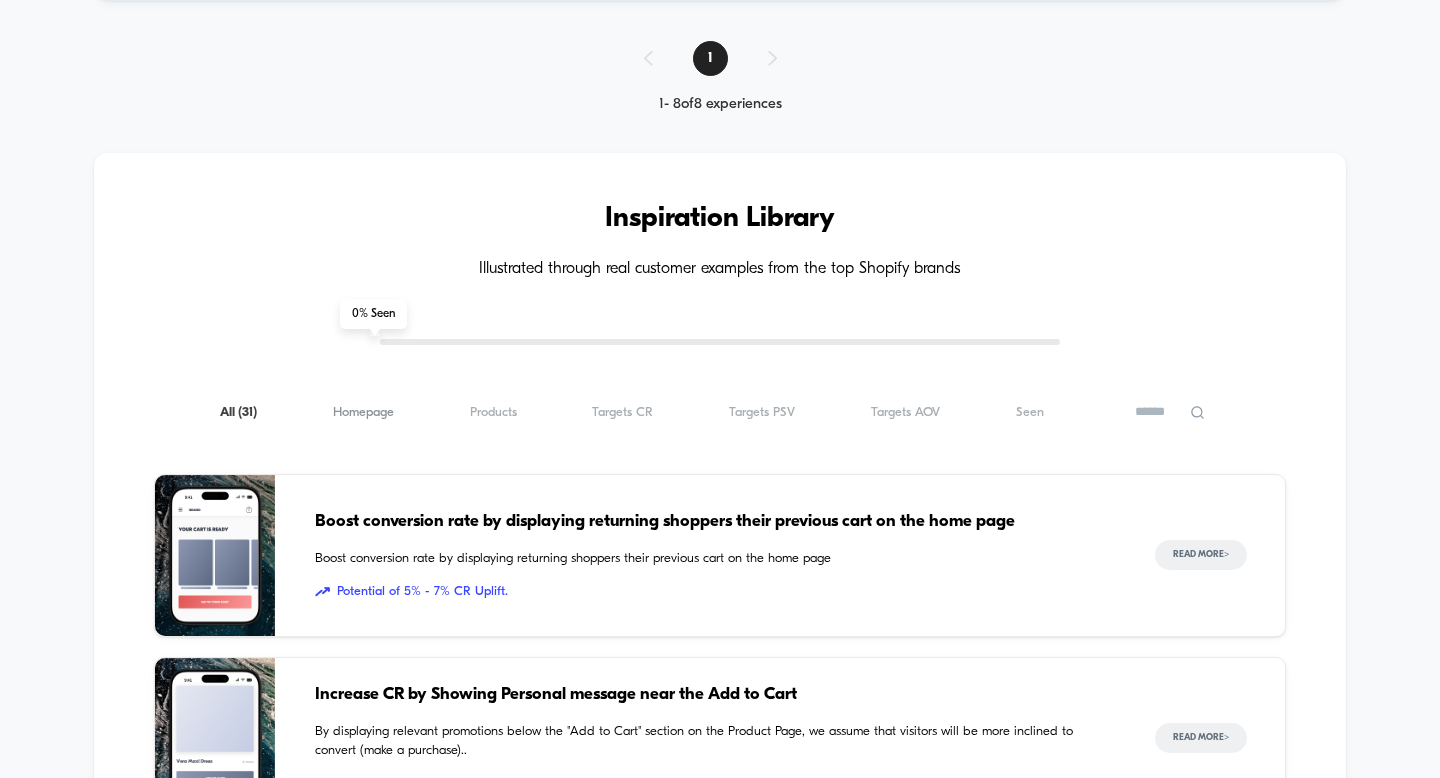 click on "Homepage   ( 31 )" at bounding box center (363, 412) 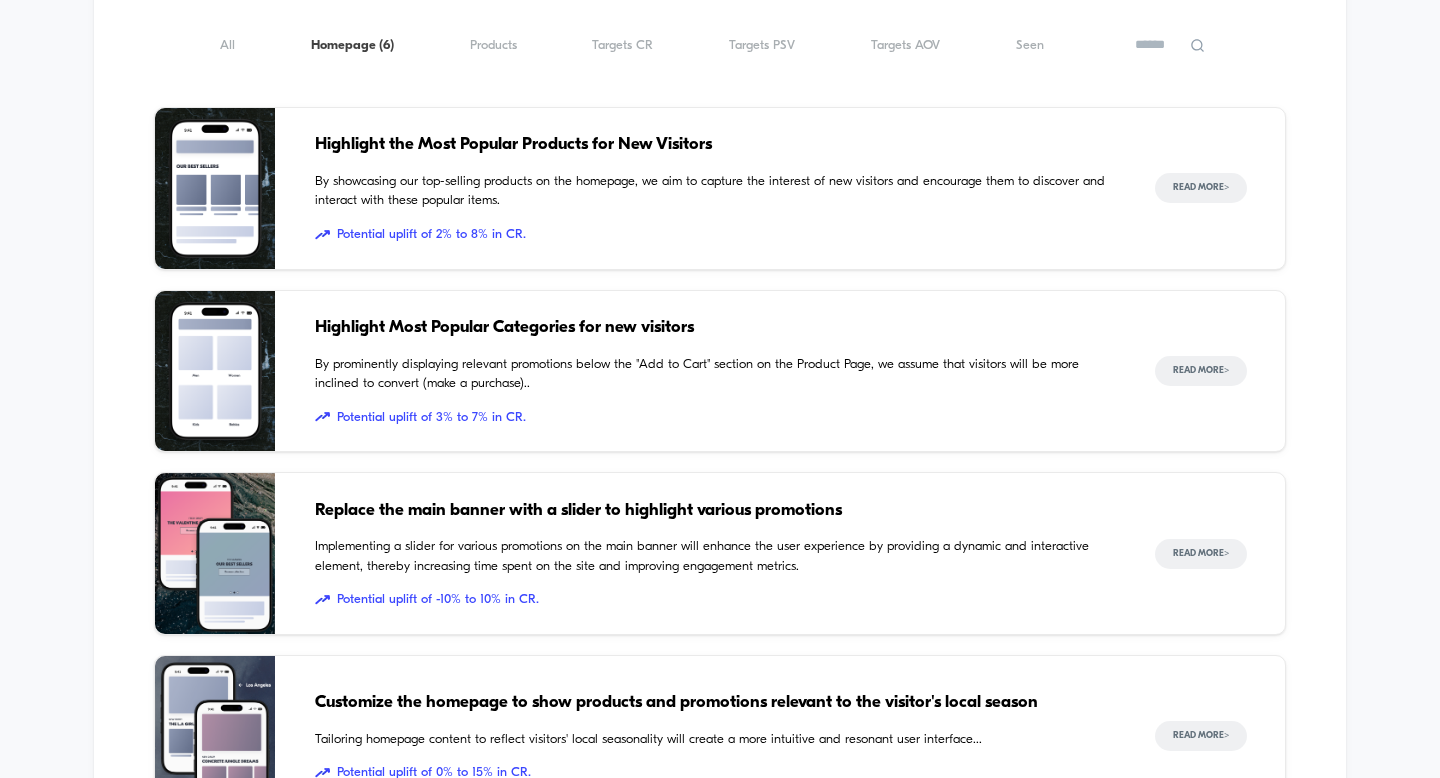scroll, scrollTop: 1729, scrollLeft: 0, axis: vertical 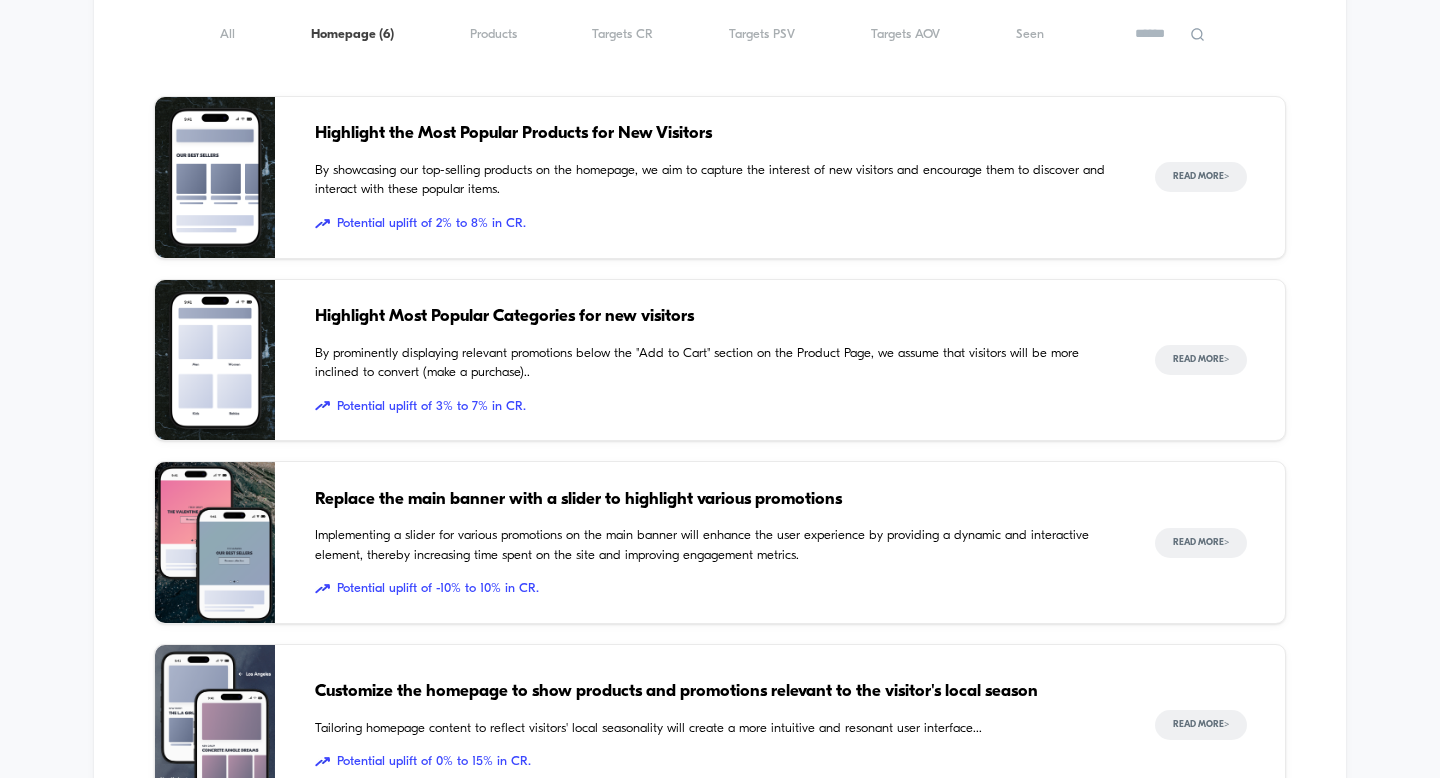 click on "Replace the main banner with a slider to highlight various promotions" at bounding box center (715, 500) 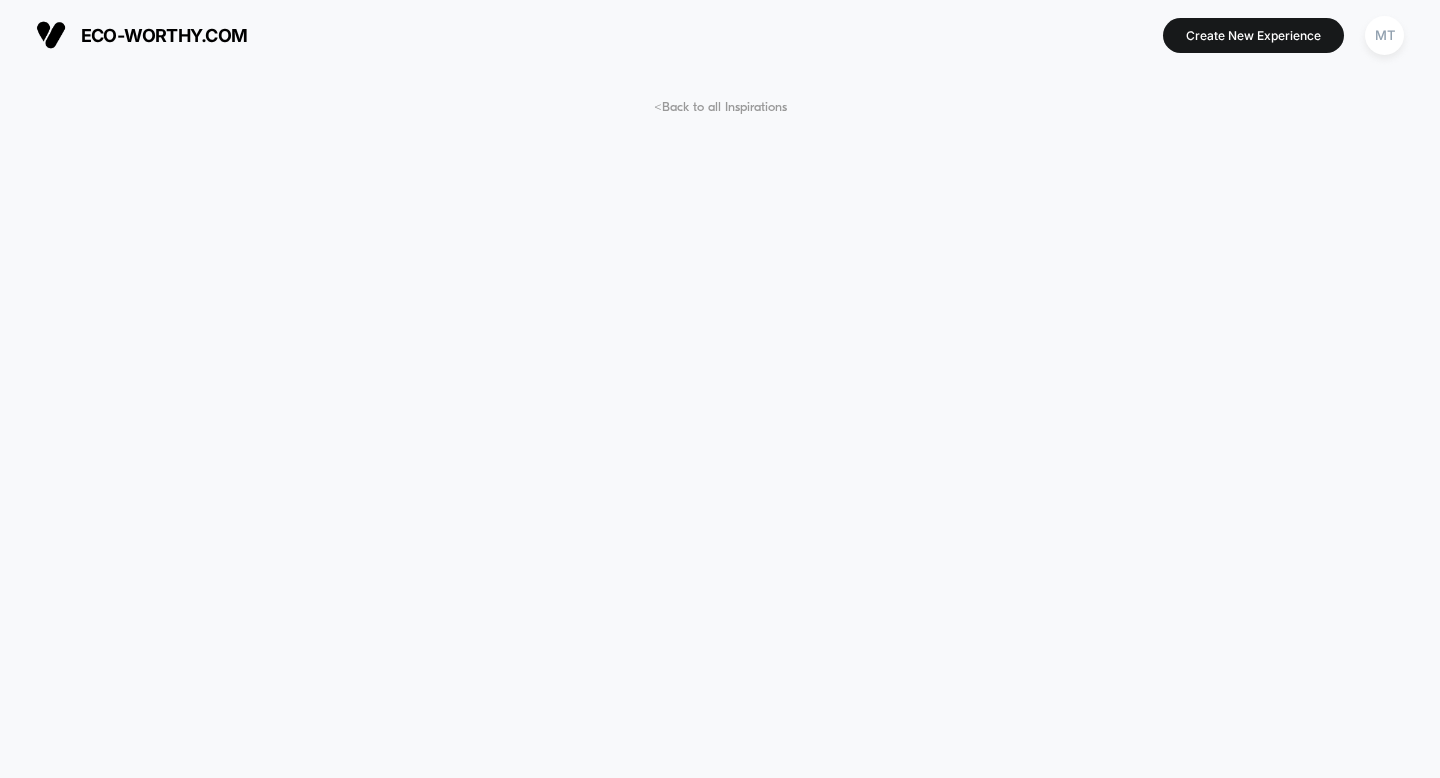 scroll, scrollTop: 142, scrollLeft: 0, axis: vertical 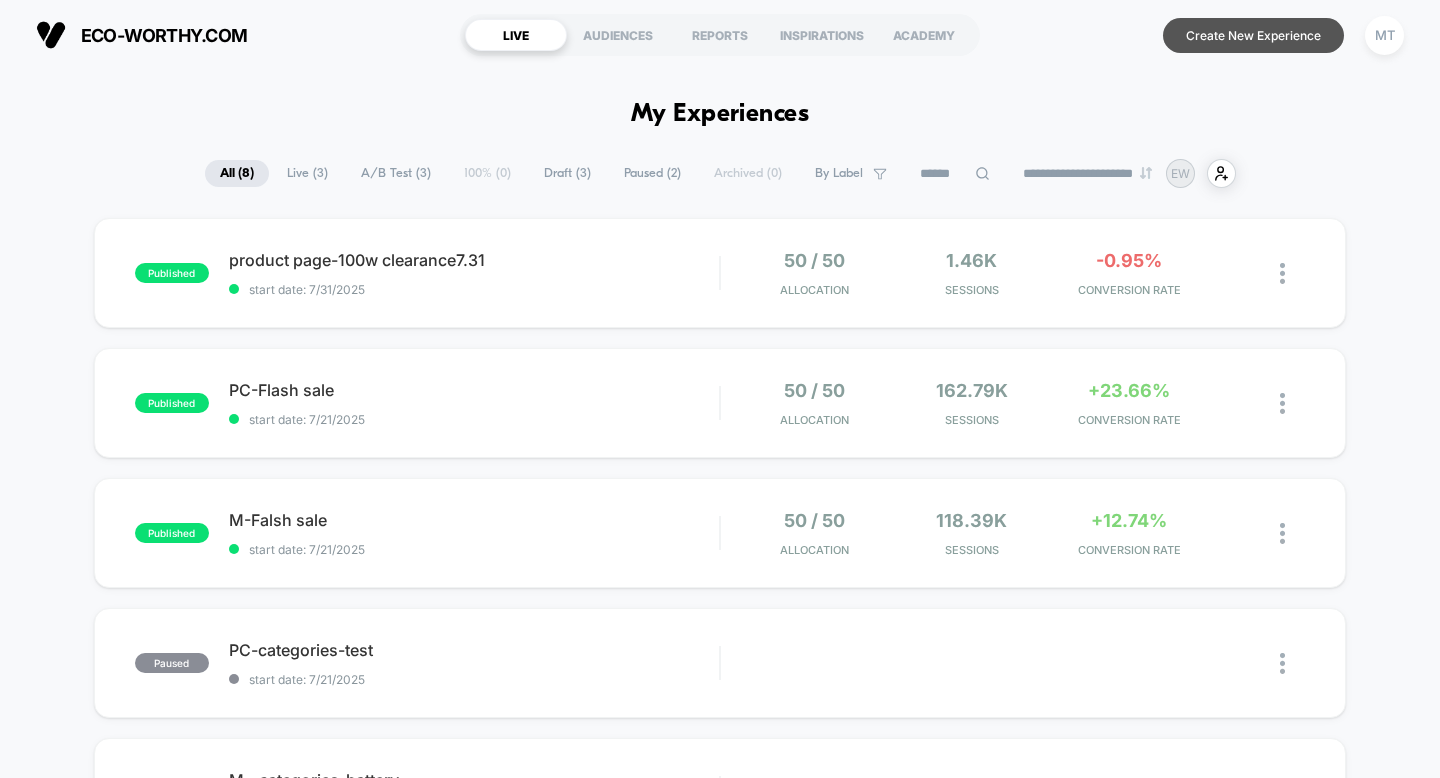 click on "Create New Experience" at bounding box center [1253, 35] 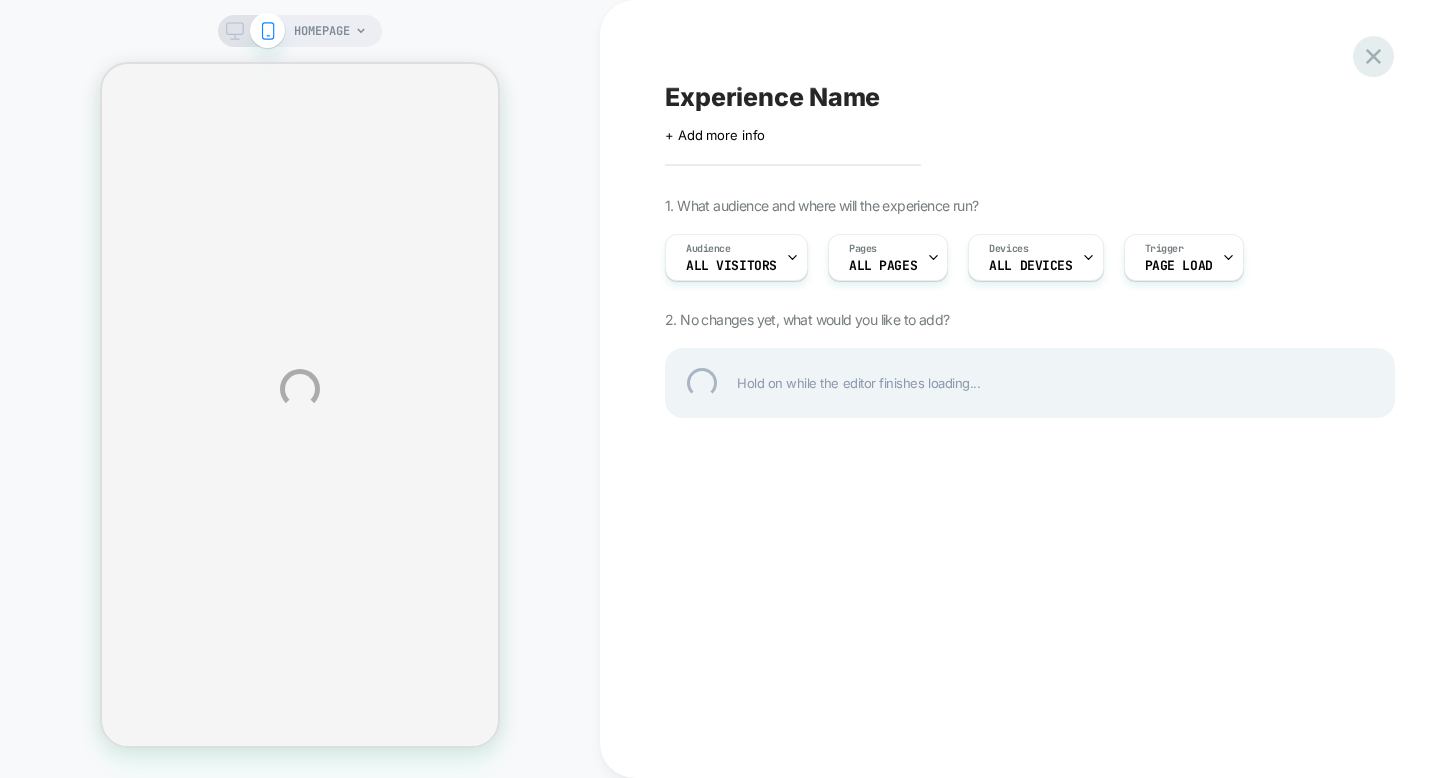 click at bounding box center (1373, 56) 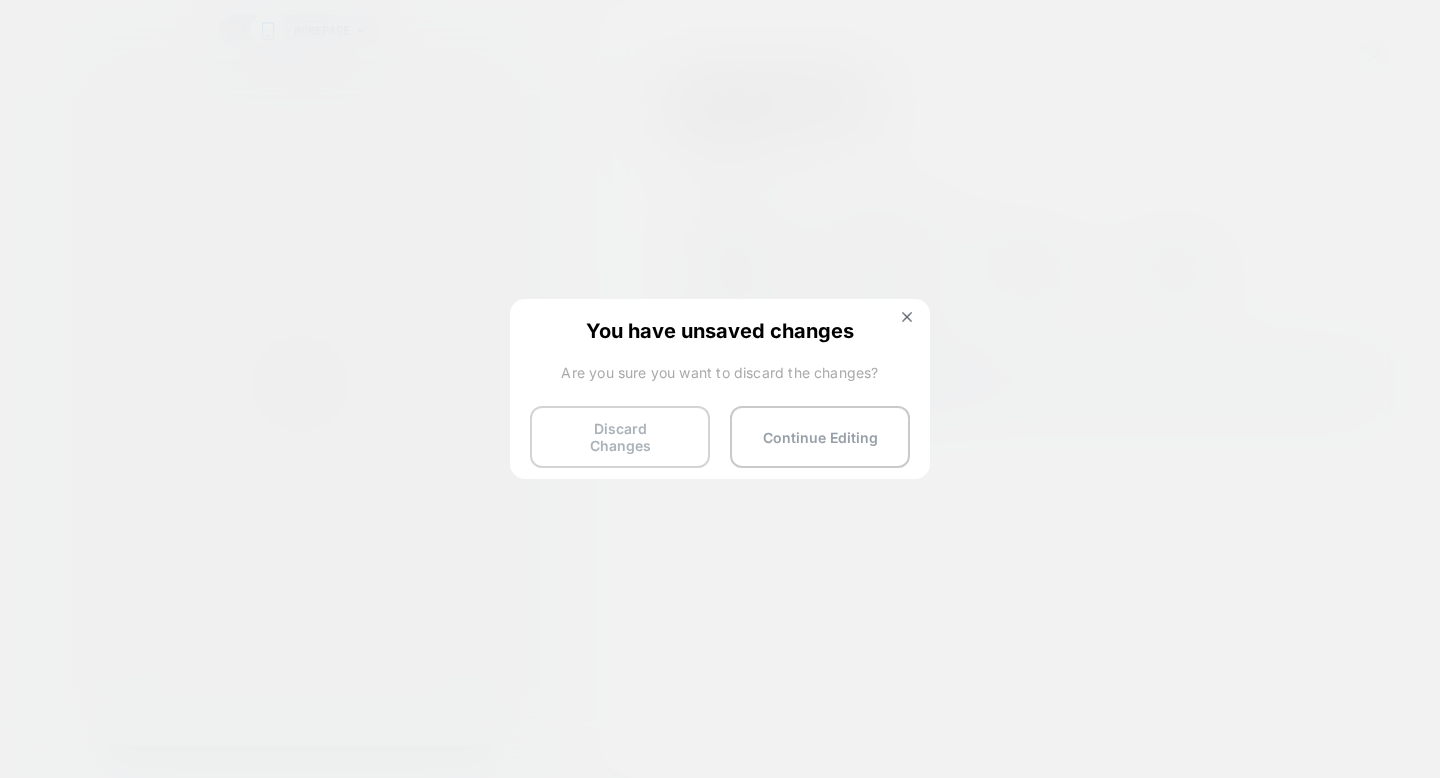 click on "Discard Changes" at bounding box center (620, 437) 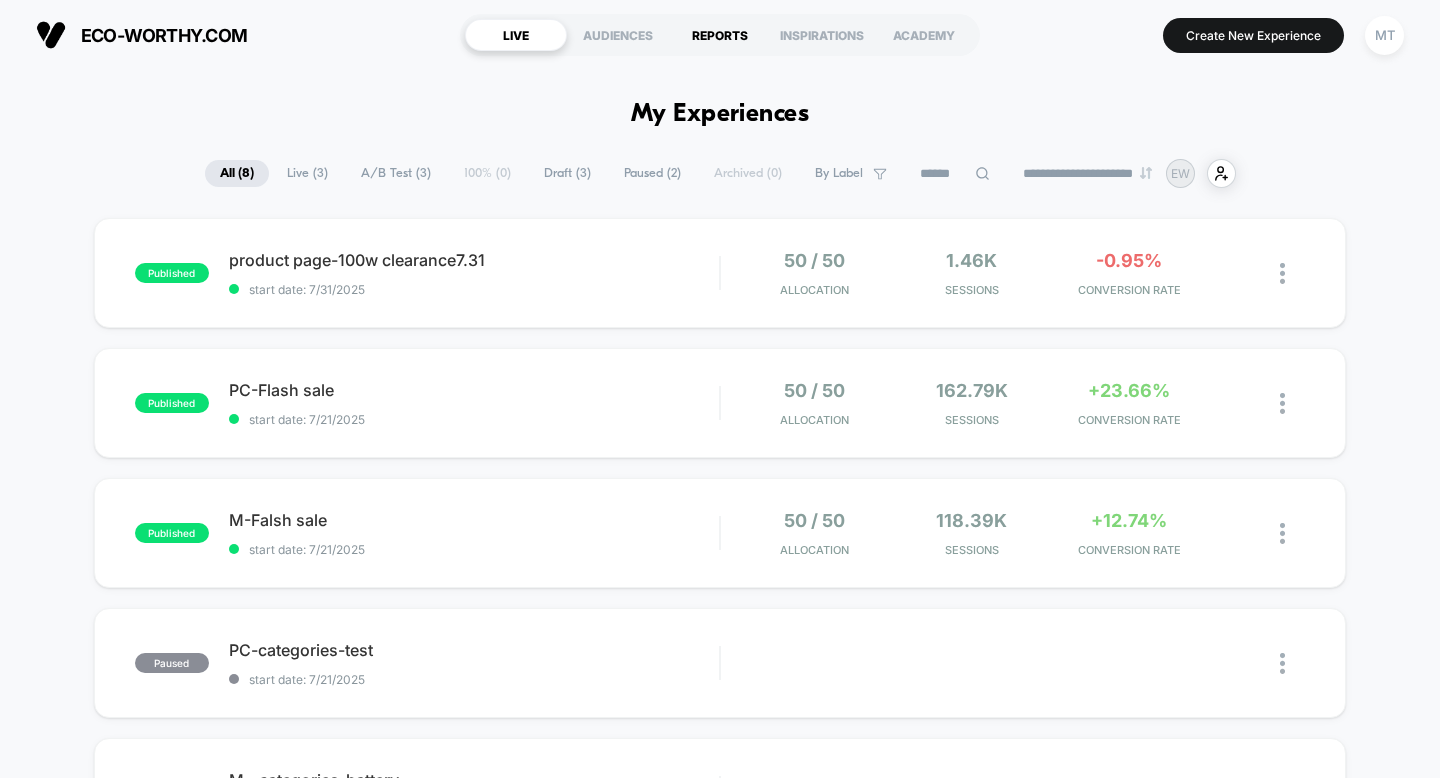 click on "REPORTS" at bounding box center [720, 35] 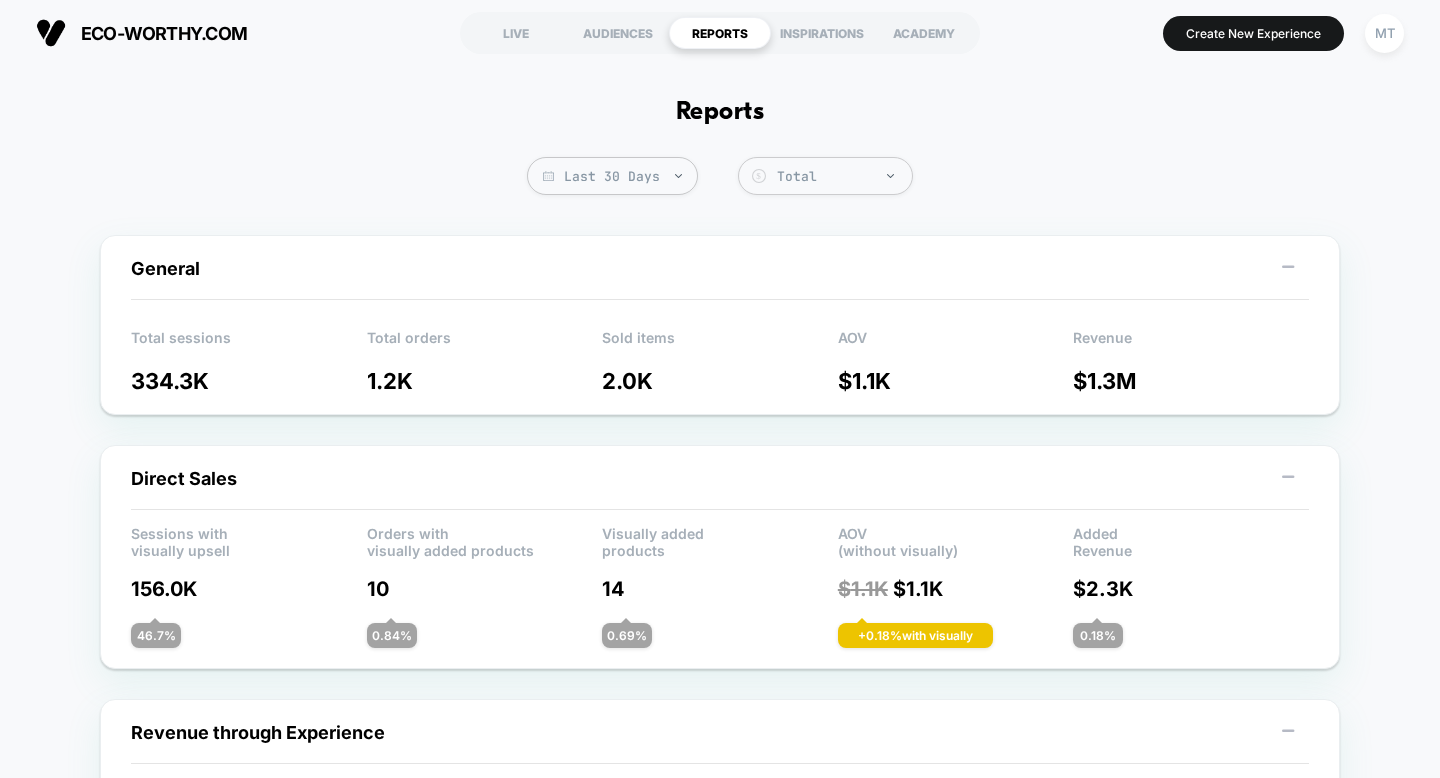 scroll, scrollTop: 0, scrollLeft: 0, axis: both 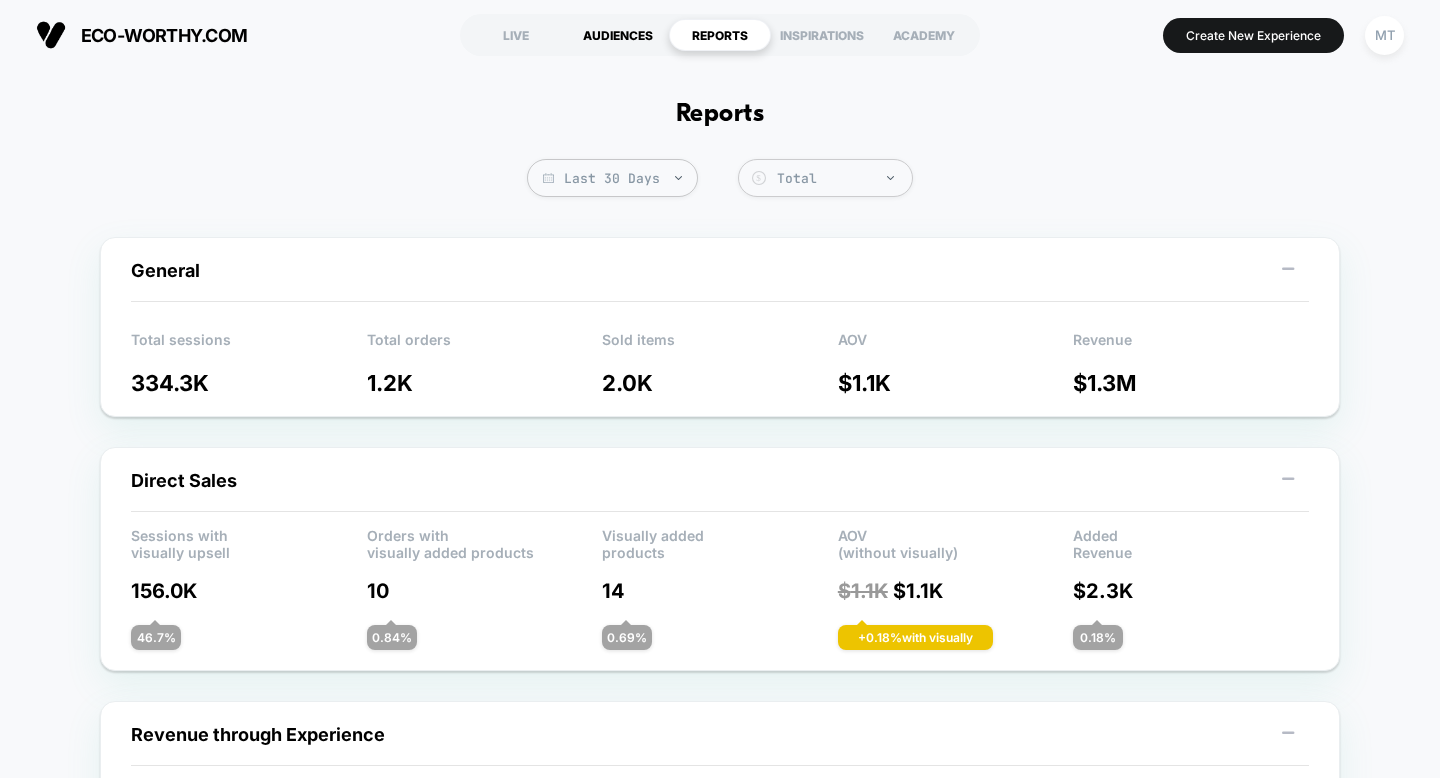 click on "AUDIENCES" at bounding box center (618, 35) 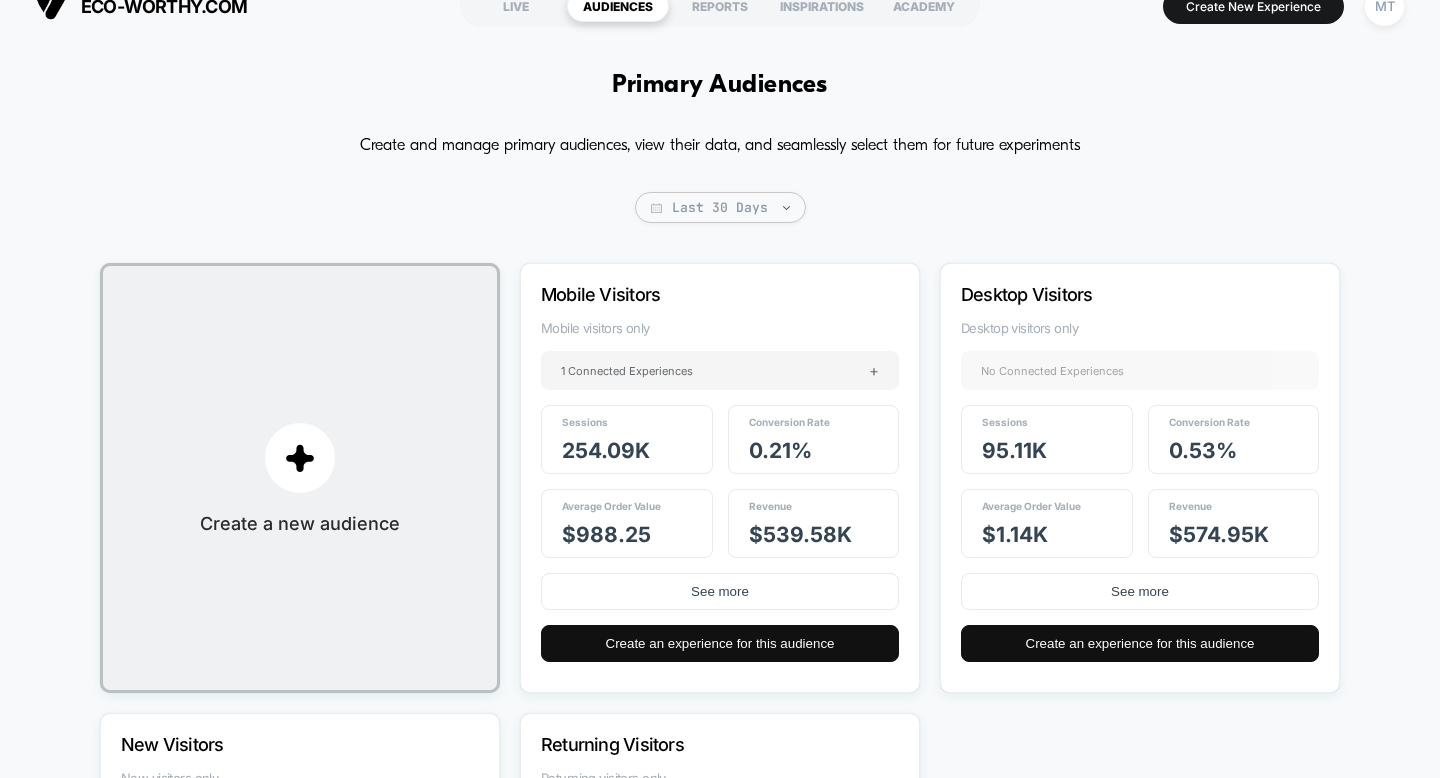 scroll, scrollTop: 0, scrollLeft: 0, axis: both 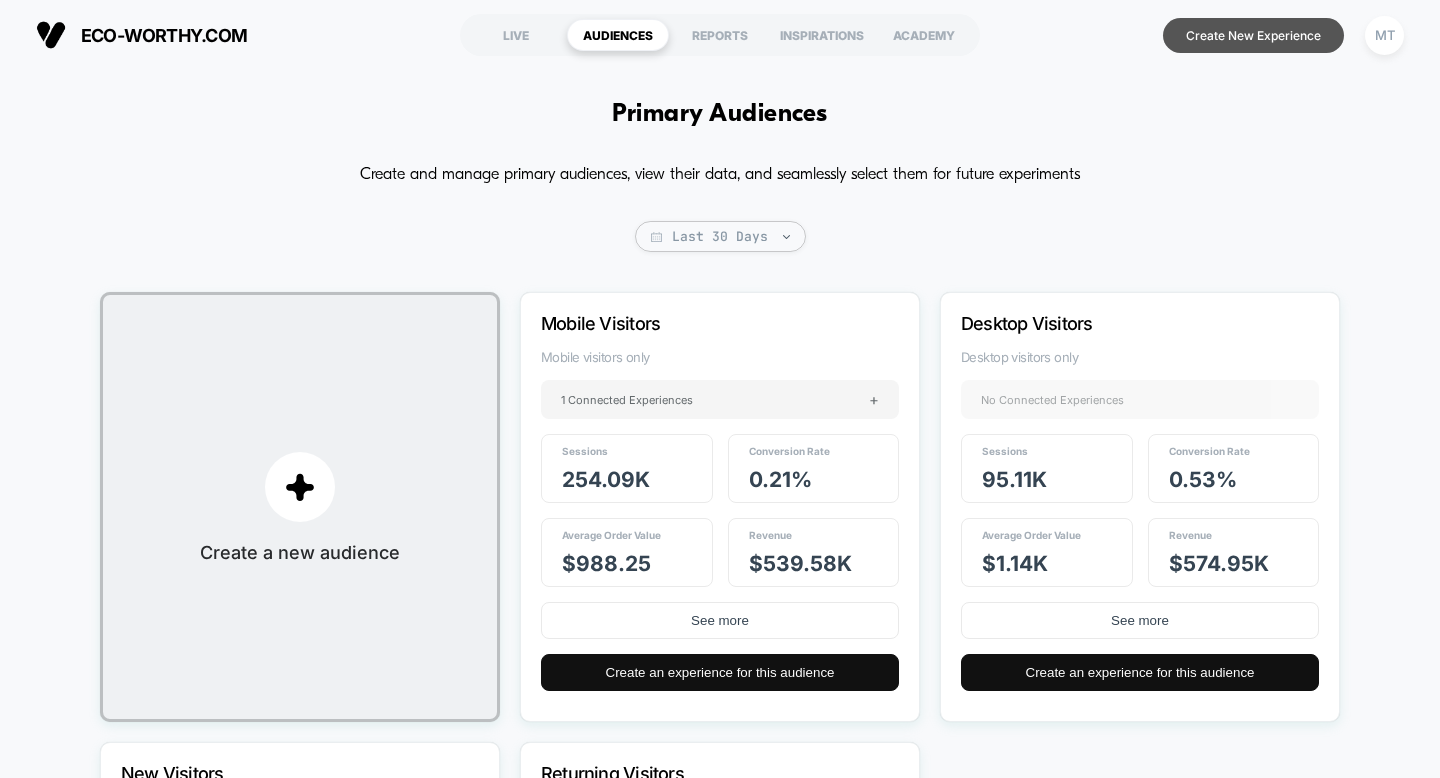click on "Create New Experience" at bounding box center [1253, 35] 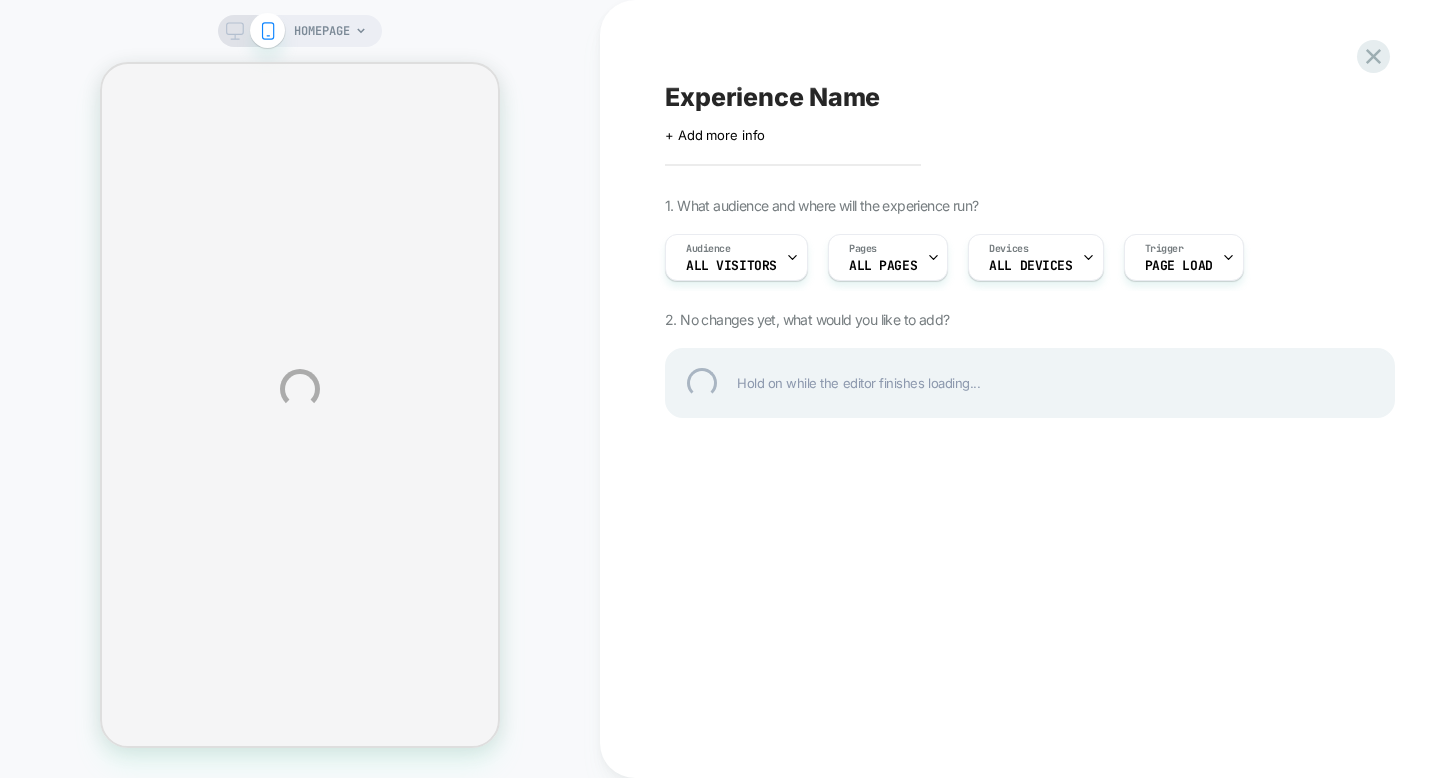 click on "HOMEPAGE Experience Name Click to edit experience details + Add more info 1. What audience and where will the experience run? Audience All Visitors Pages ALL PAGES Devices ALL DEVICES Trigger Page Load 2. No changes yet, what would you like to add? Hold on while the editor finishes loading..." at bounding box center (720, 389) 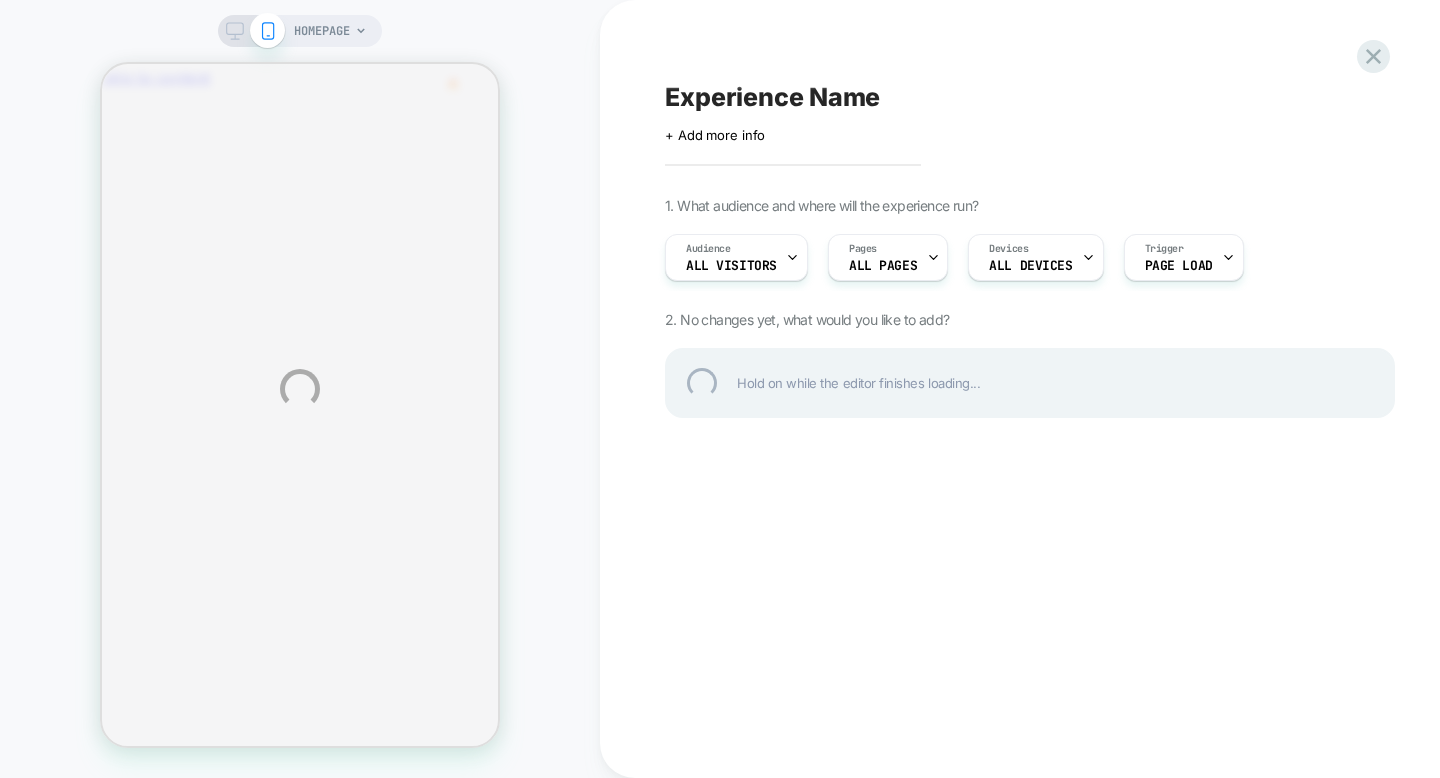 scroll, scrollTop: 0, scrollLeft: 0, axis: both 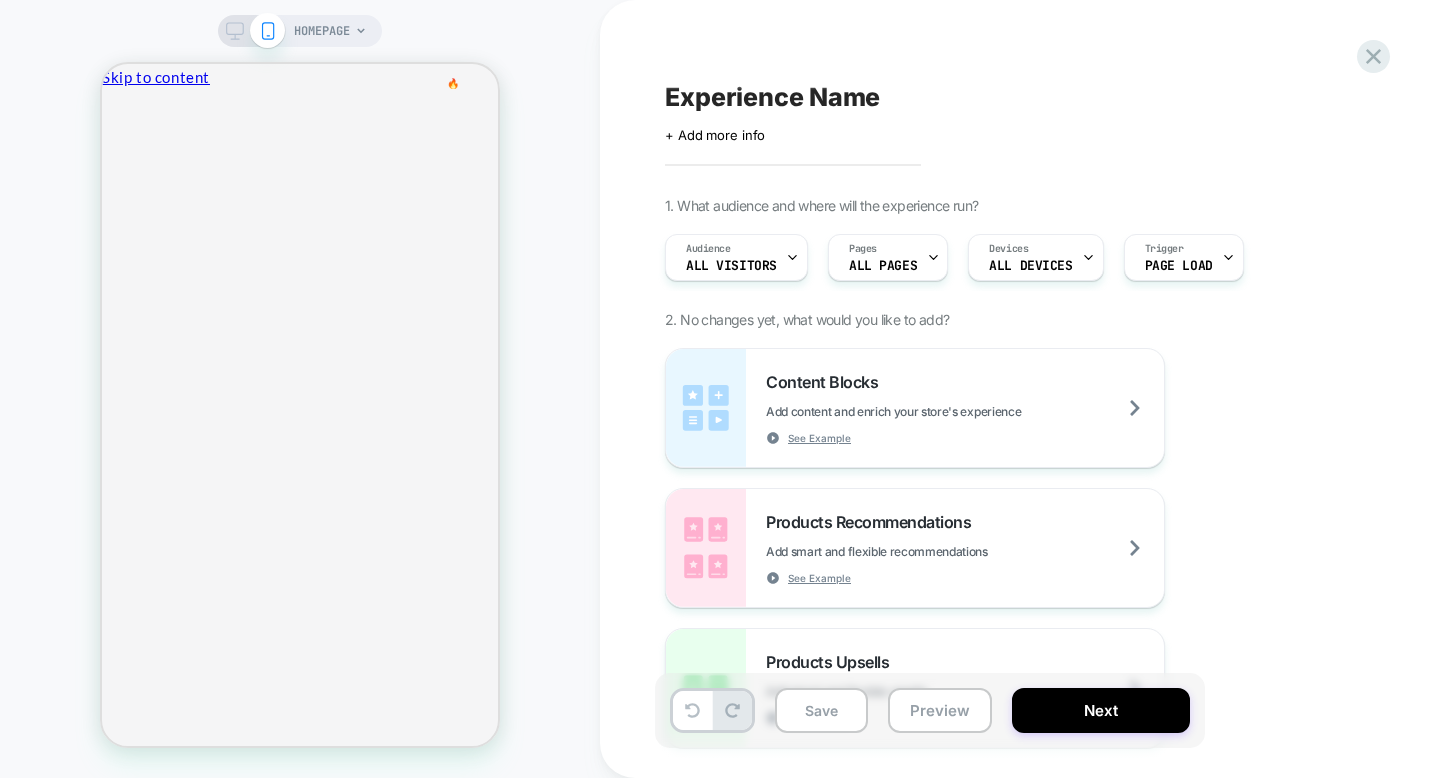 click 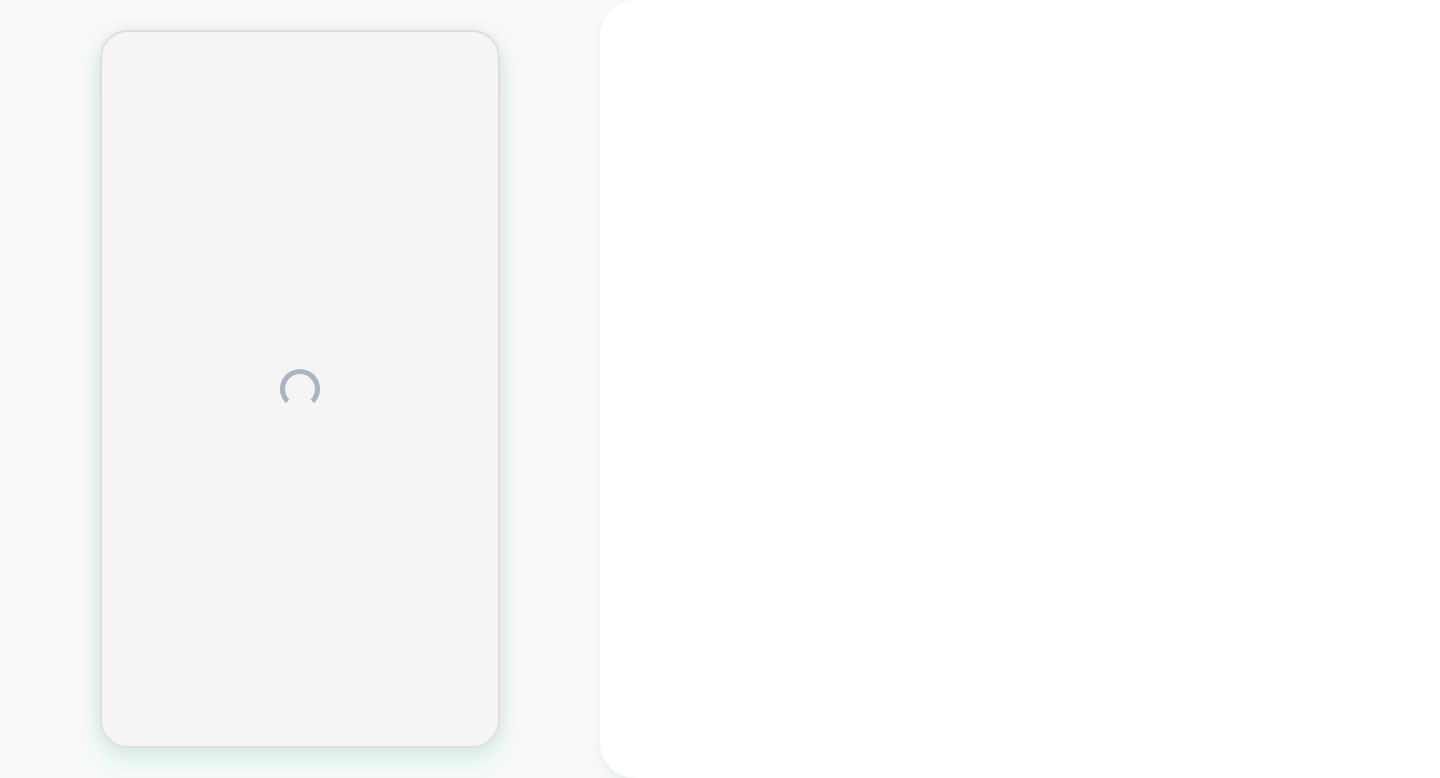 scroll, scrollTop: 0, scrollLeft: 0, axis: both 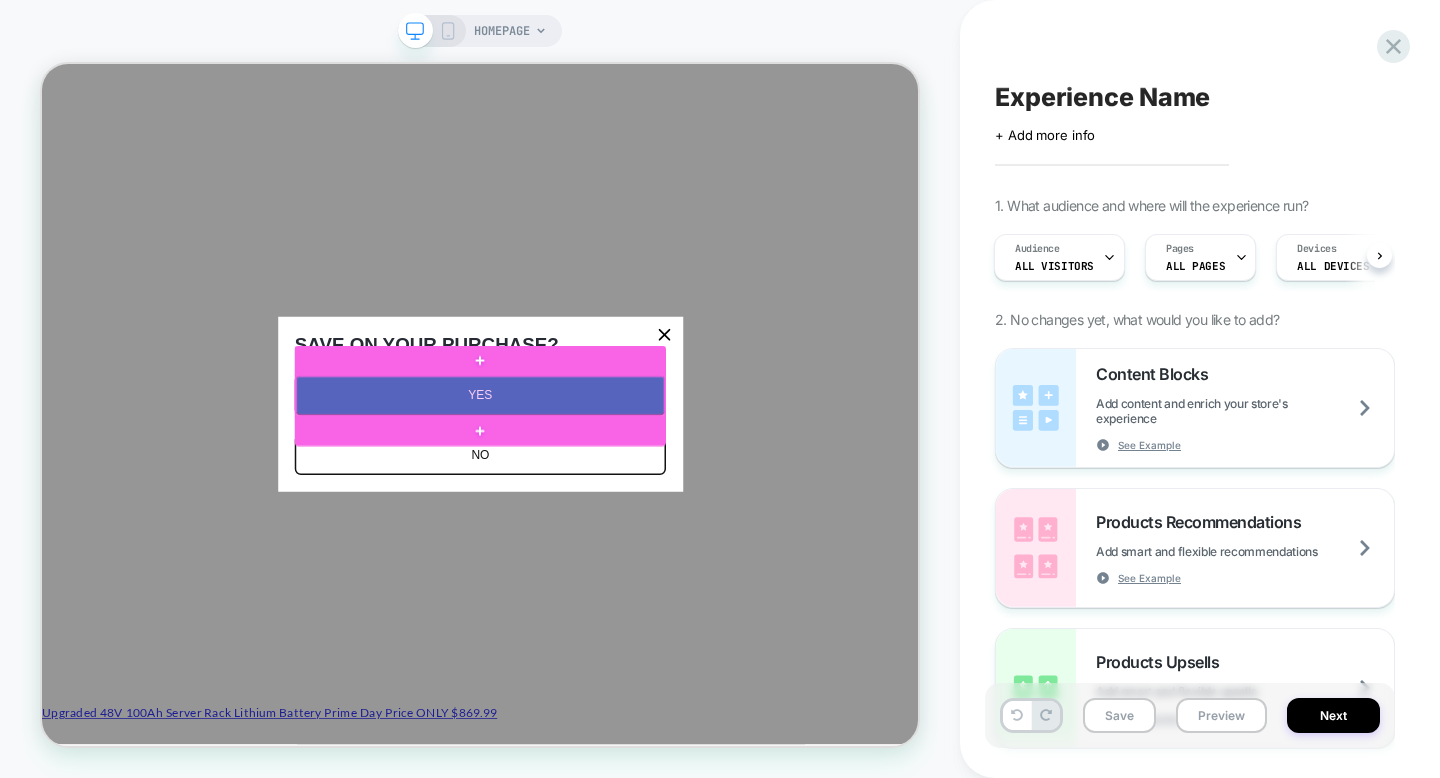 click at bounding box center [626, 505] 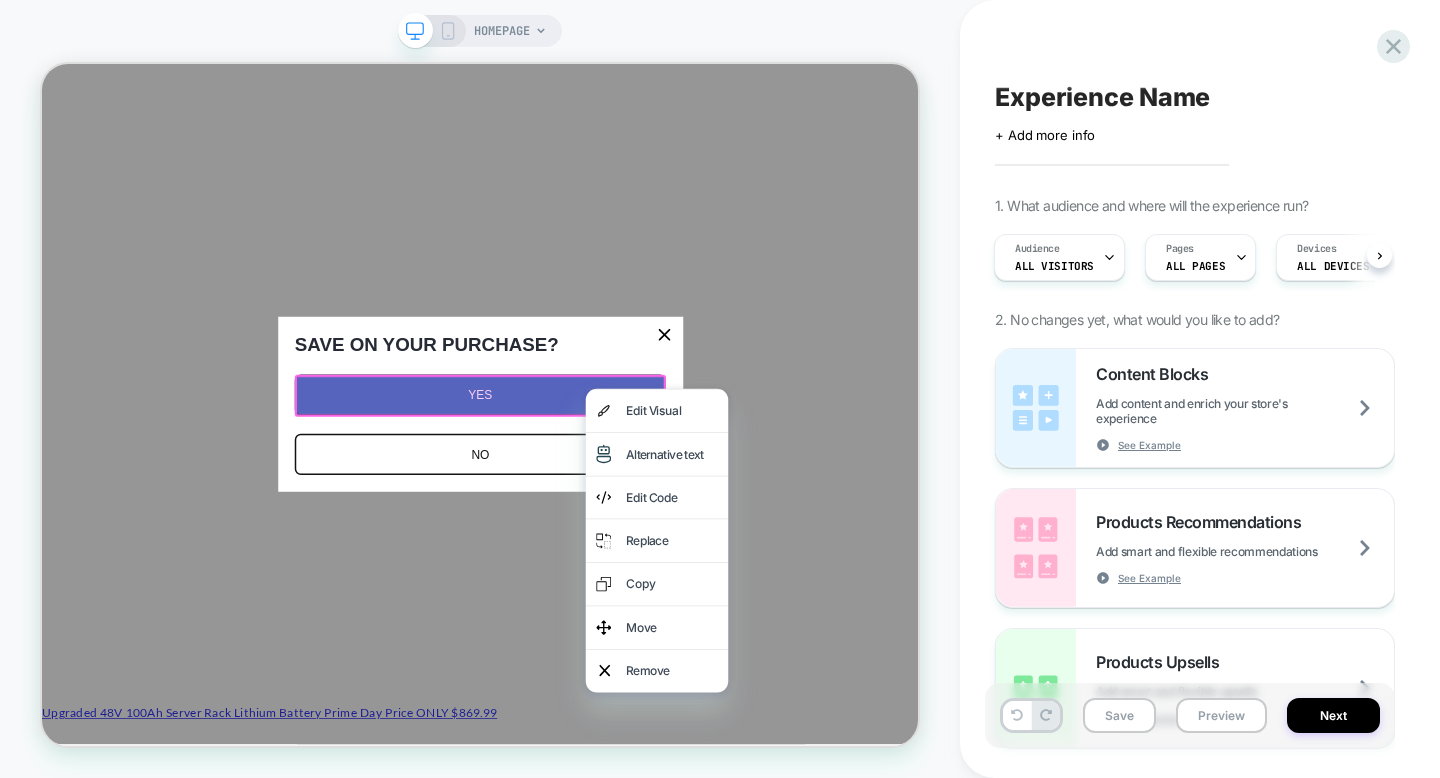 click at bounding box center (626, 505) 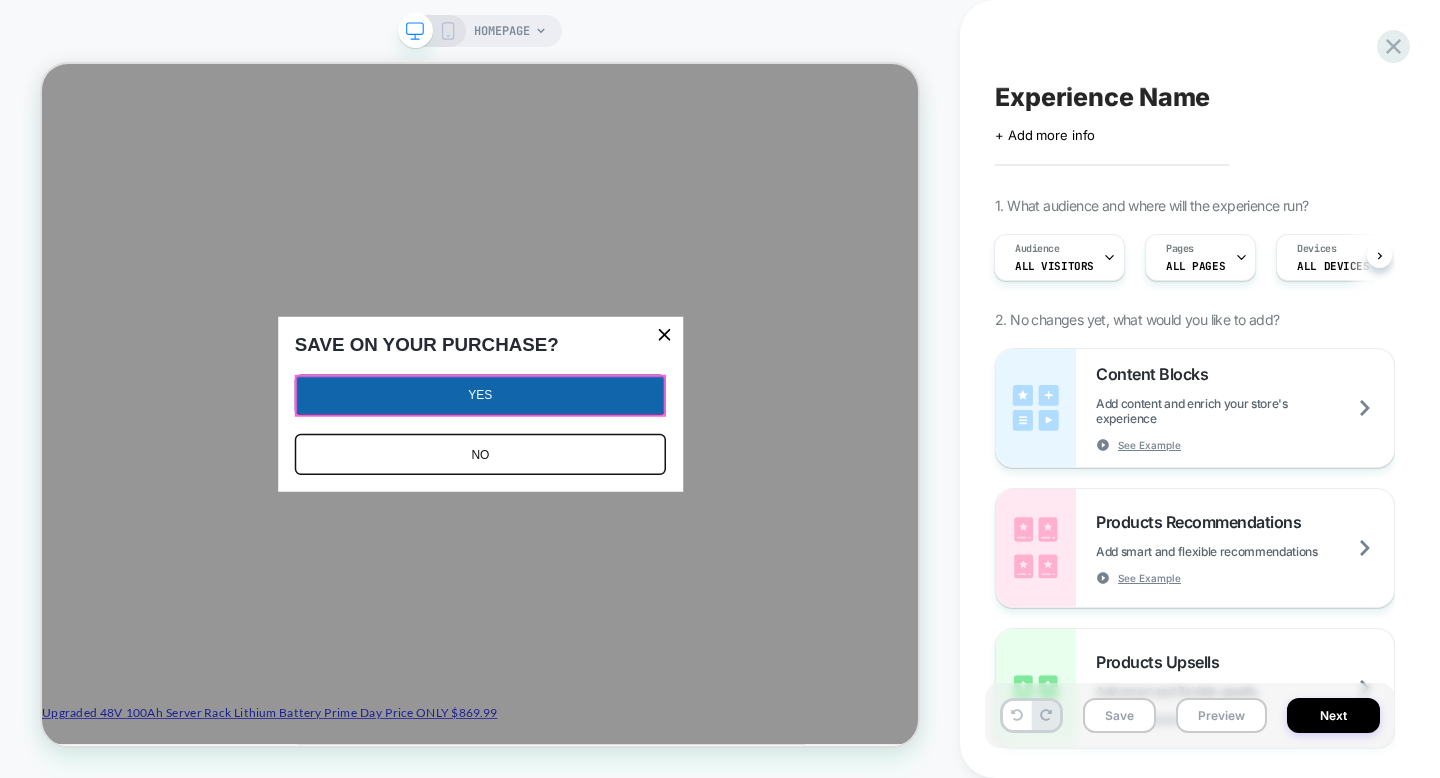 click at bounding box center [626, 505] 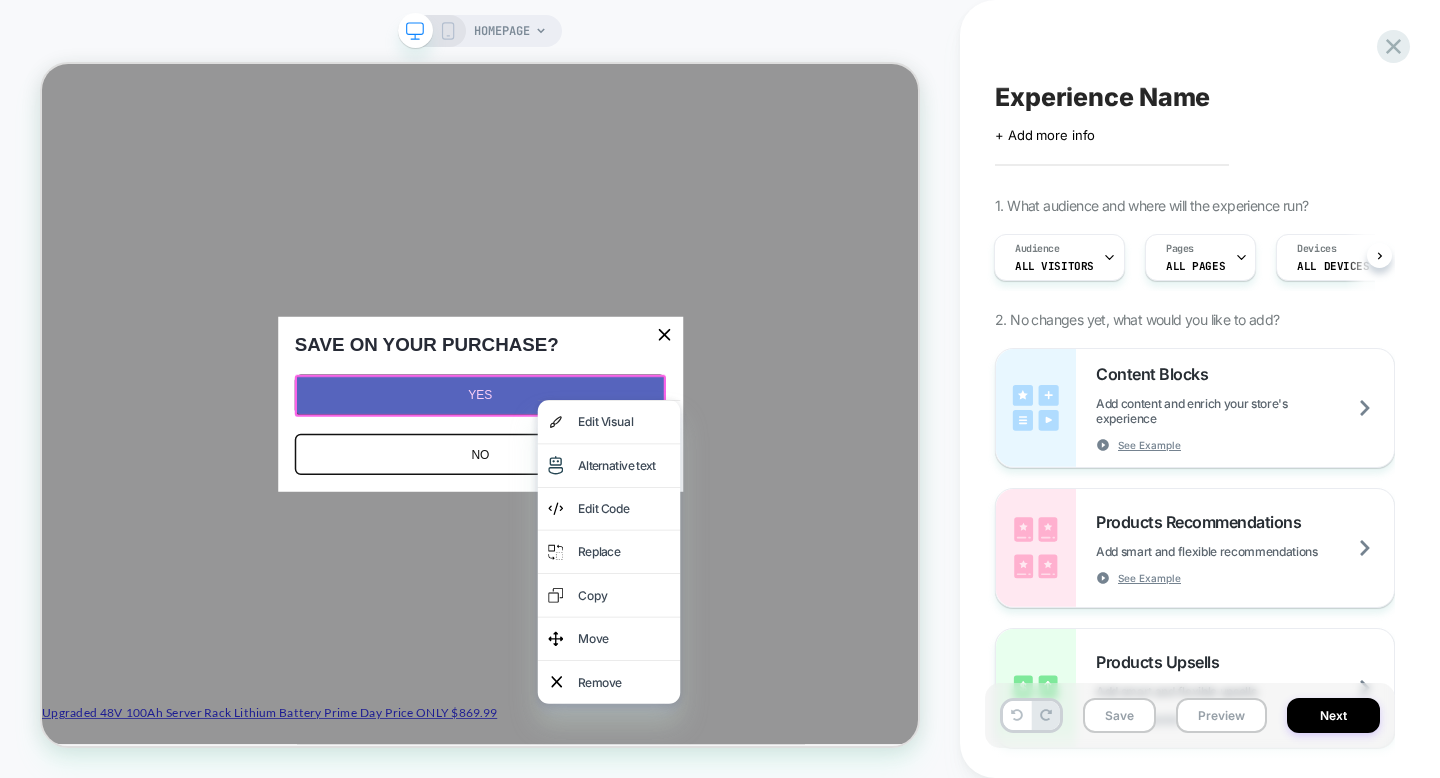 click at bounding box center (798, 512) 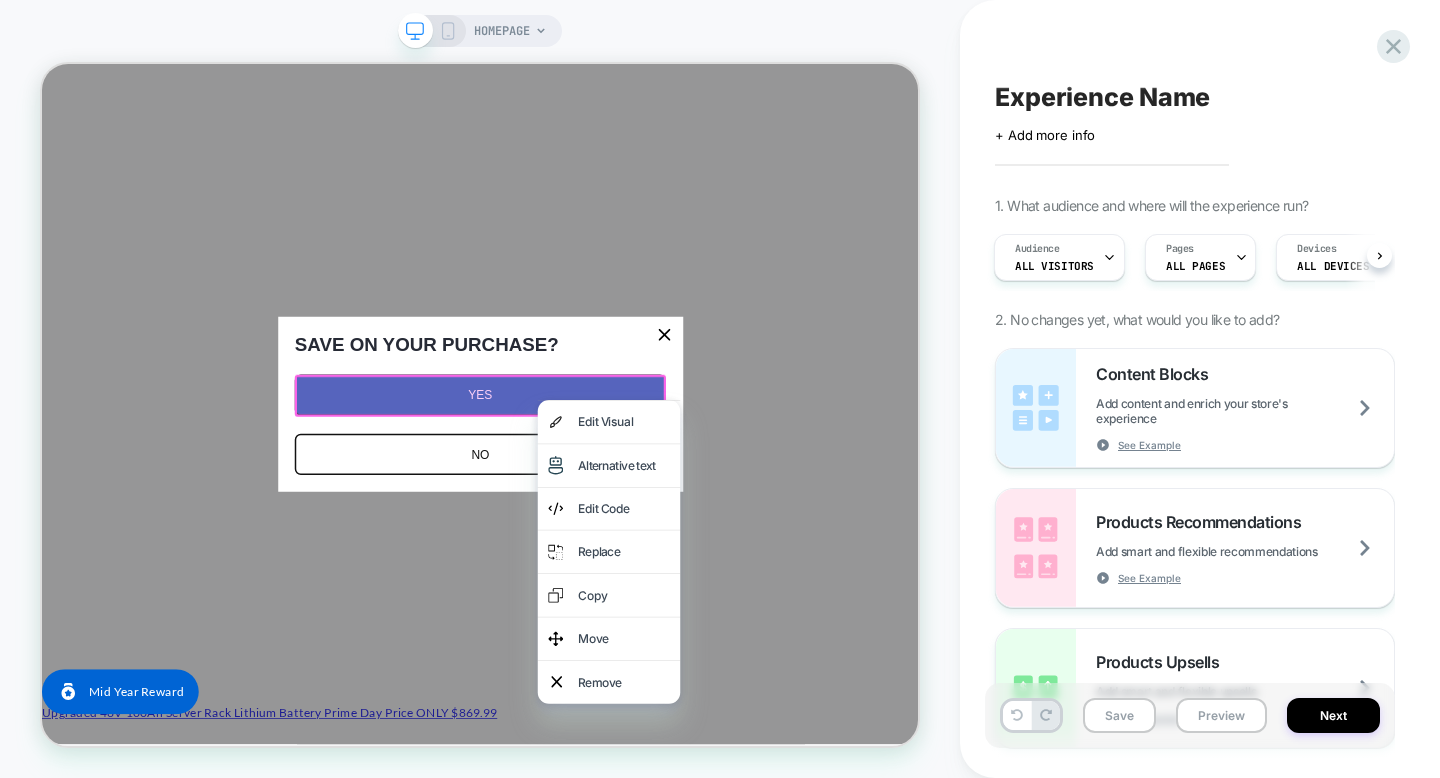 scroll, scrollTop: 0, scrollLeft: 0, axis: both 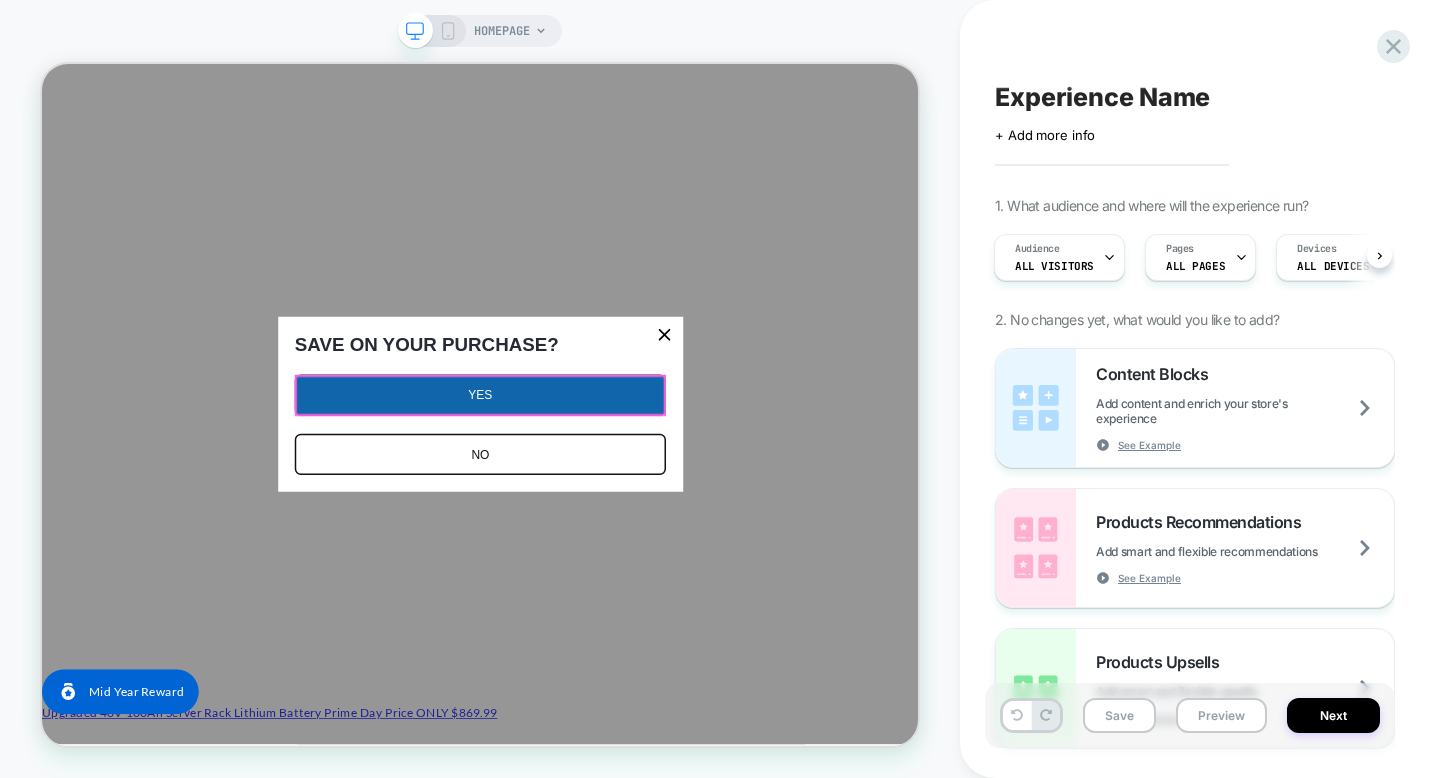 click at bounding box center [626, 505] 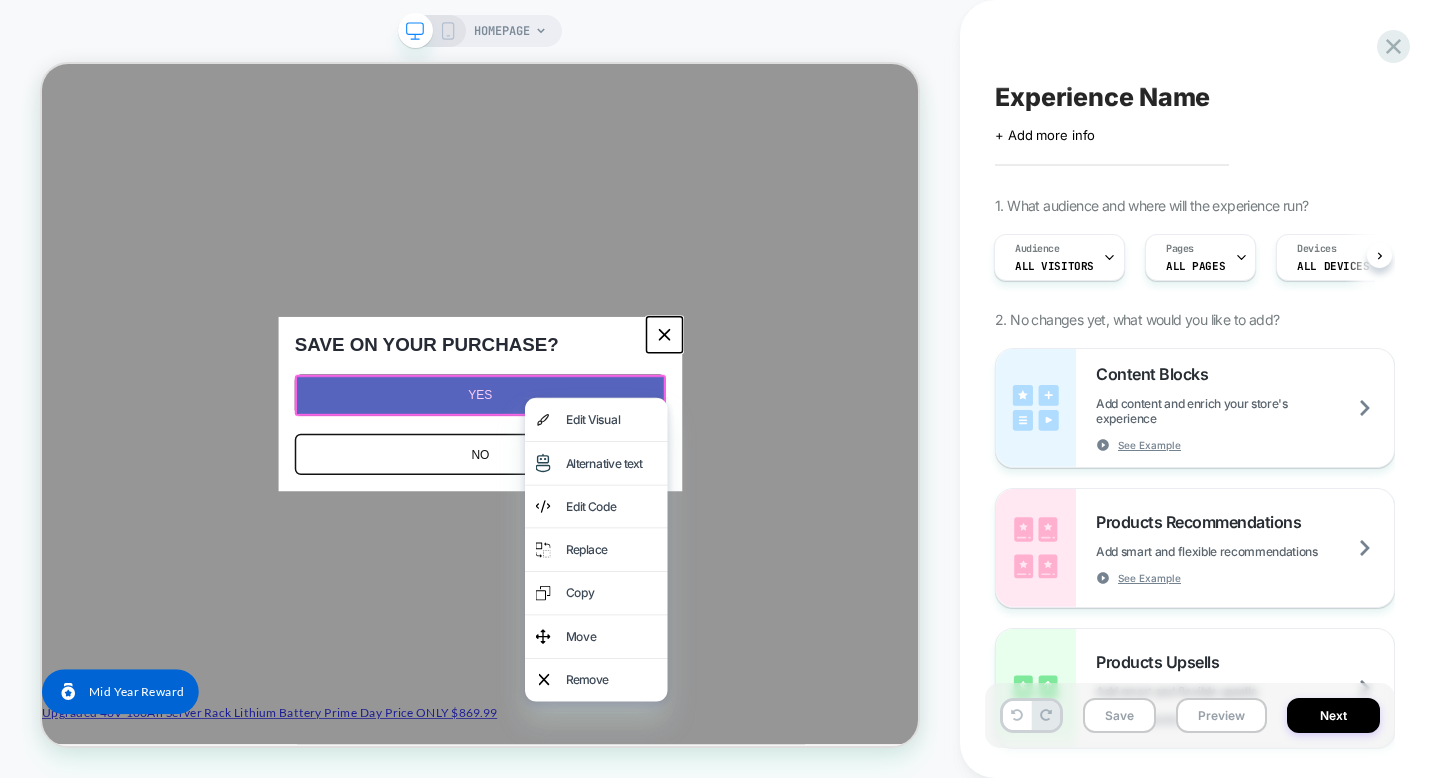 click at bounding box center [872, 425] 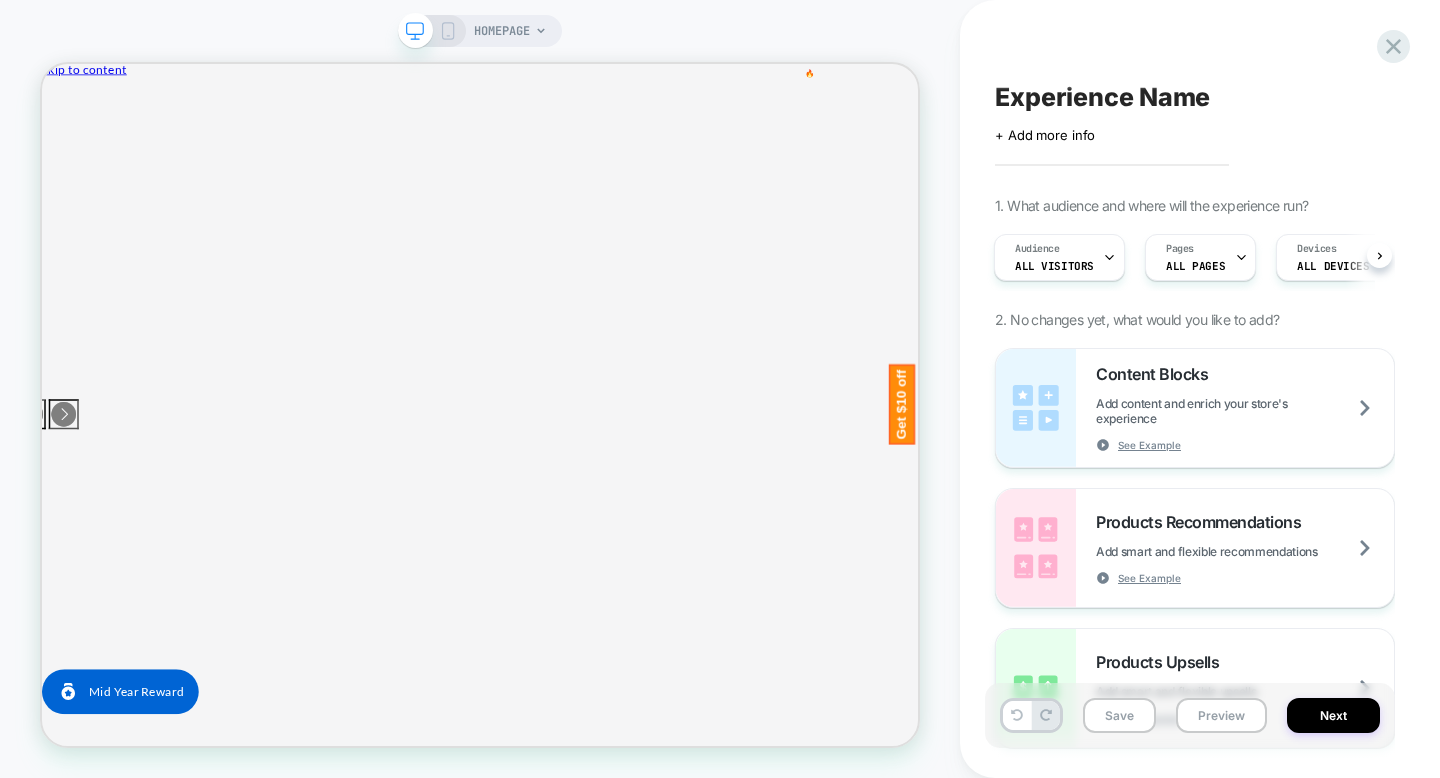 scroll, scrollTop: 0, scrollLeft: 0, axis: both 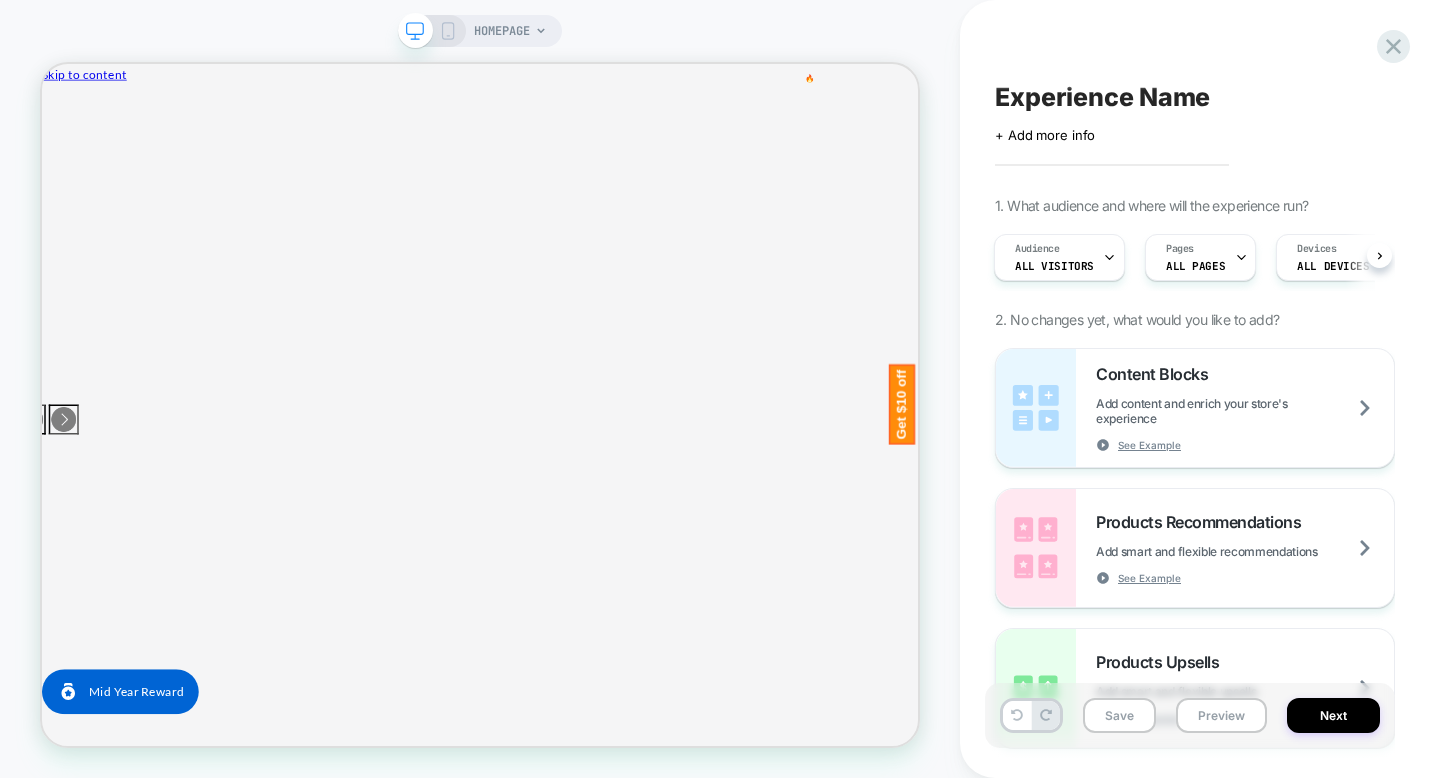 click on "HOMEPAGE" at bounding box center (502, 31) 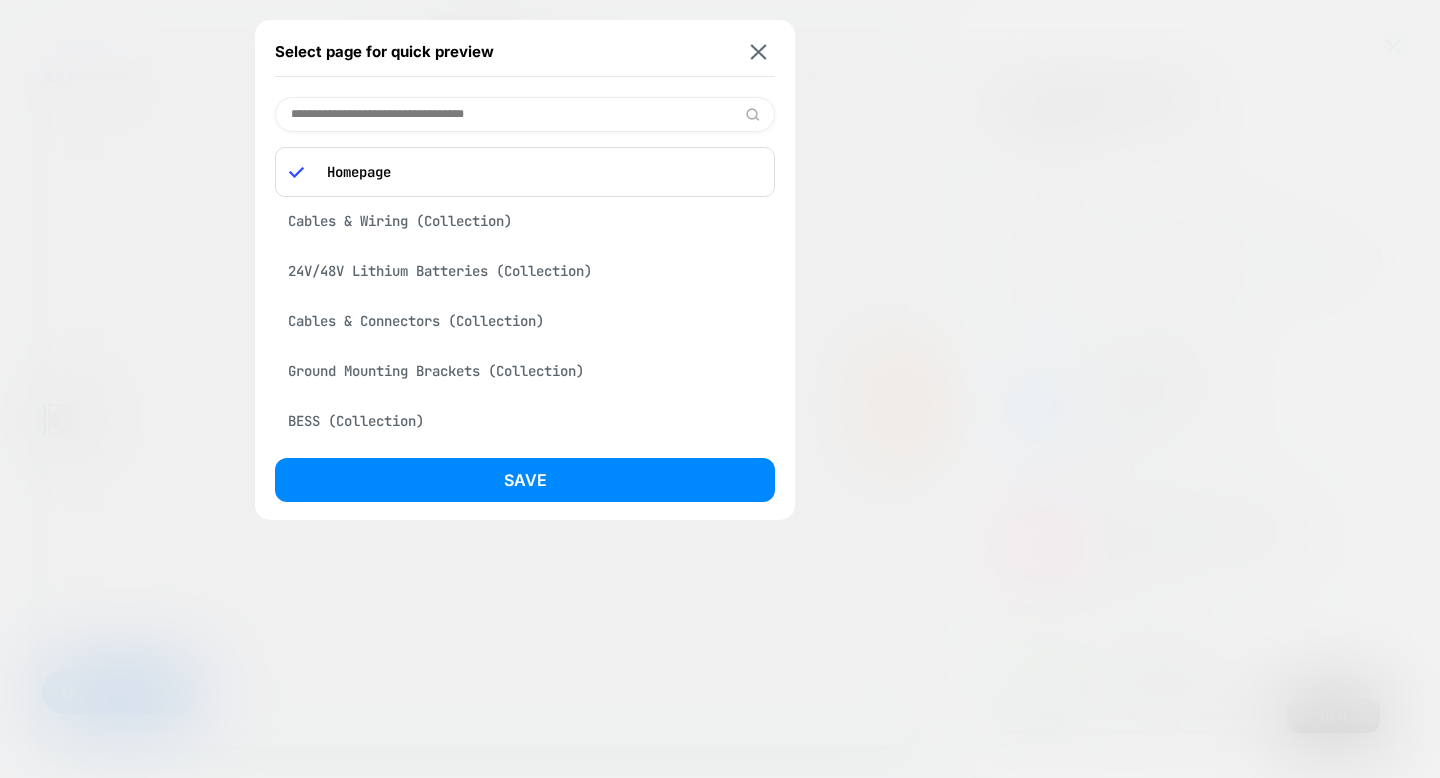 click on "Homepage" at bounding box center (539, 172) 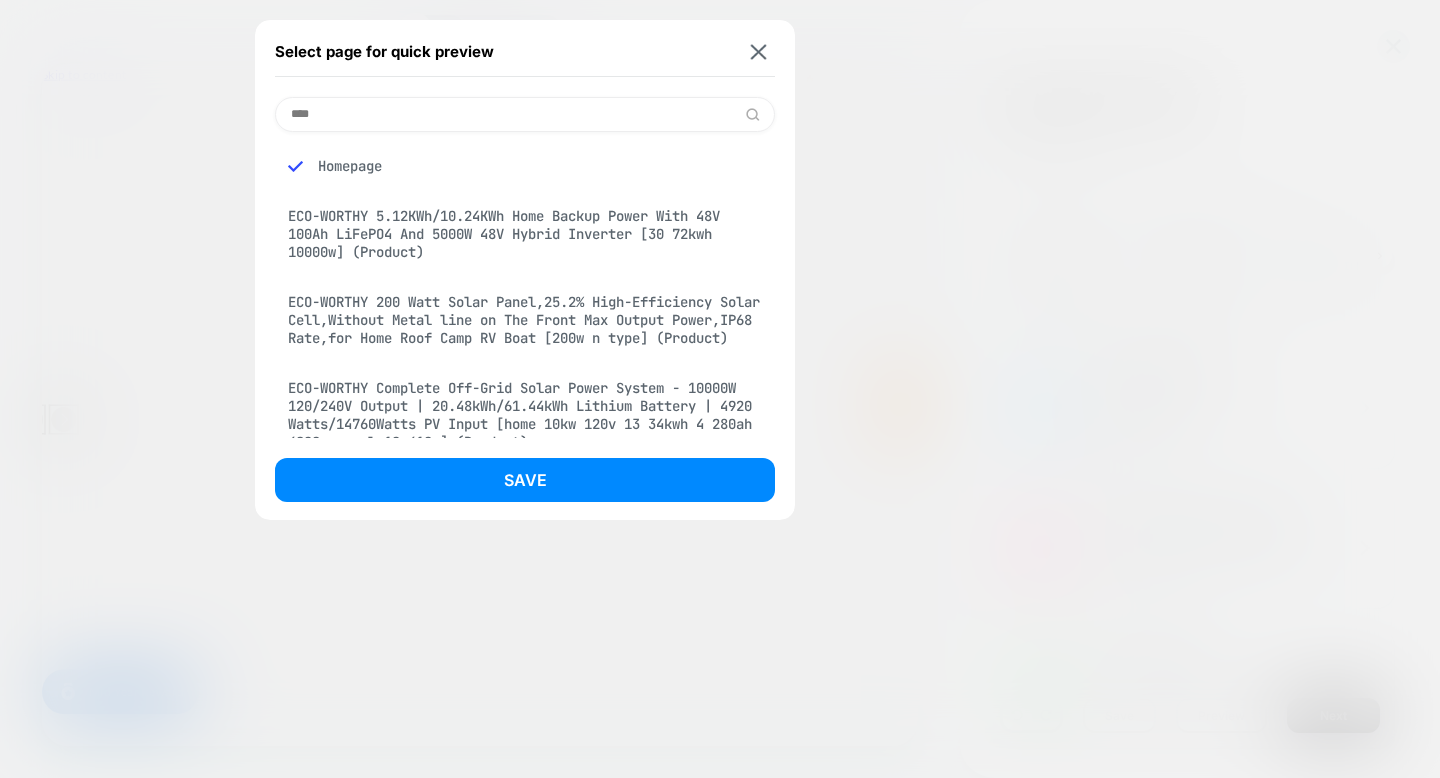 type on "****" 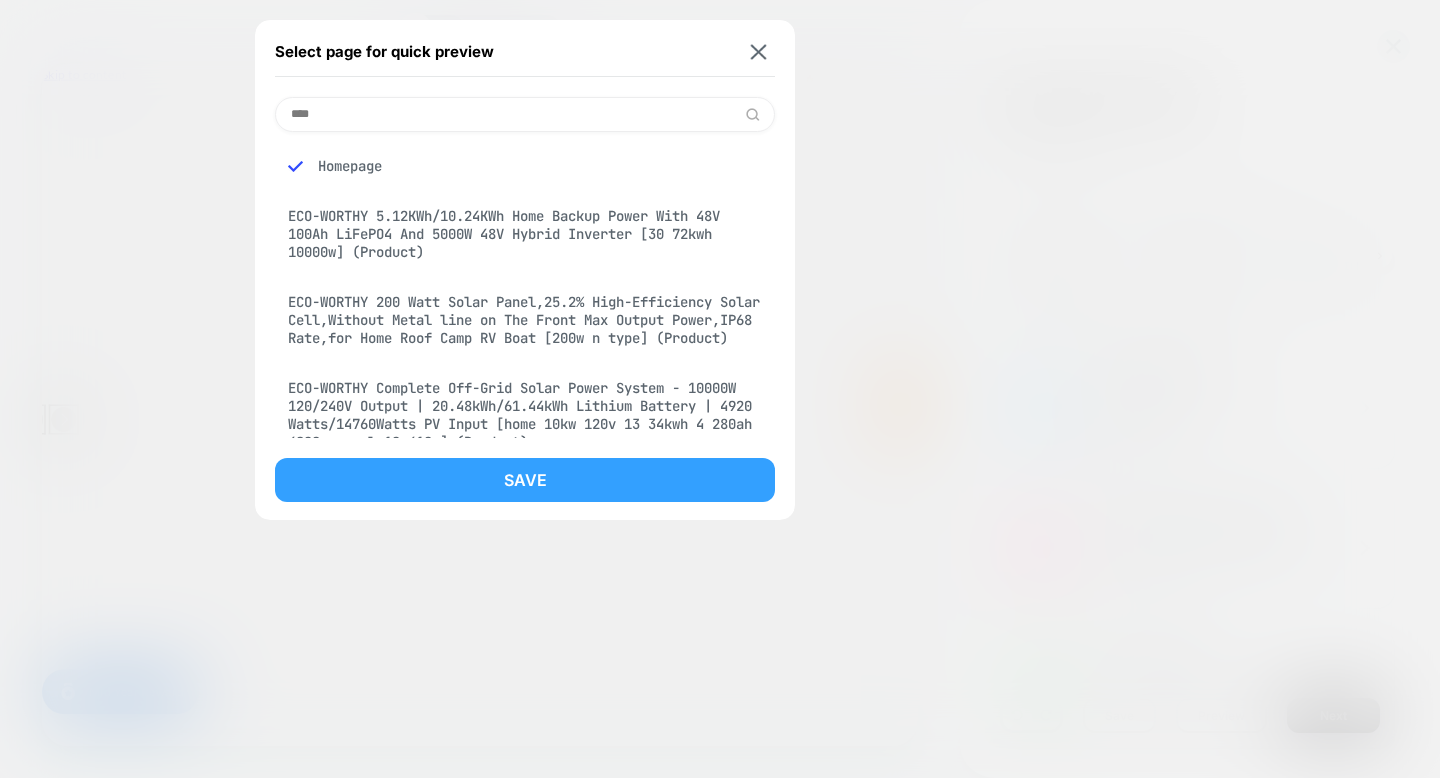 click on "Save" at bounding box center (525, 480) 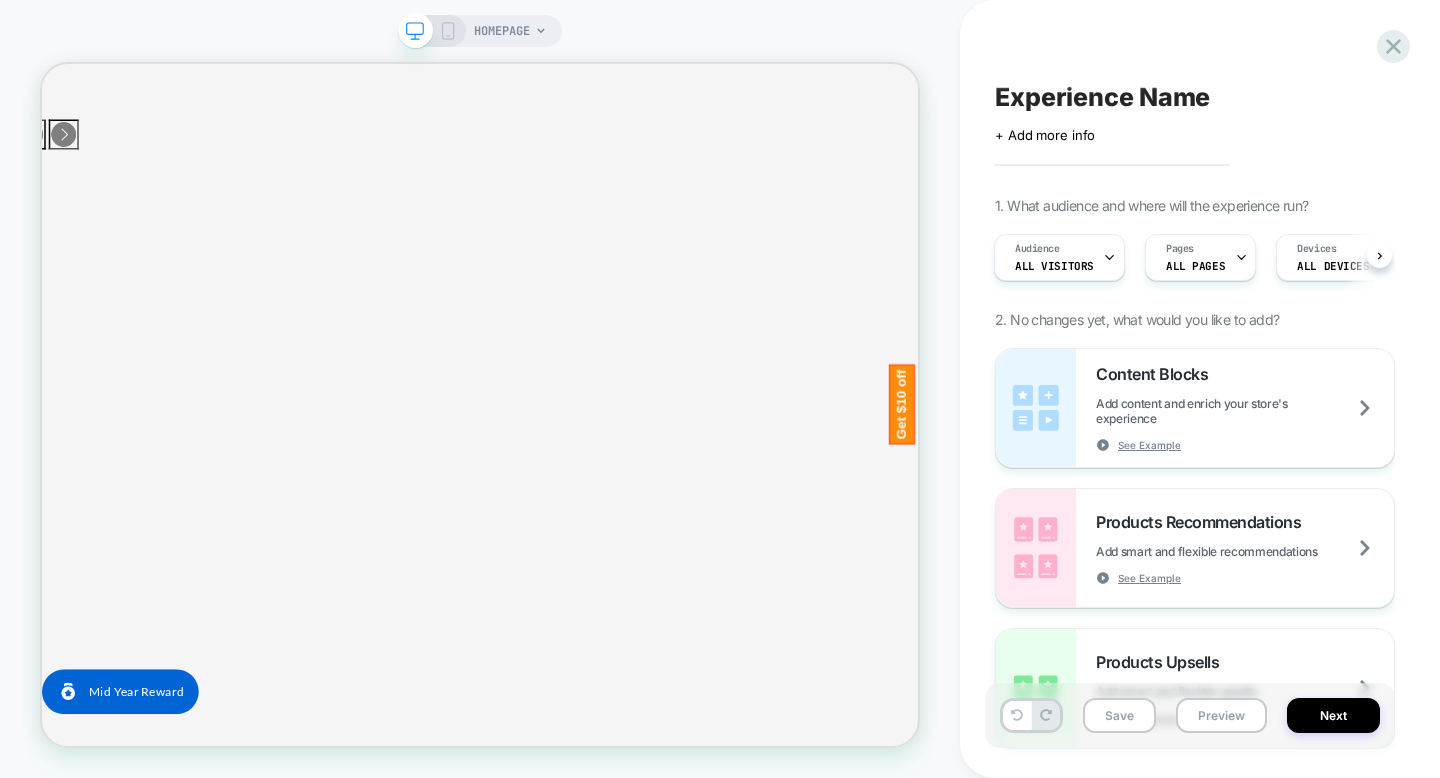 scroll, scrollTop: 393, scrollLeft: 0, axis: vertical 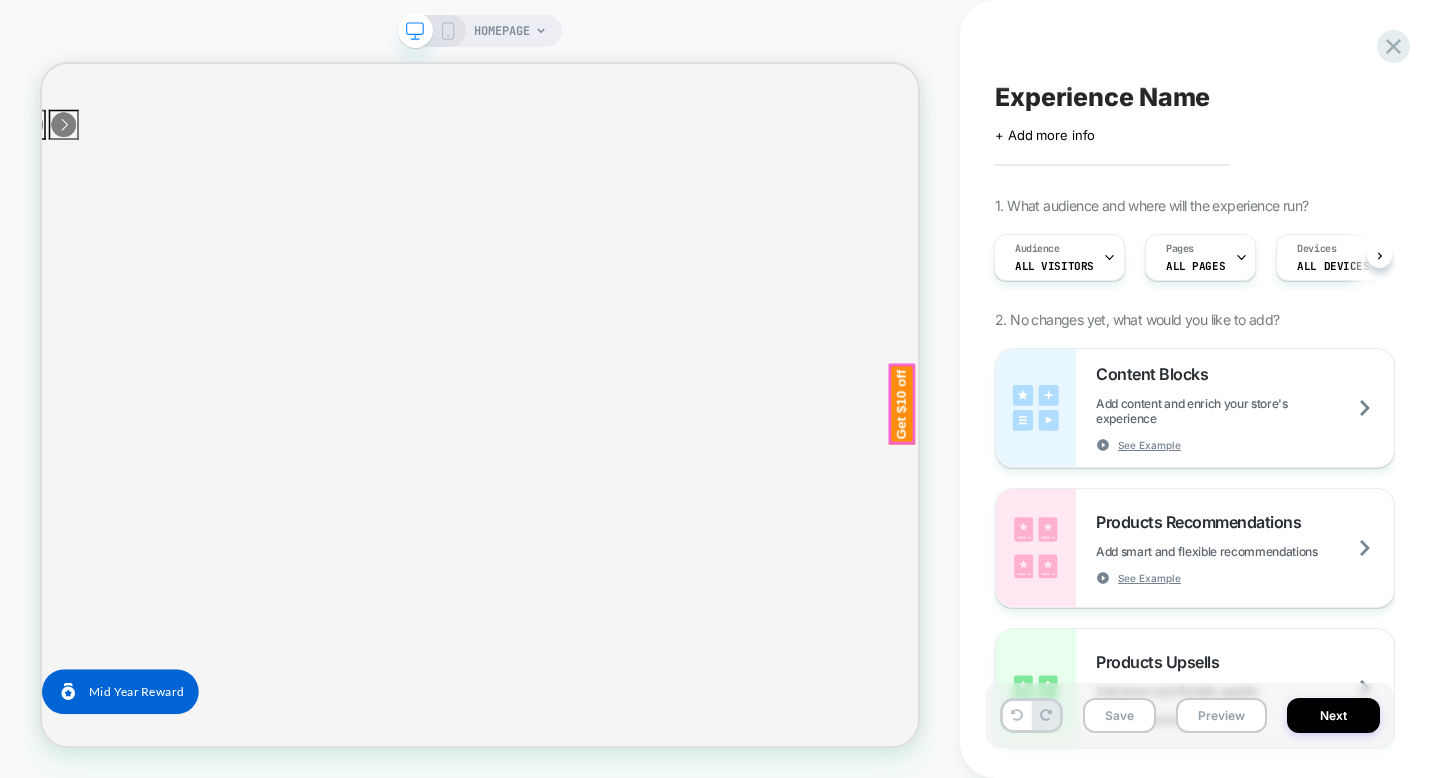 click at bounding box center (1188, 517) 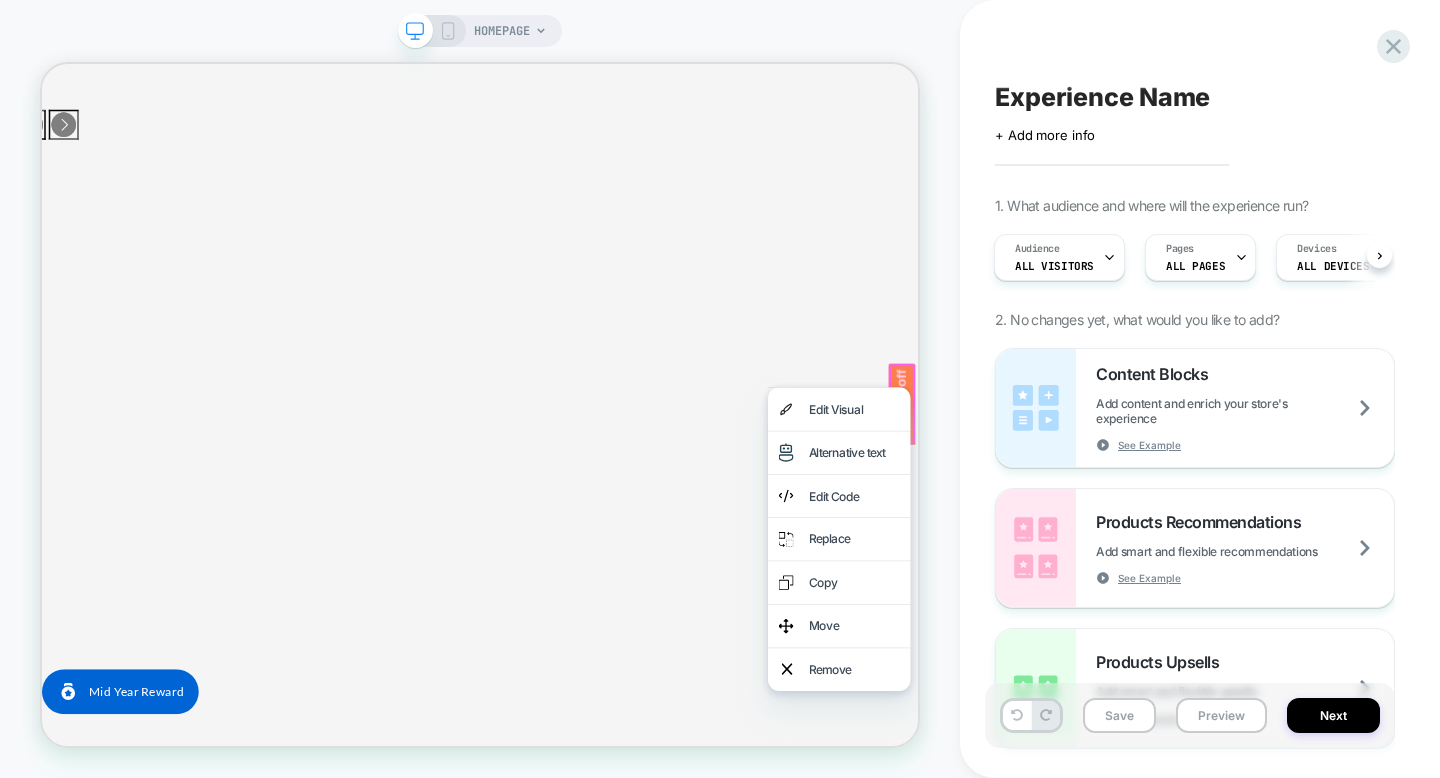 click on "Skip to content
Your cart is empty
Continue shopping
Have an account?
Log in  to check out faster.
Your cart
Loading...
Hottest Deals: 40% off & $10 off with code "FLASH10" -- Buy 2+ Pieces Add to cart Bifacial 100W 12V Monocrystalline Solar Panel from   $60   $100
Order special instructions
Order special instructions
Subtotal
$0.00
Taxes and  shipping  calculated at checkout" at bounding box center (626, 49173) 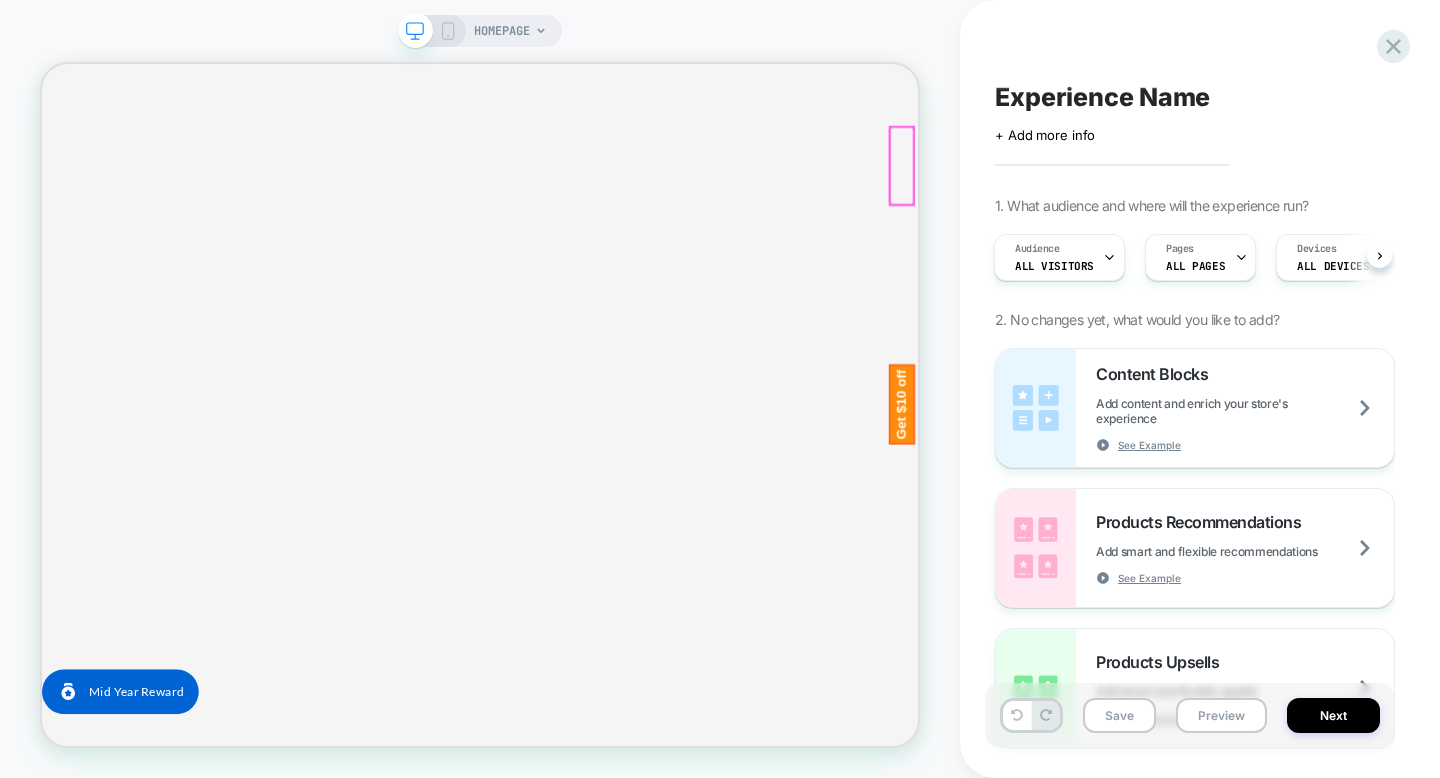 scroll, scrollTop: 720, scrollLeft: 0, axis: vertical 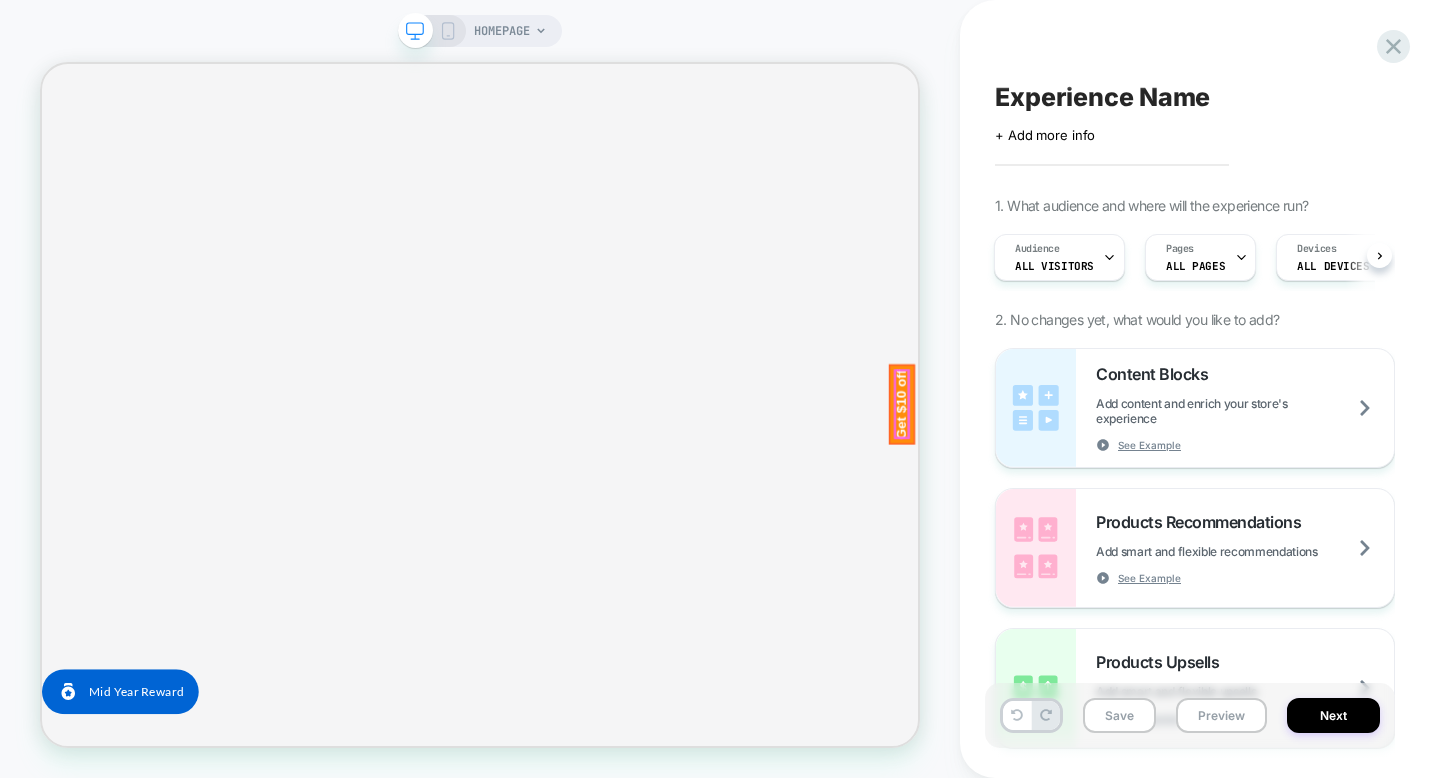 click on "Get $10 off" at bounding box center [1188, 517] 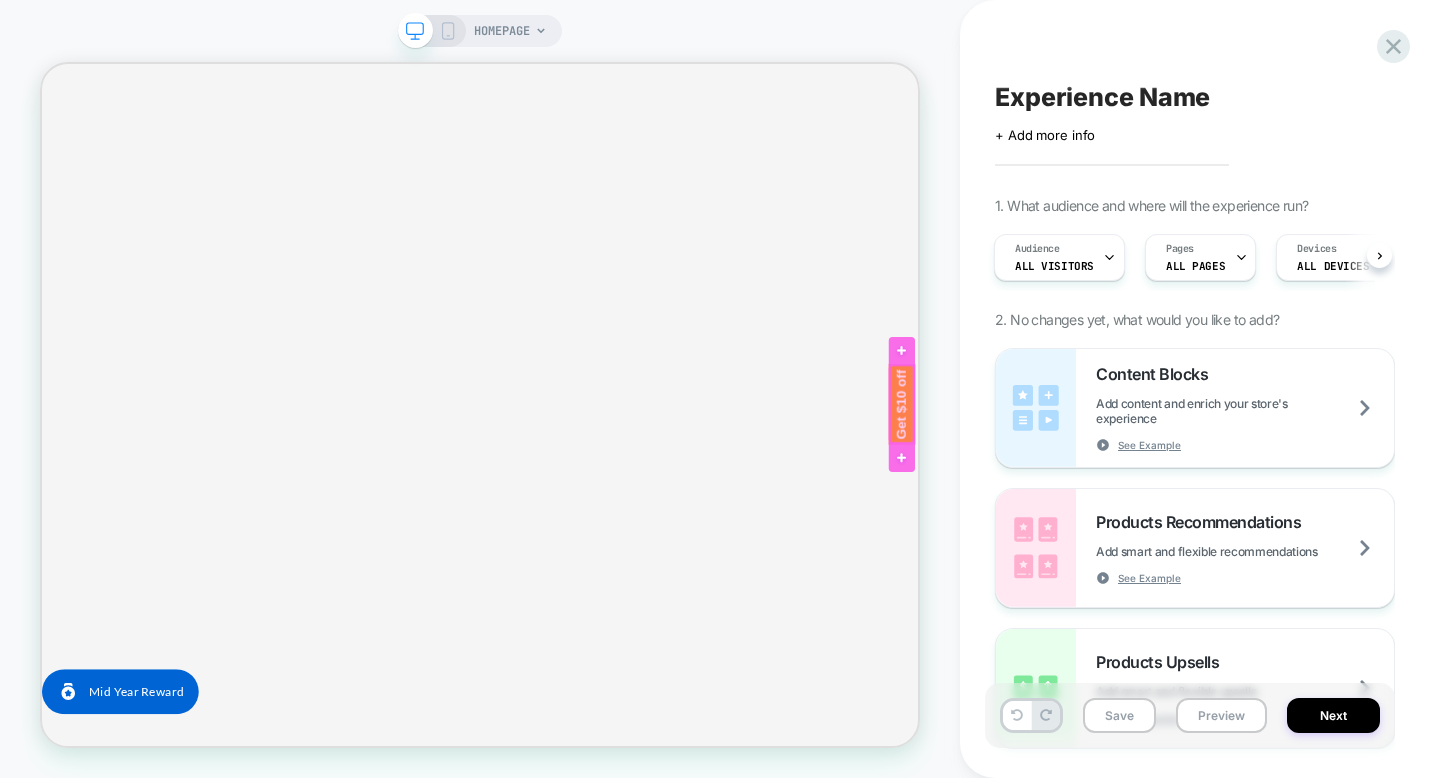 click at bounding box center [1188, 517] 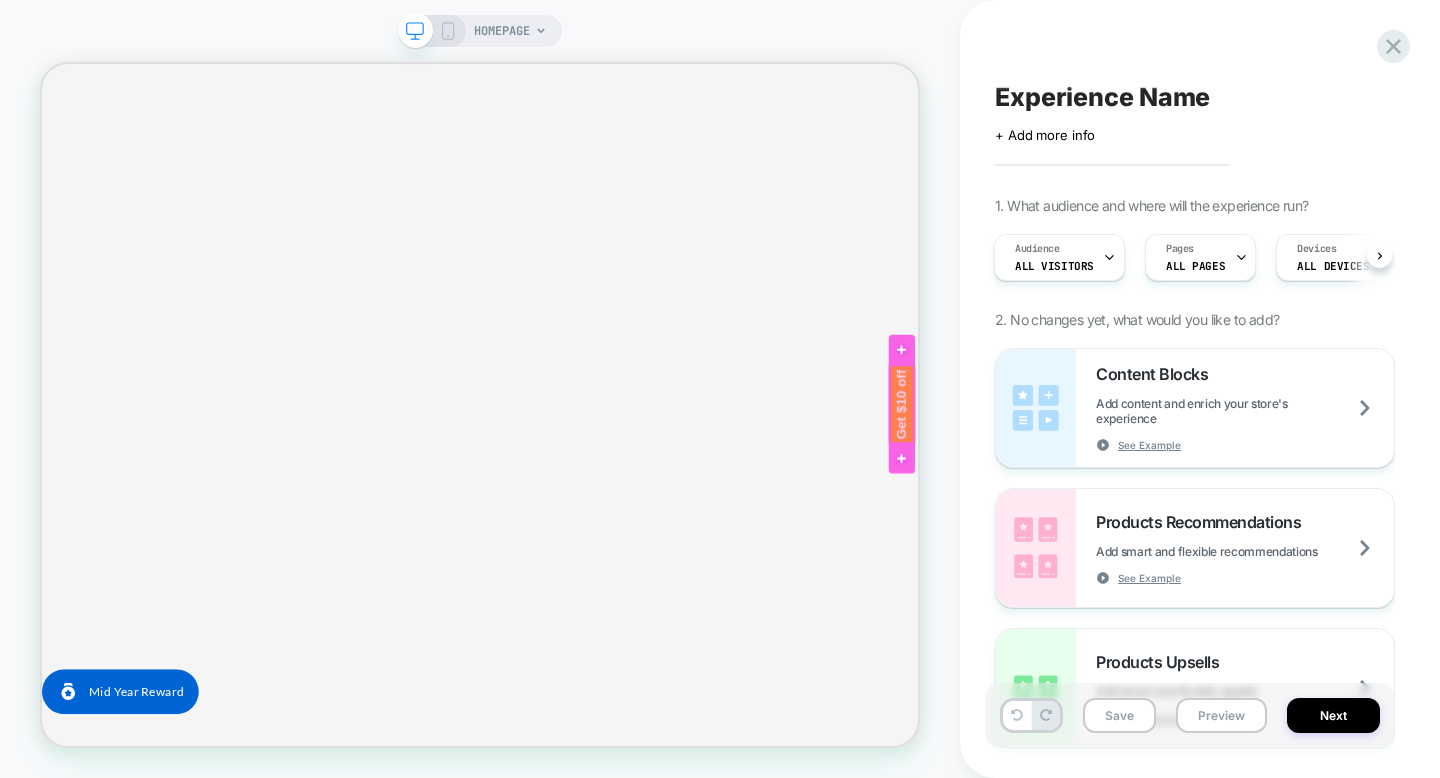 click at bounding box center (1188, 517) 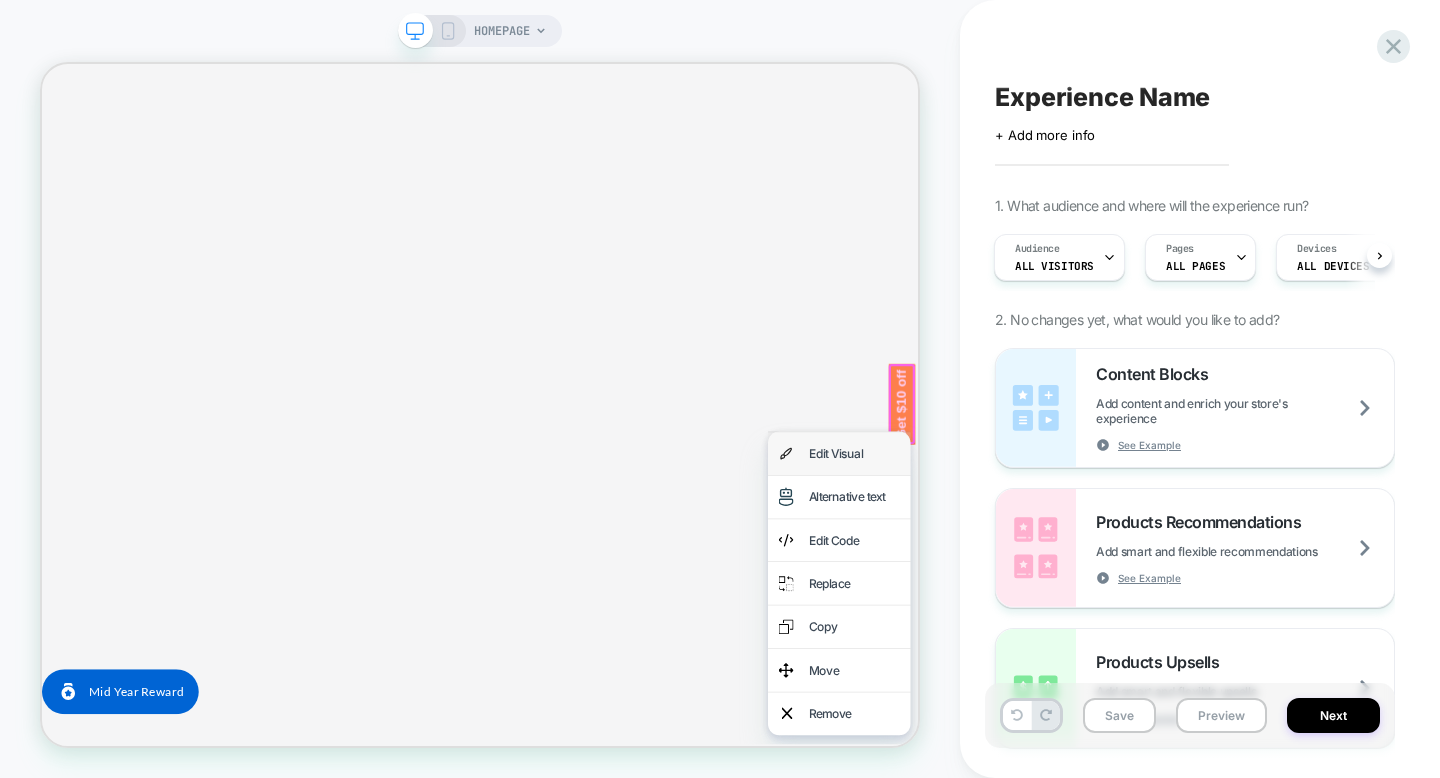 click on "Edit Visual" at bounding box center (1125, 583) 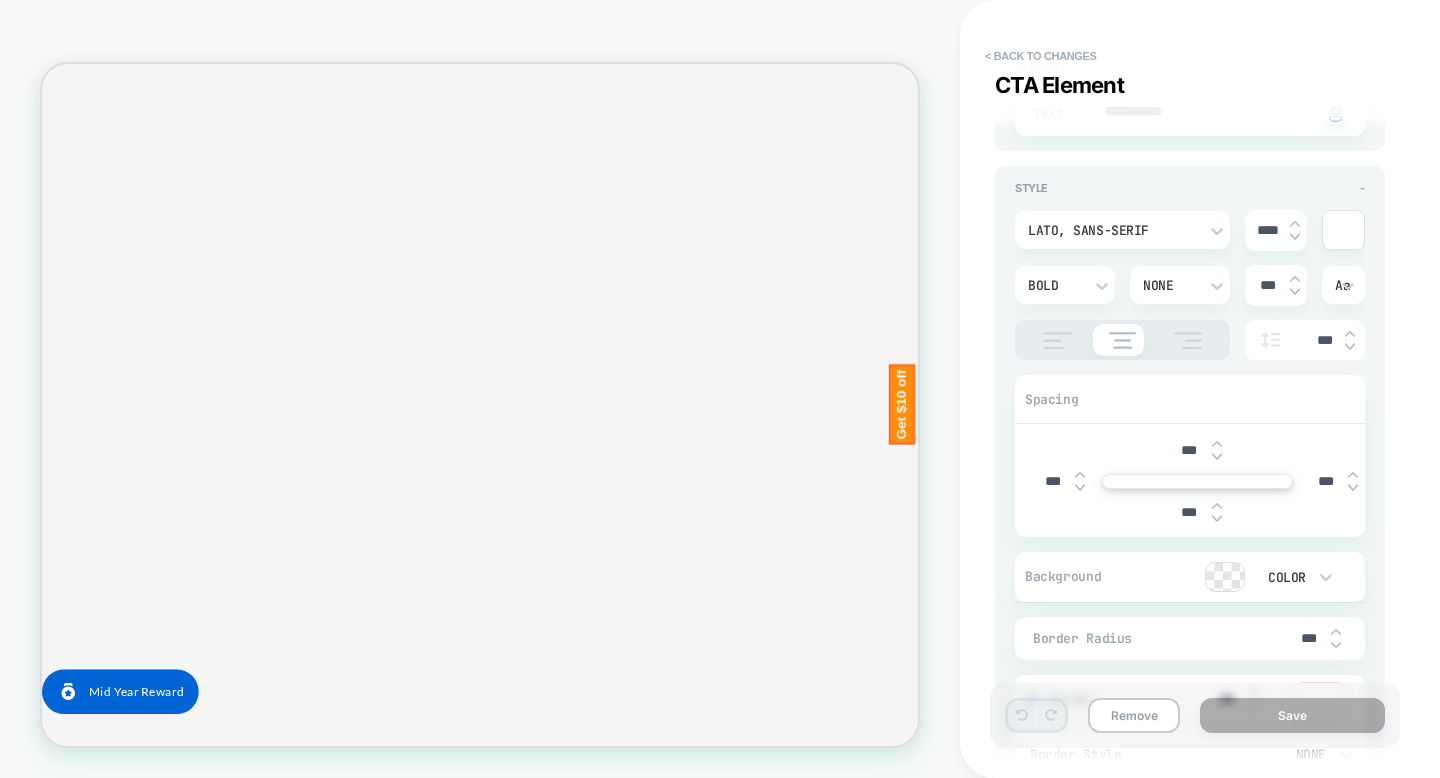 scroll, scrollTop: 148, scrollLeft: 0, axis: vertical 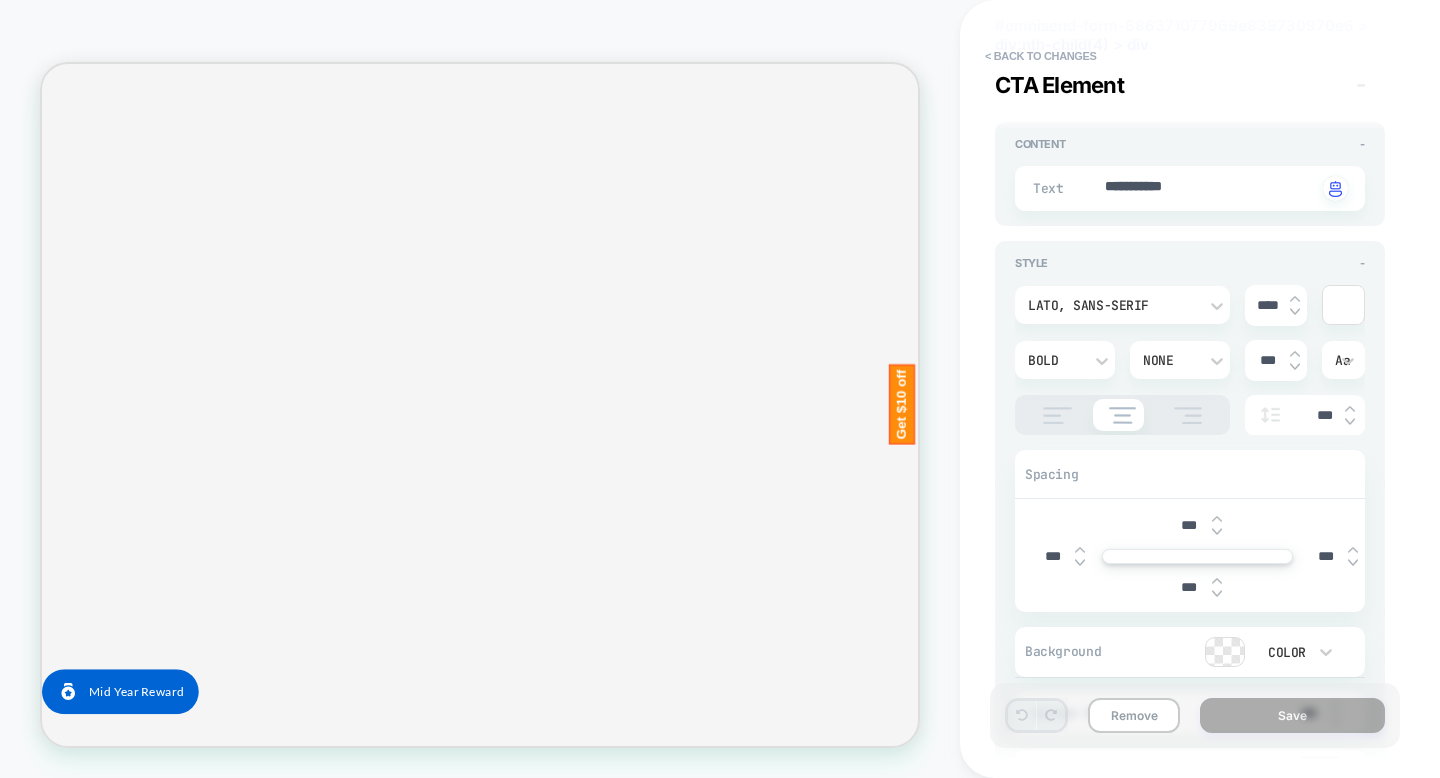 type on "*" 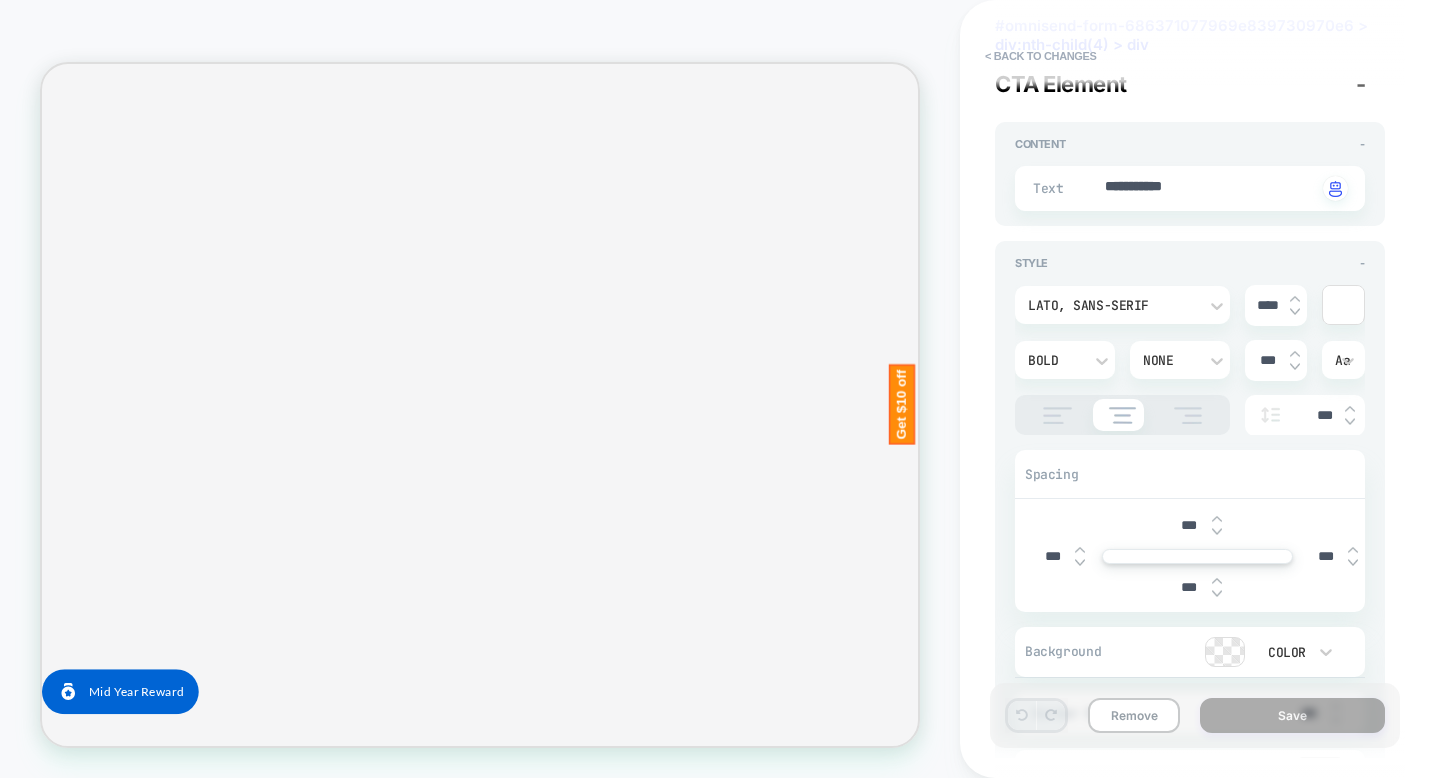 scroll, scrollTop: 0, scrollLeft: 0, axis: both 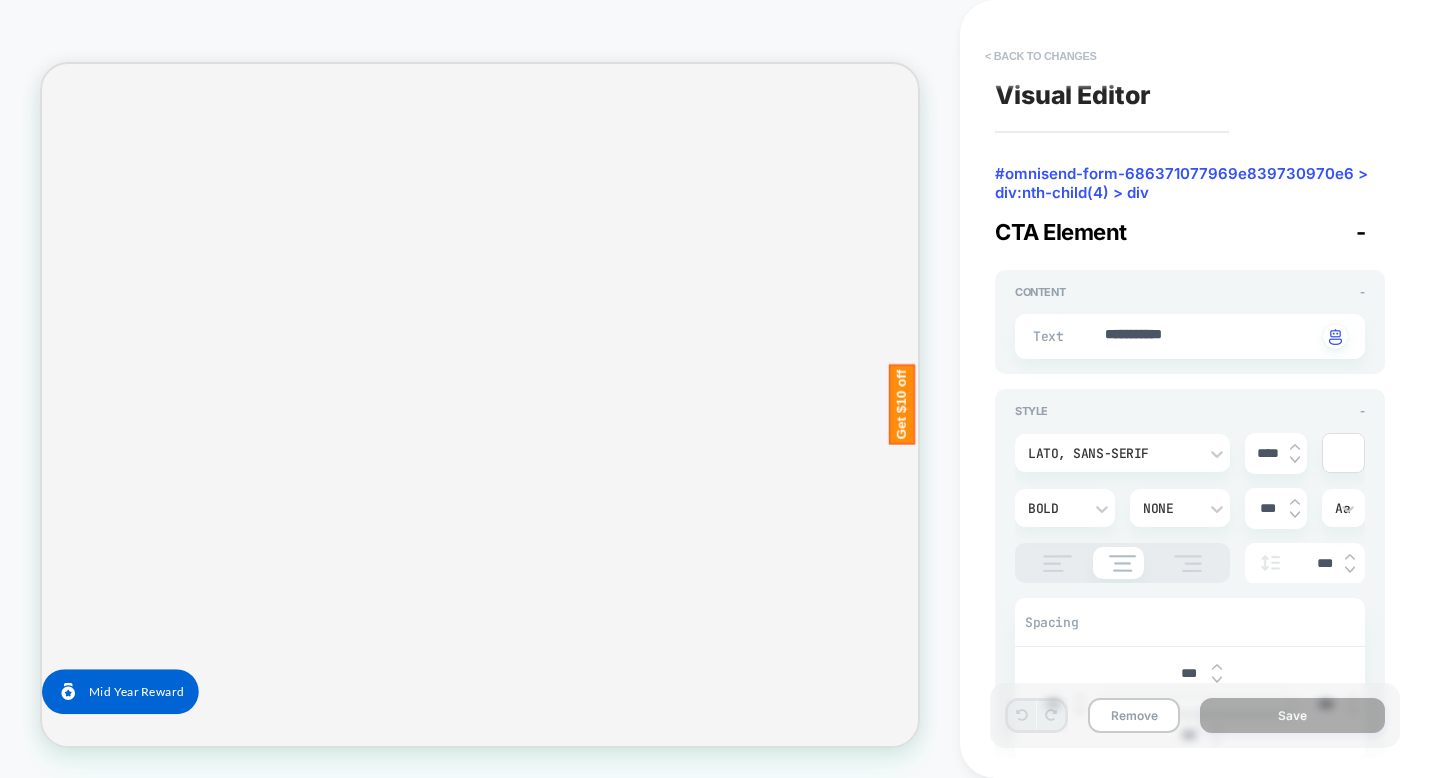 click on "< Back to changes" at bounding box center [1041, 56] 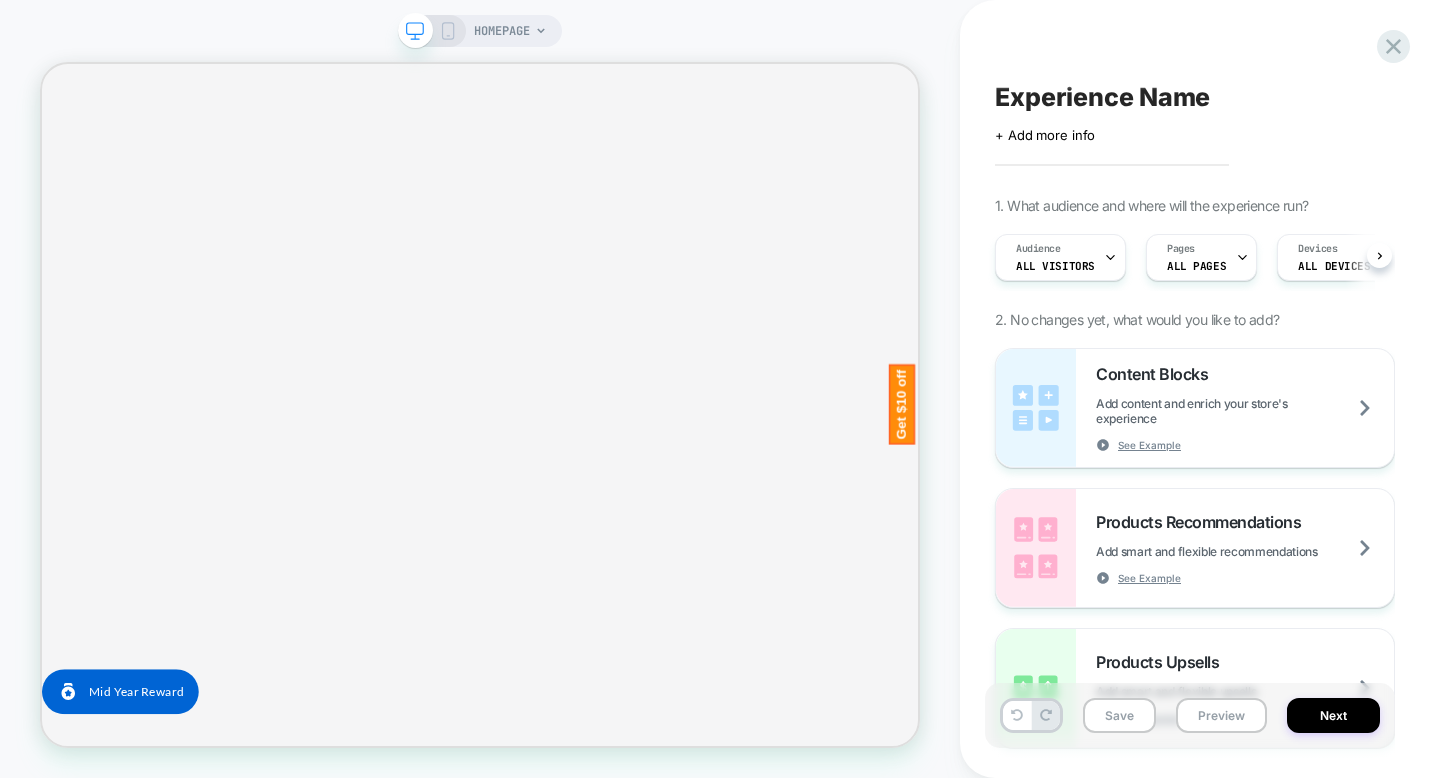 scroll, scrollTop: 0, scrollLeft: 1, axis: horizontal 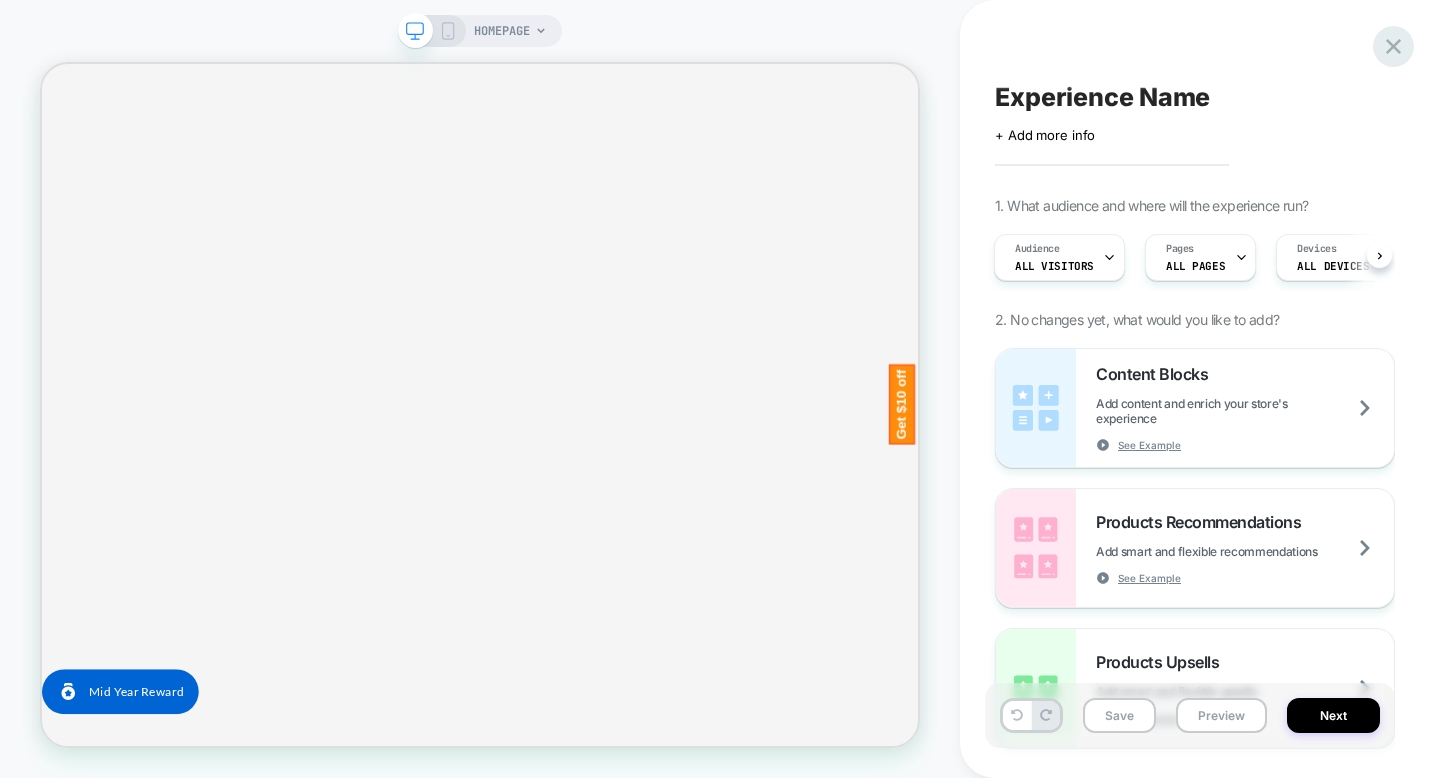 click 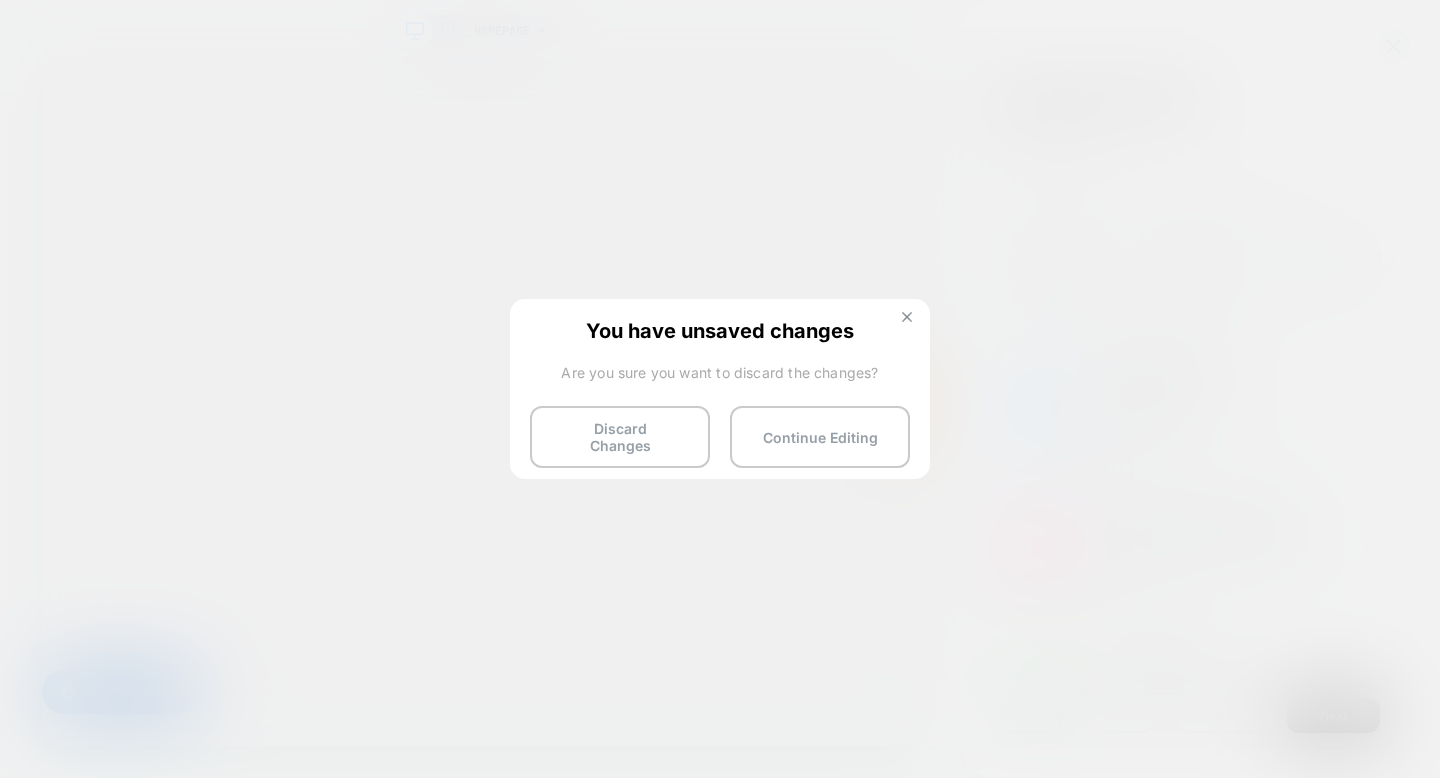 click at bounding box center [907, 319] 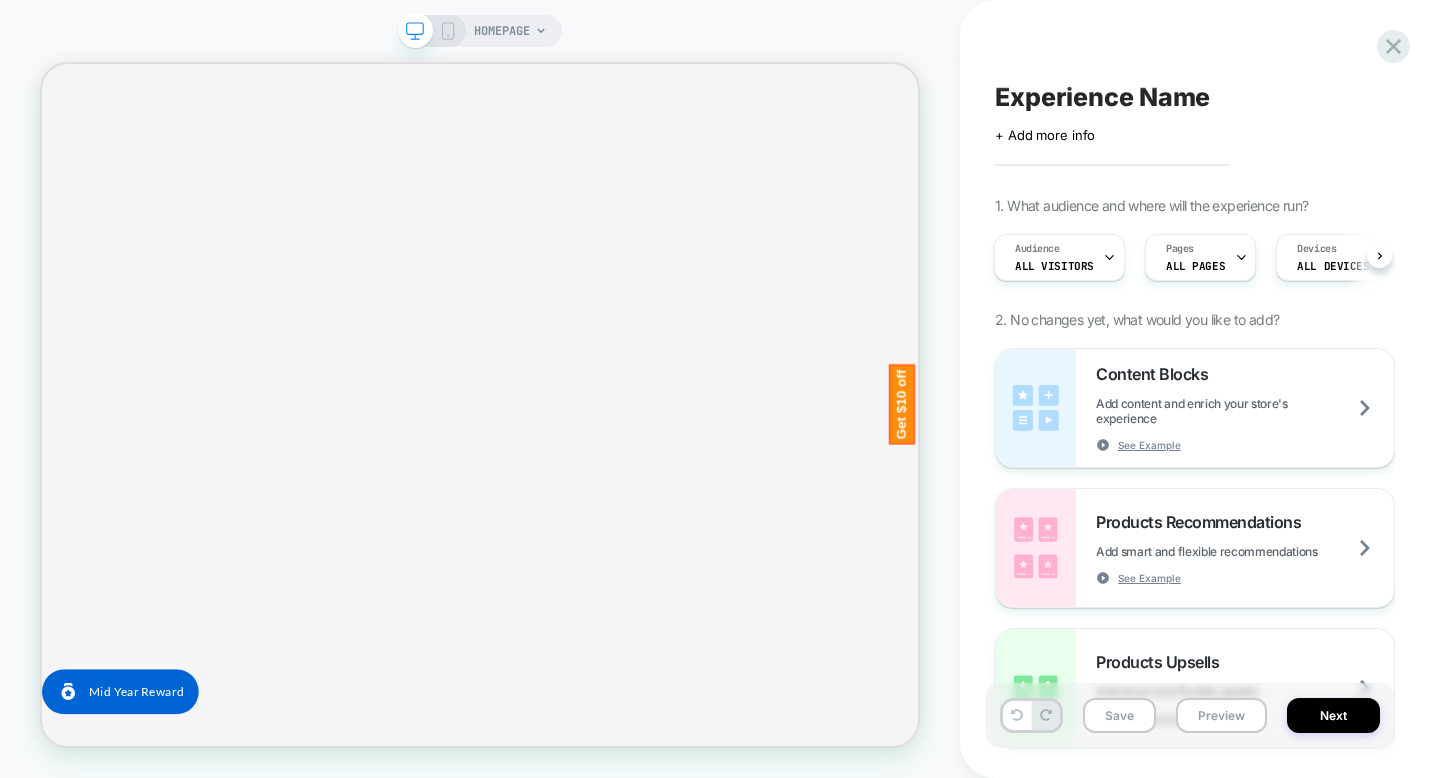 scroll, scrollTop: 1006, scrollLeft: 0, axis: vertical 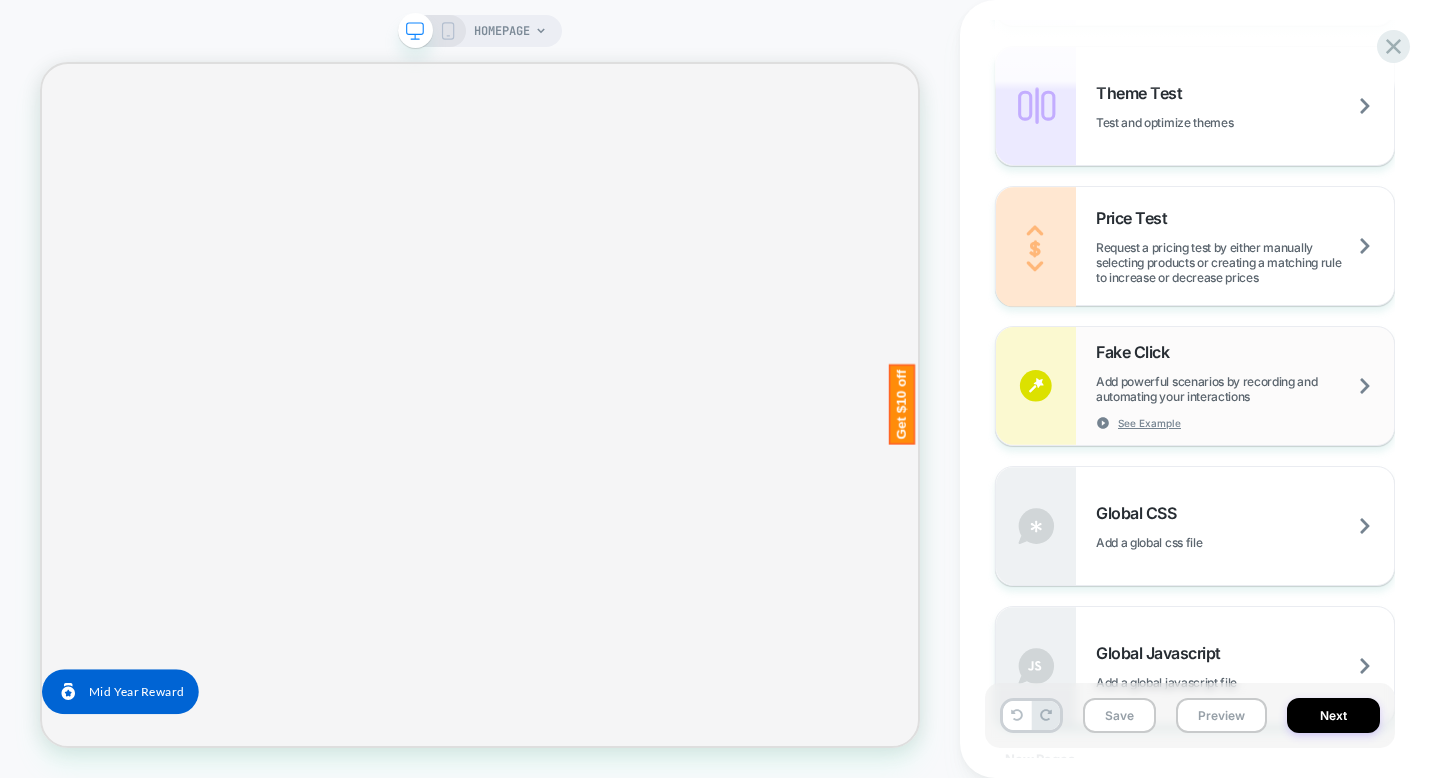 click on "Add powerful scenarios  by recording and automating your interactions" at bounding box center (1245, 389) 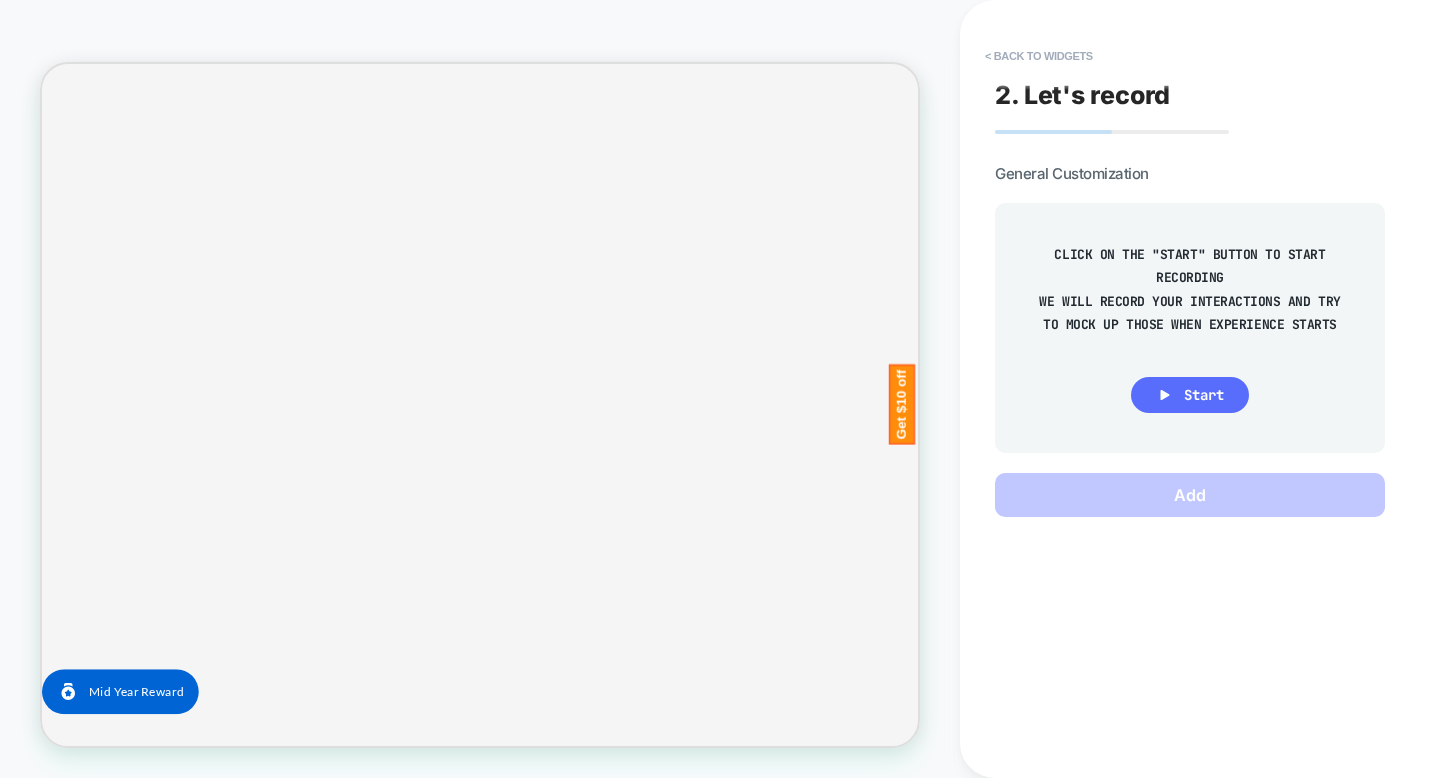 click on "Start" at bounding box center [1190, 395] 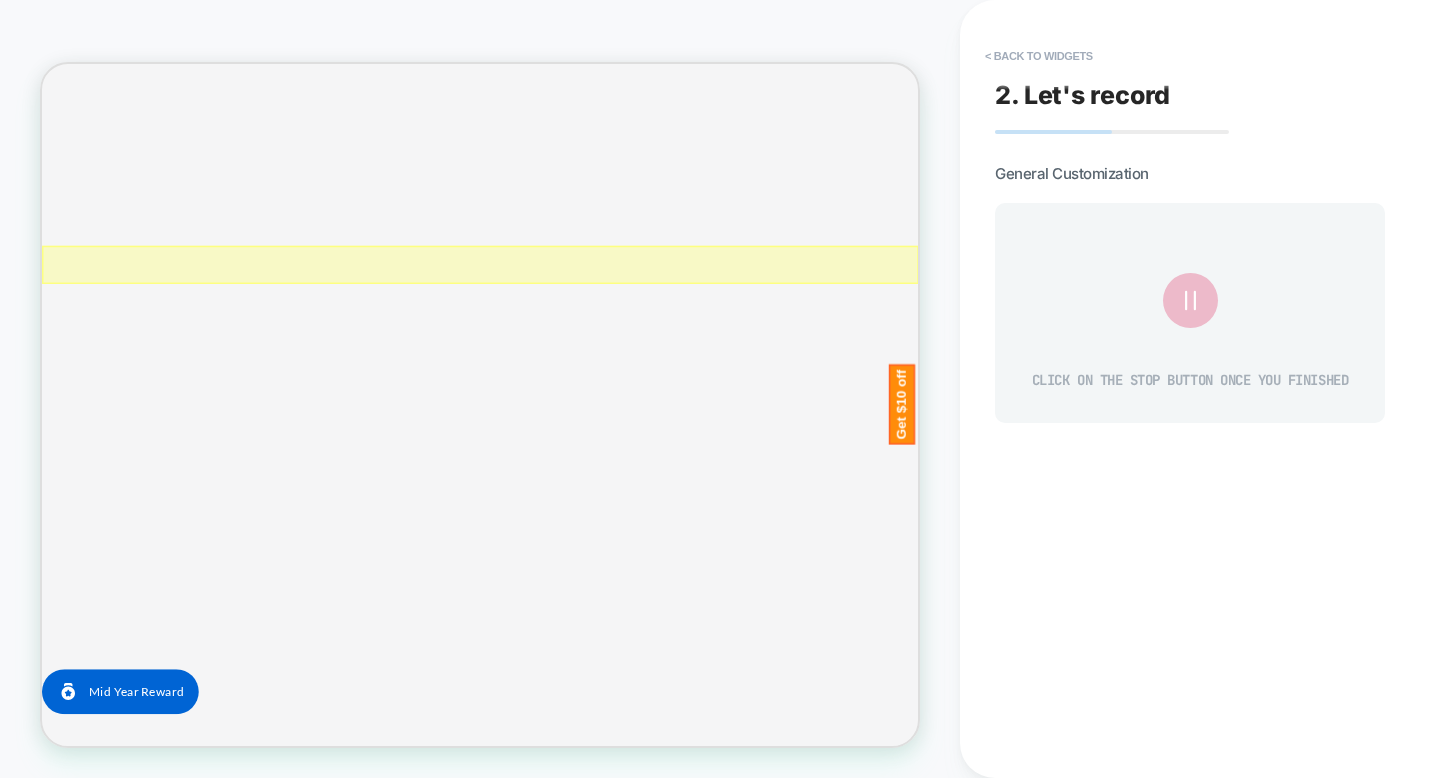click at bounding box center [626, 332] 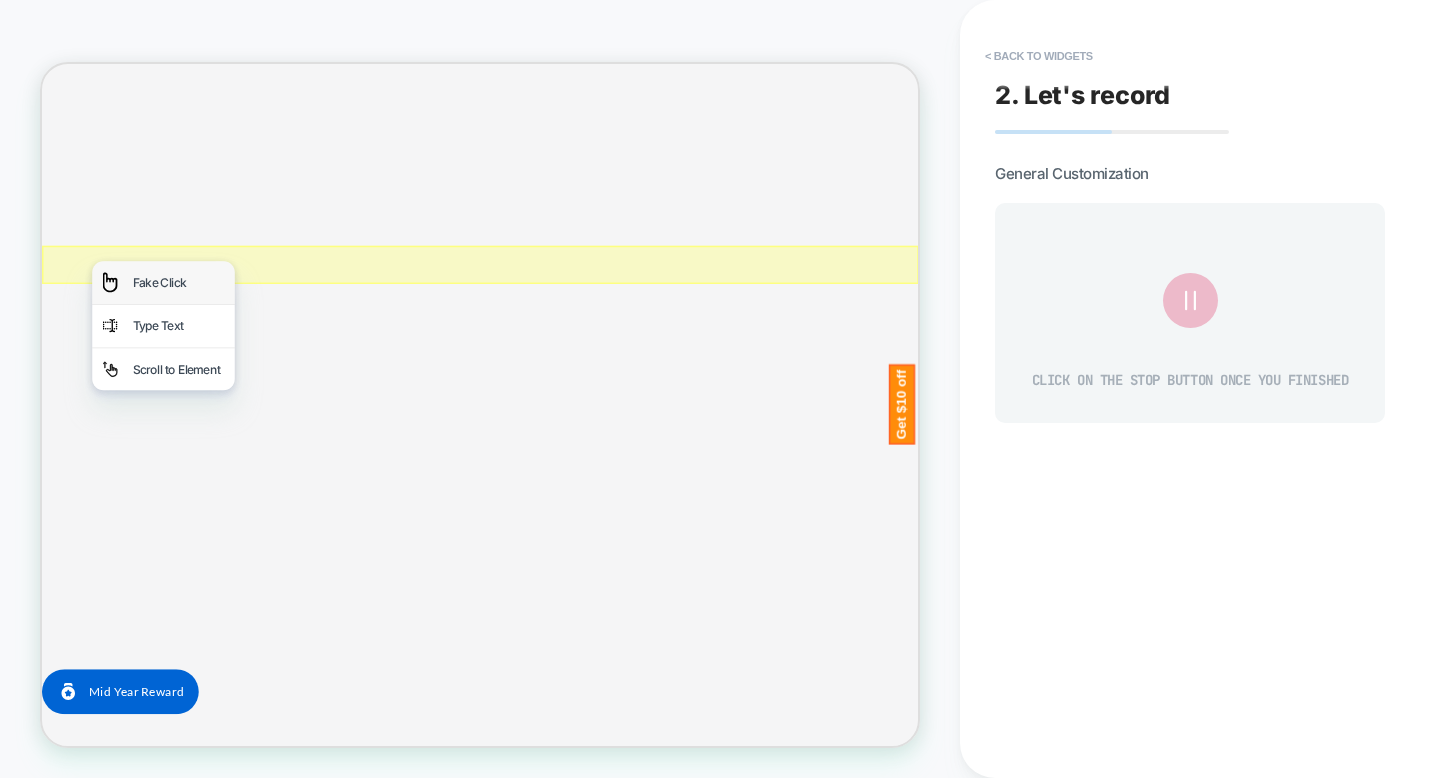 click on "Fake Click" at bounding box center [204, 355] 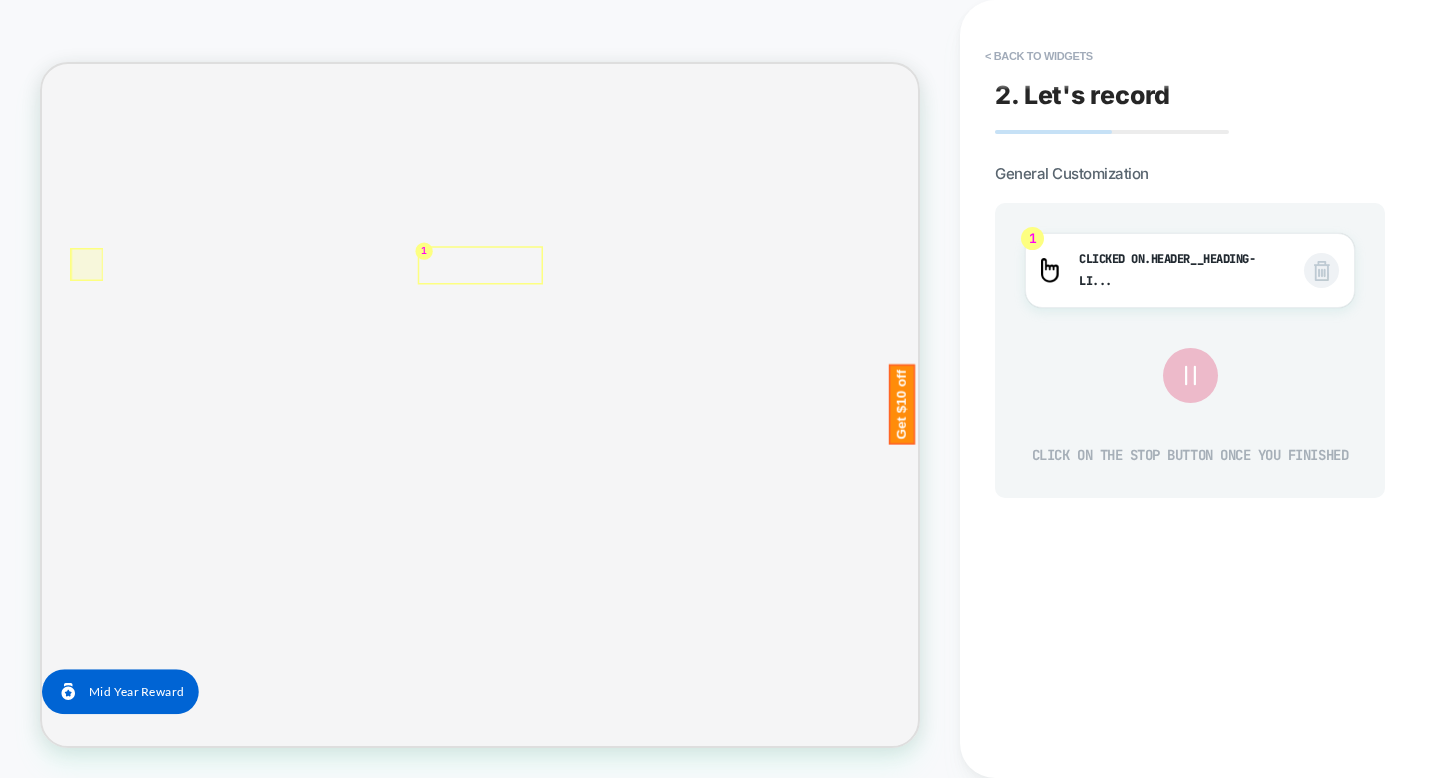 click on "Skip to content
Your cart is empty
Continue shopping
Have an account?
Log in  to check out faster.
Your cart
Loading...
Hottest Deals: 40% off & $10 off with code "FLASH10" -- Buy 2+ Pieces Add to cart Bifacial 100W 12V Monocrystalline Solar Panel from   $60   $100
Order special instructions
Order special instructions
Subtotal
$0.00
Taxes and  shipping  calculated at checkout" at bounding box center (626, 48571) 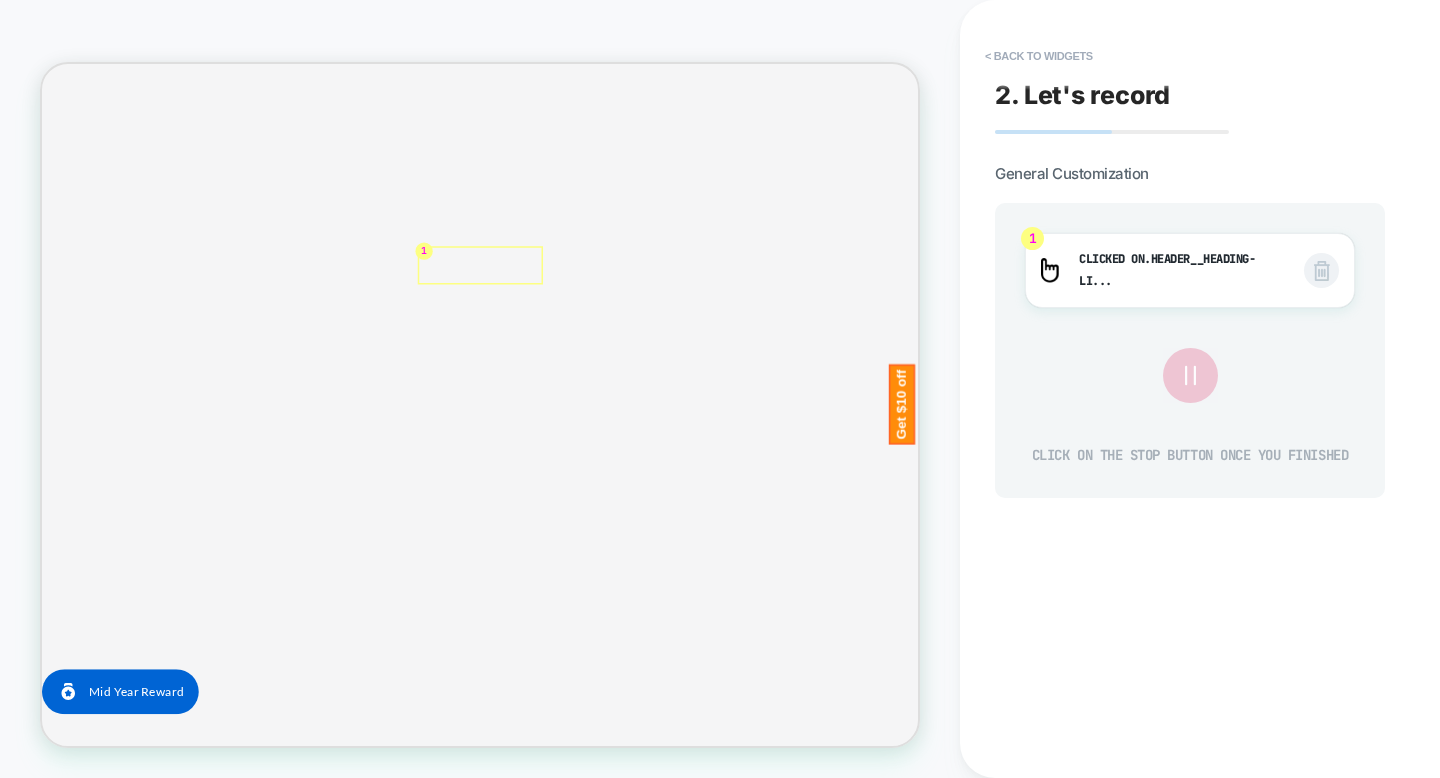click 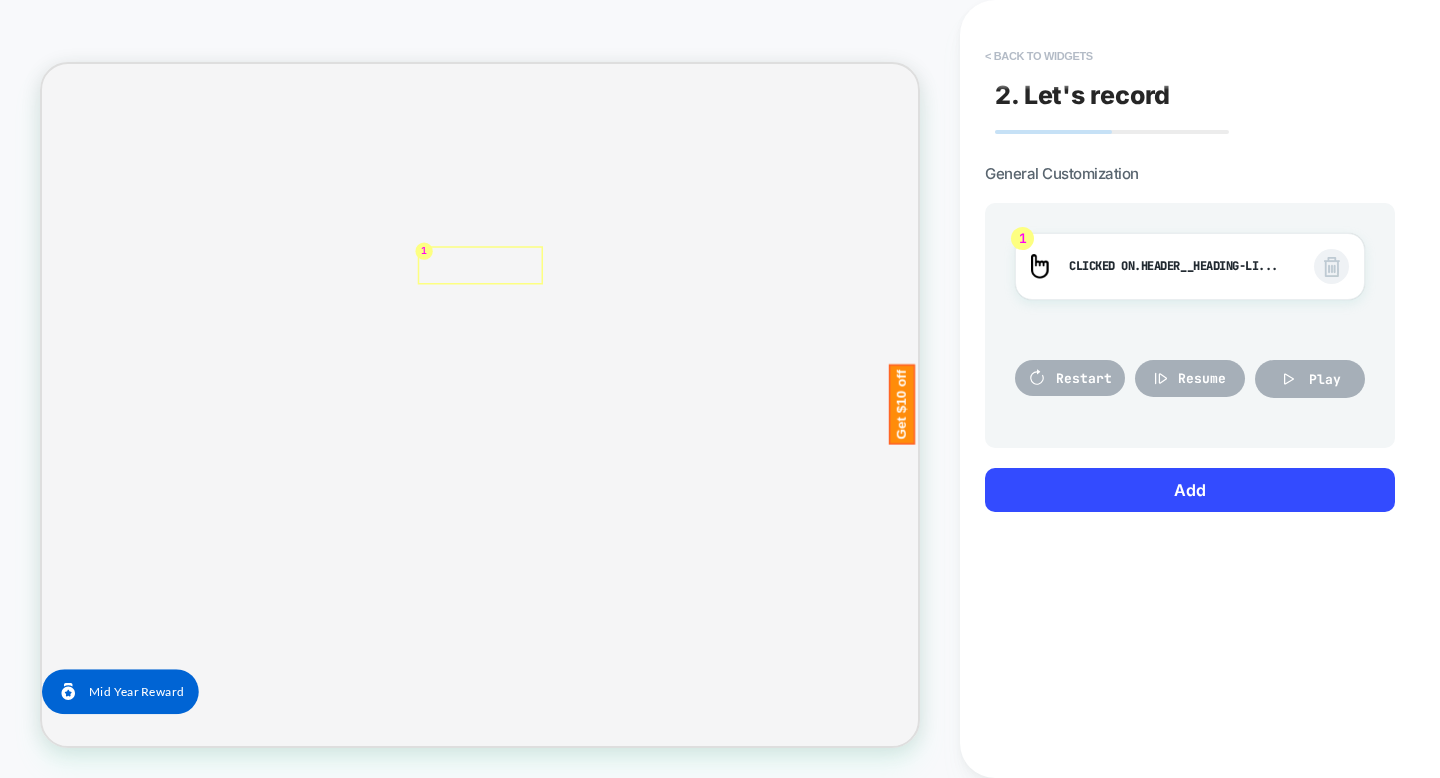click on "< Back to widgets" at bounding box center [1039, 56] 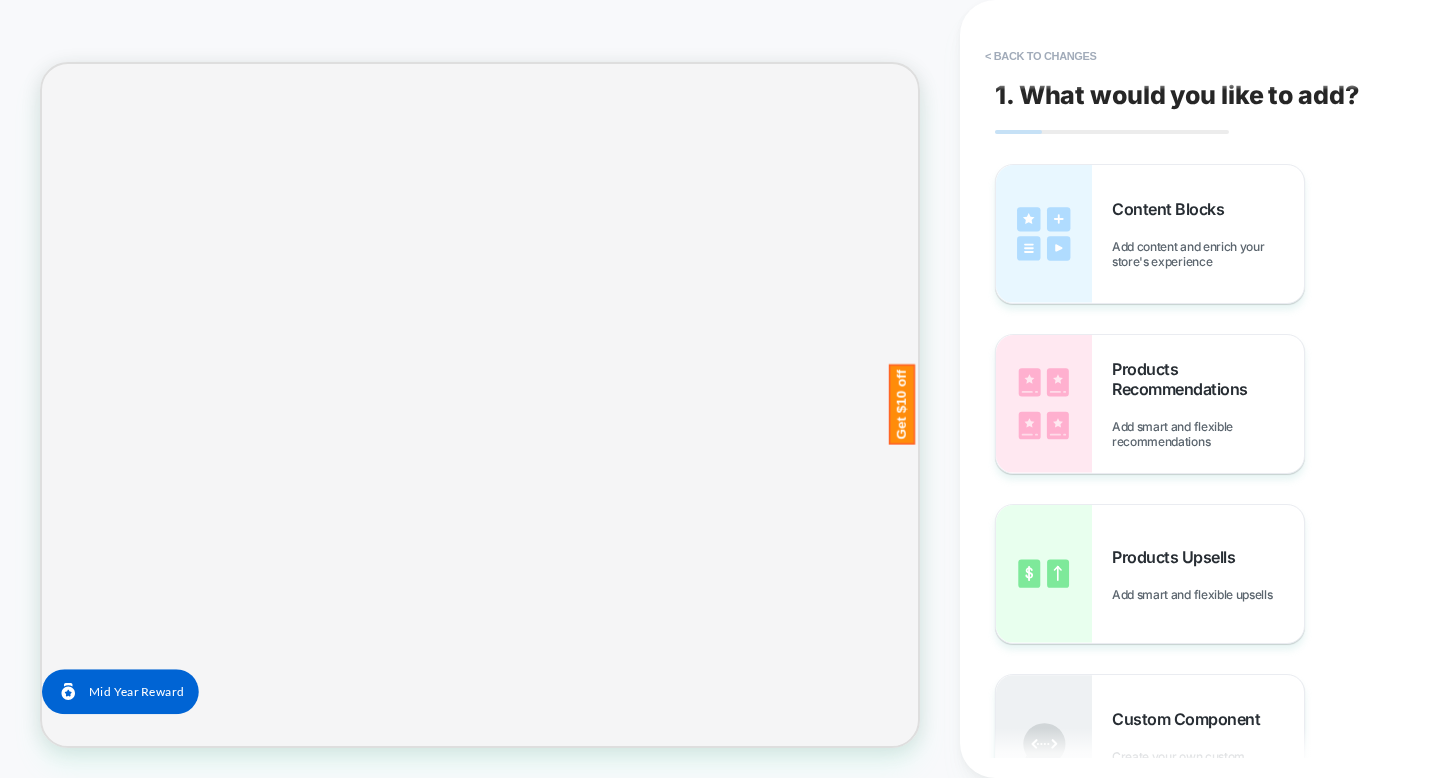 click on "< Back to changes" at bounding box center [1041, 56] 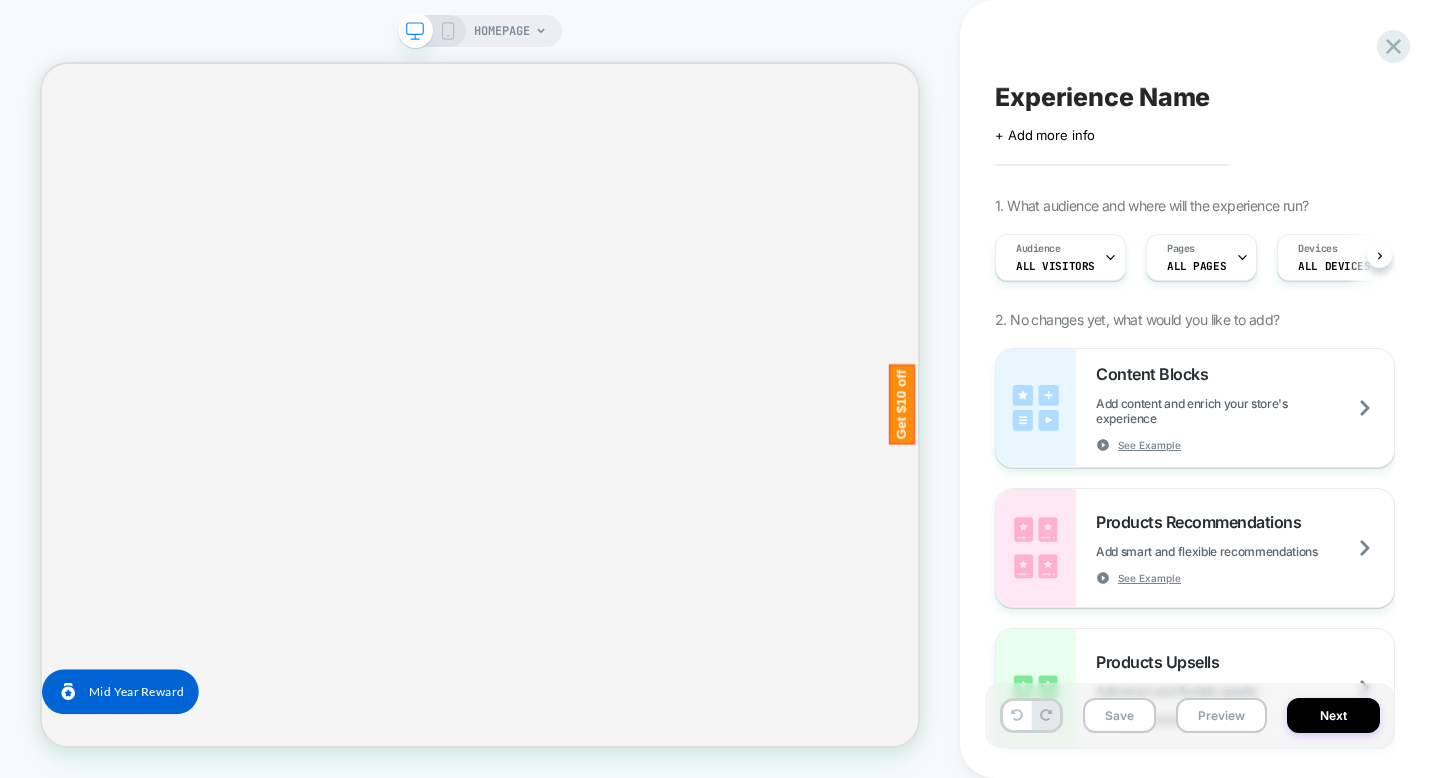 scroll, scrollTop: 0, scrollLeft: 1, axis: horizontal 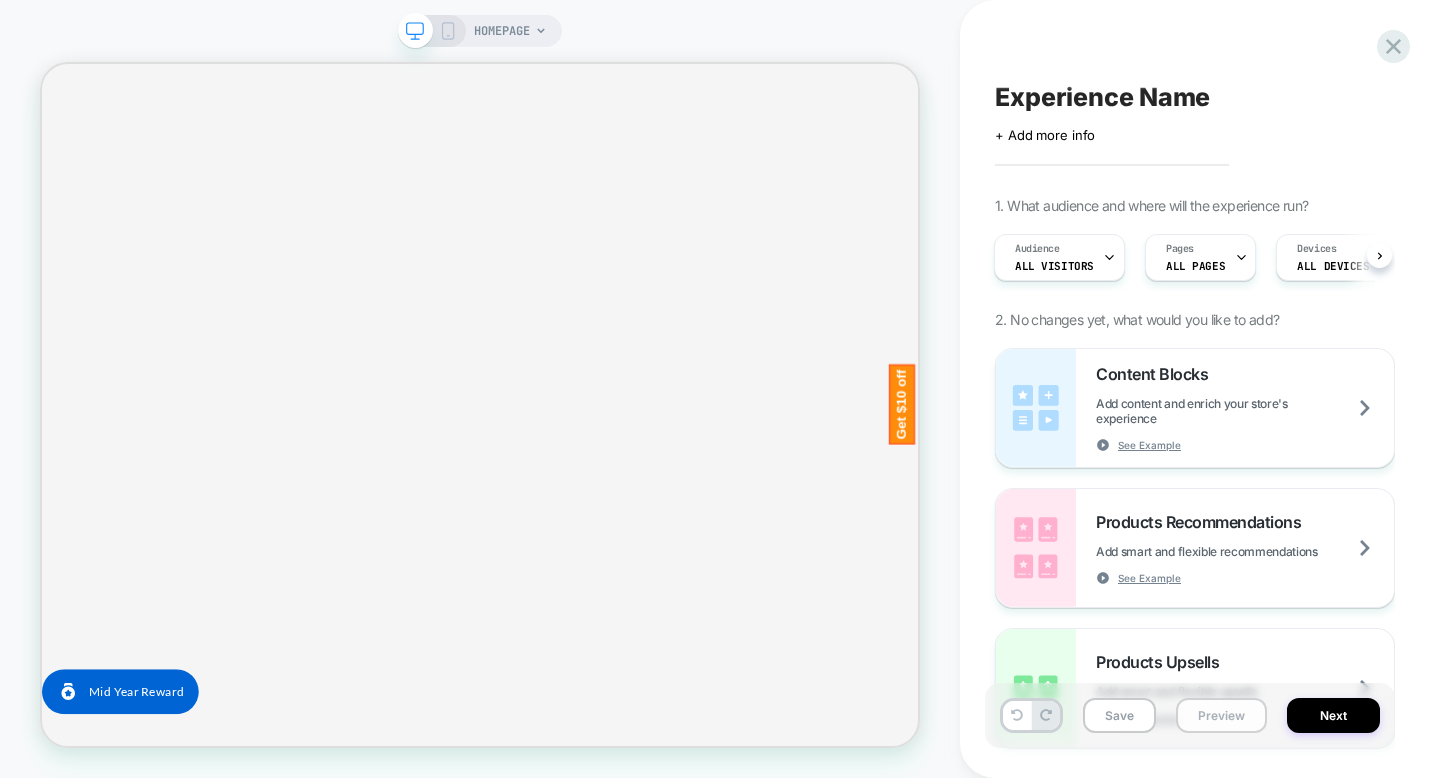 click on "Preview" at bounding box center [1221, 715] 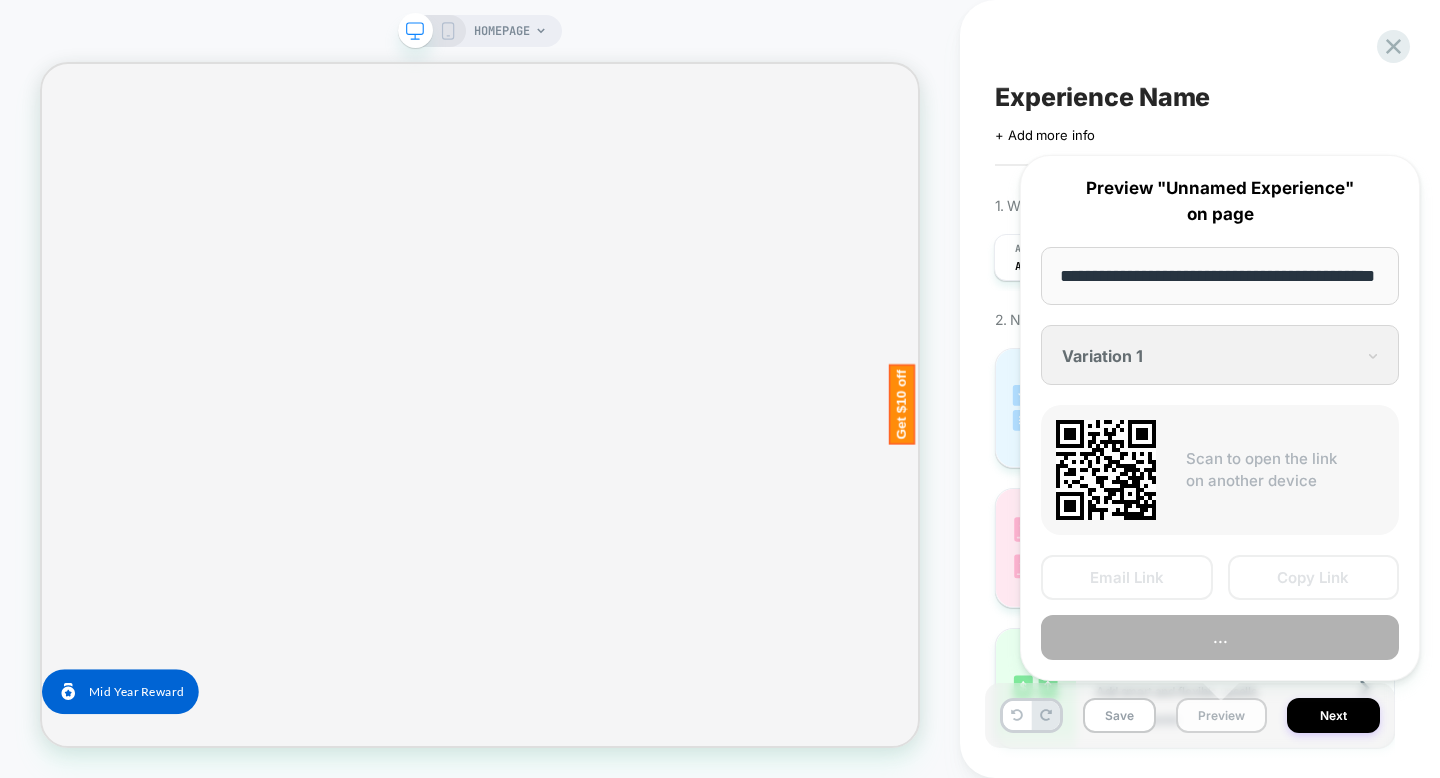 scroll, scrollTop: 0, scrollLeft: 73, axis: horizontal 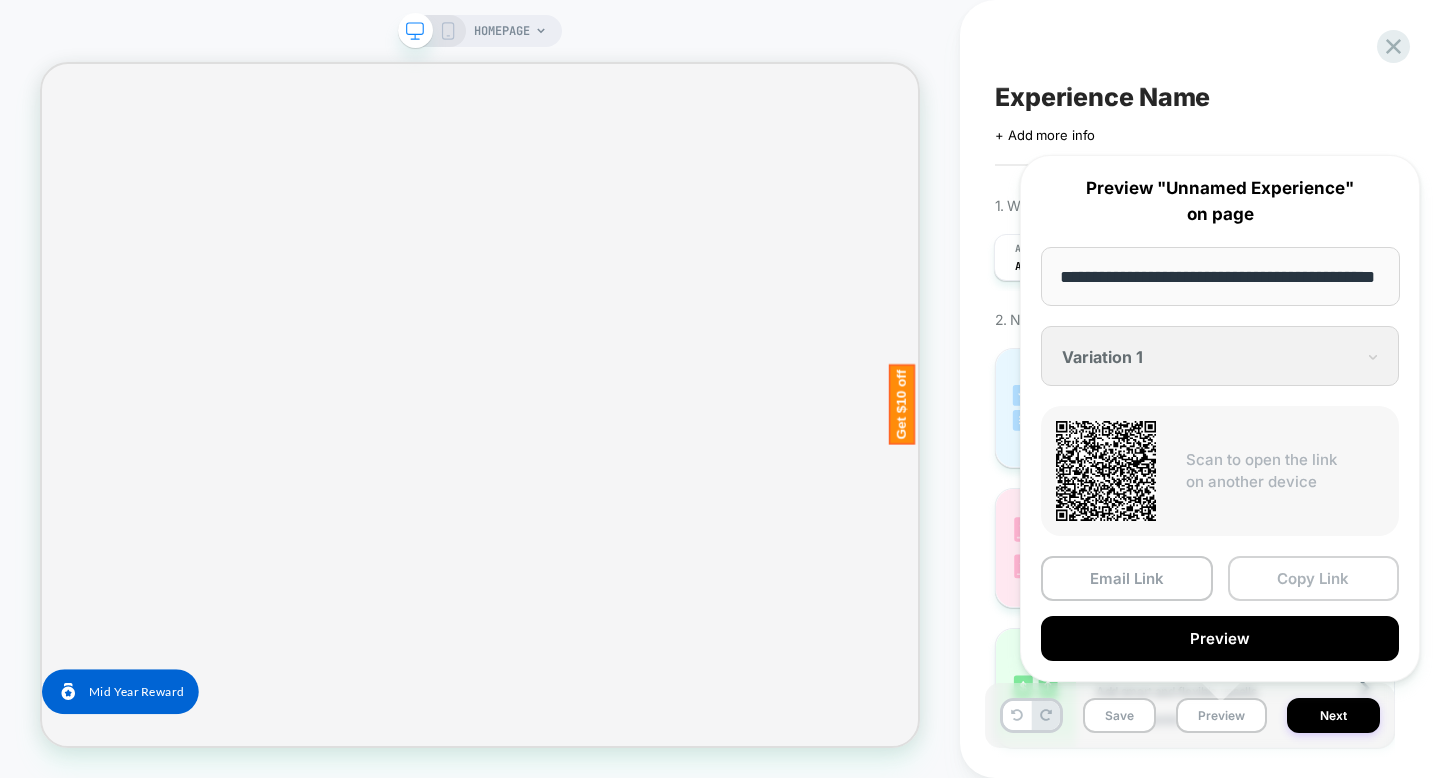 click on "Copy Link" at bounding box center [1314, 578] 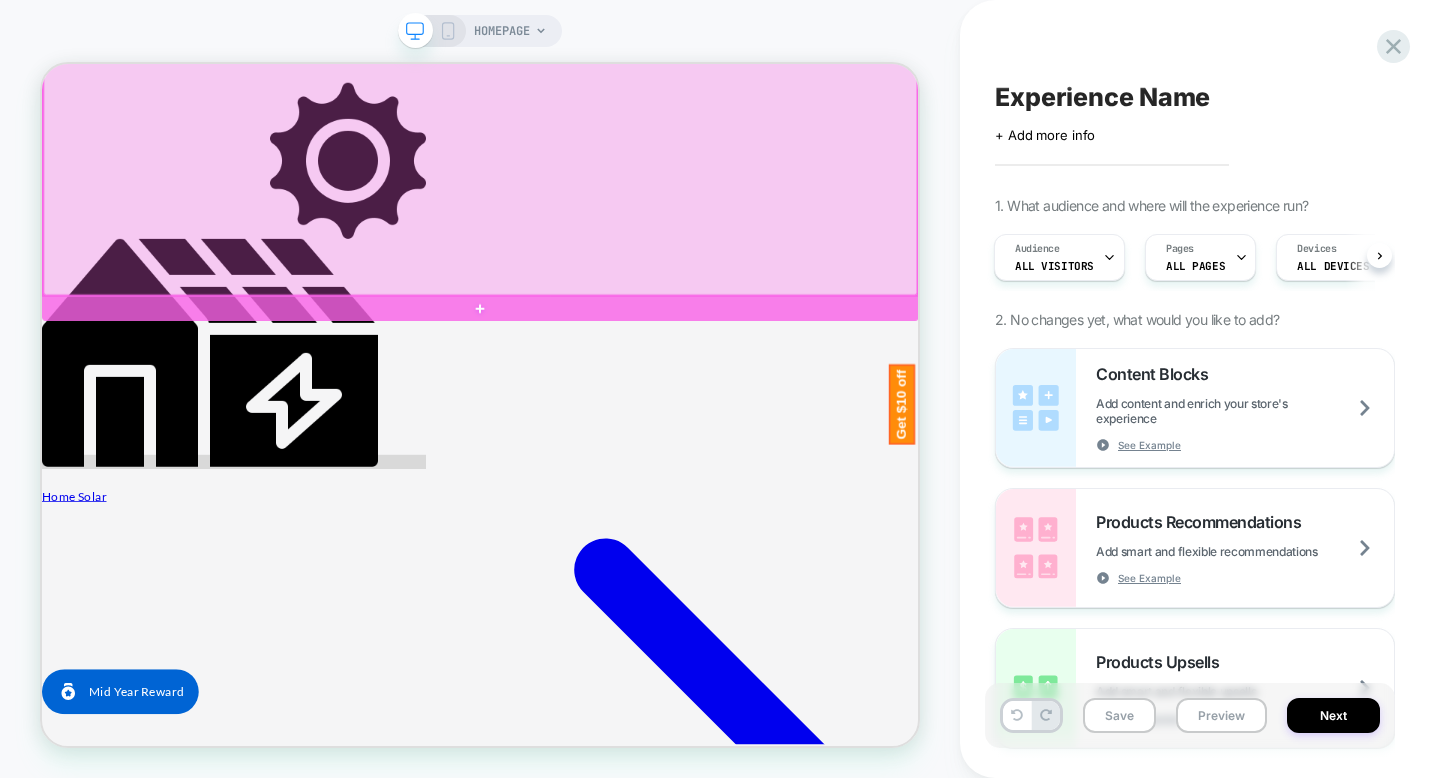scroll, scrollTop: 8697, scrollLeft: 0, axis: vertical 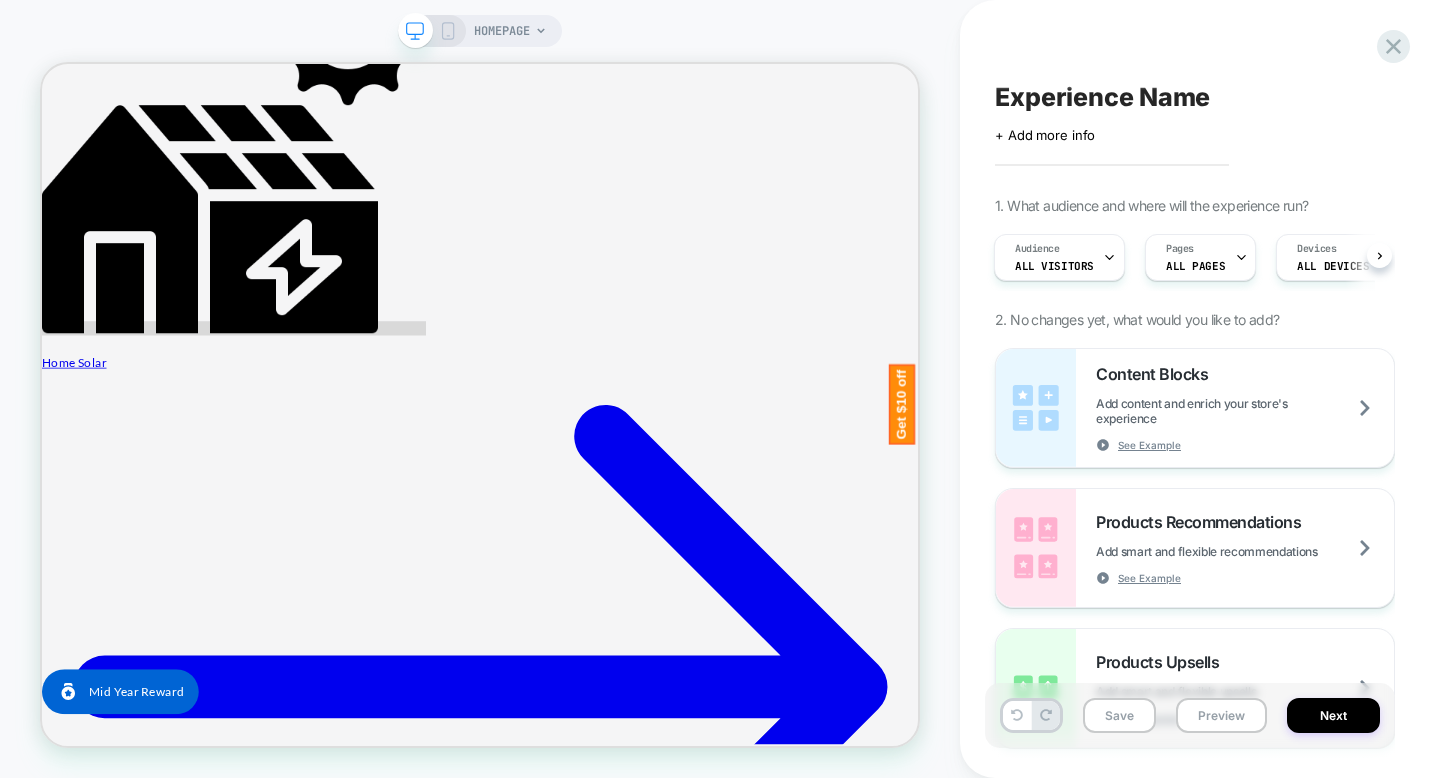 click on "Experience Name" at bounding box center [1102, 97] 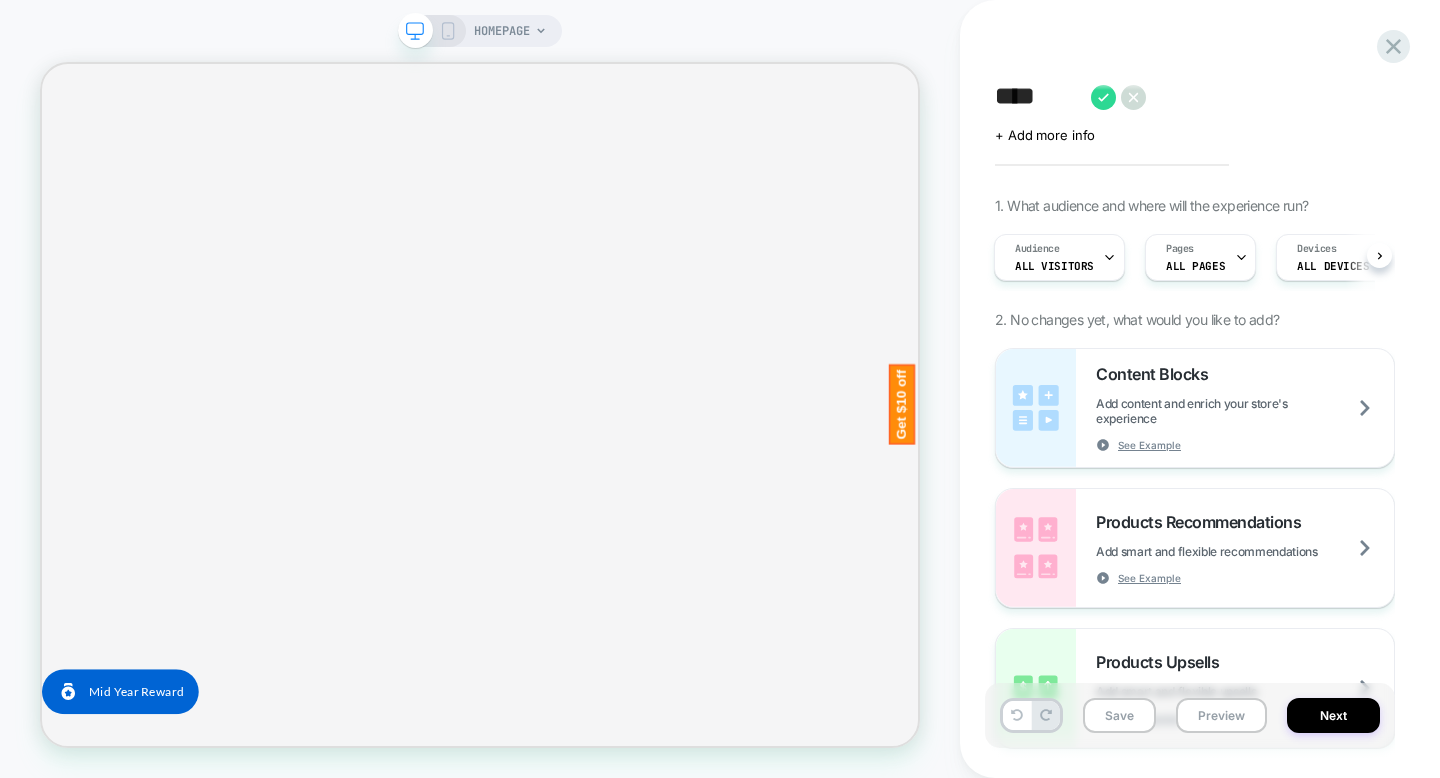 scroll, scrollTop: 778, scrollLeft: 0, axis: vertical 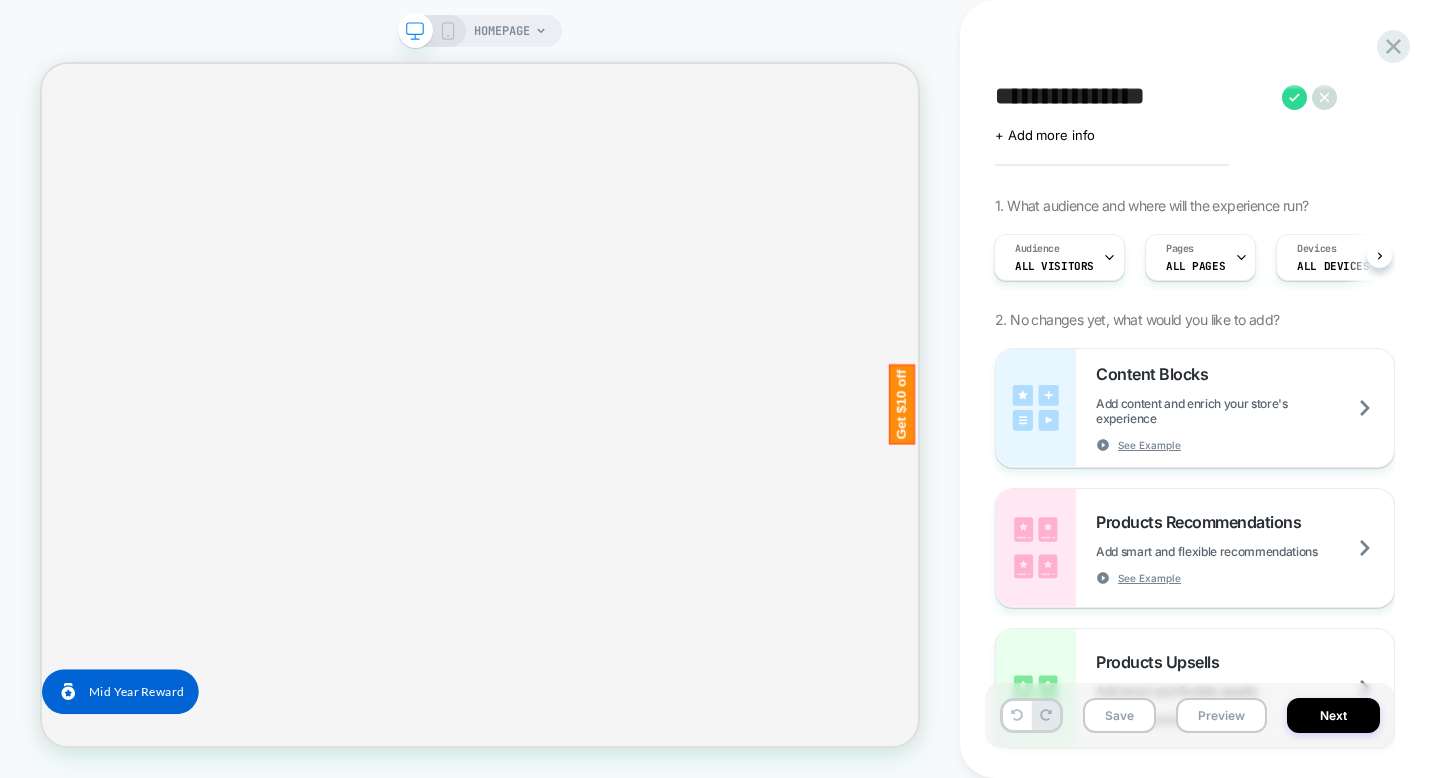 click on "**********" at bounding box center (1133, 97) 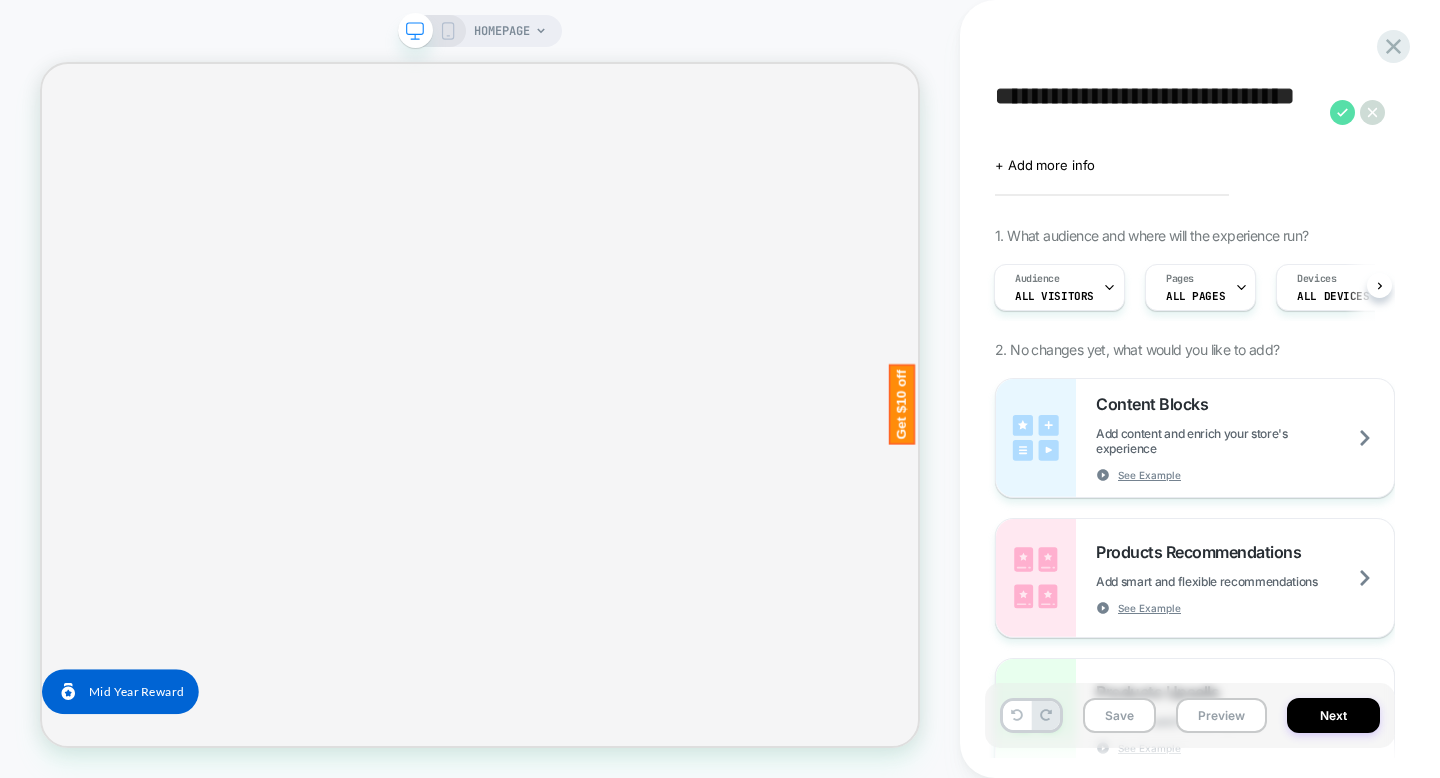 type on "**********" 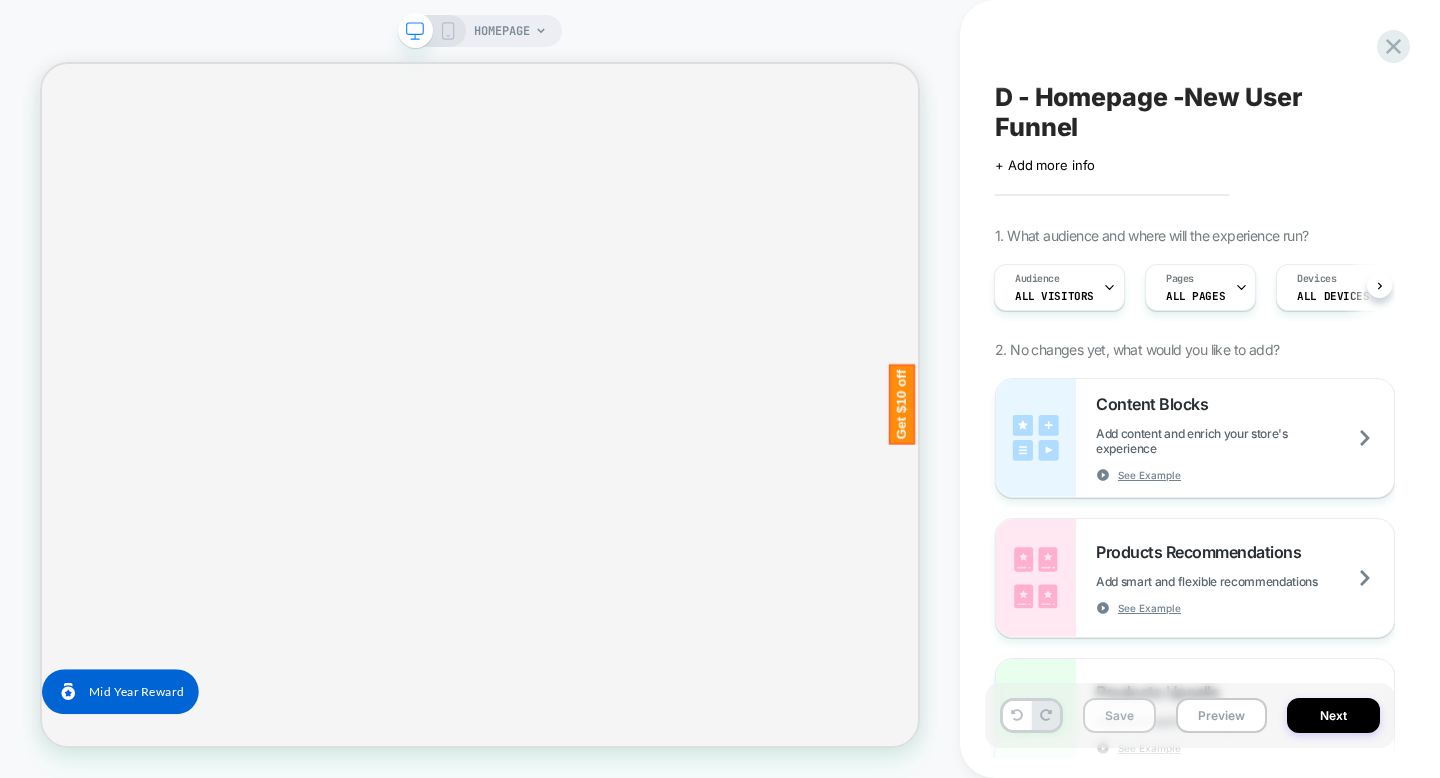click on "Save" at bounding box center [1119, 715] 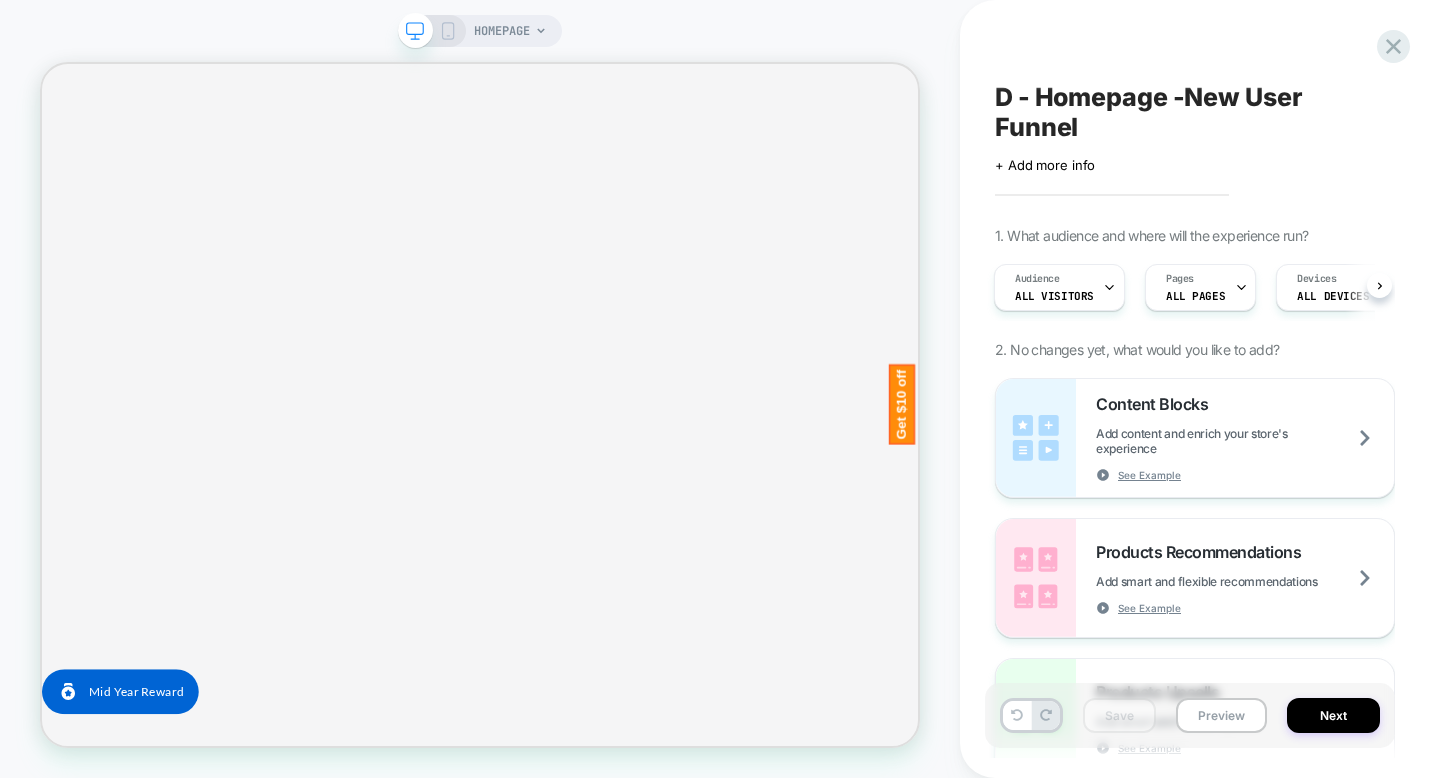 scroll, scrollTop: 0, scrollLeft: 0, axis: both 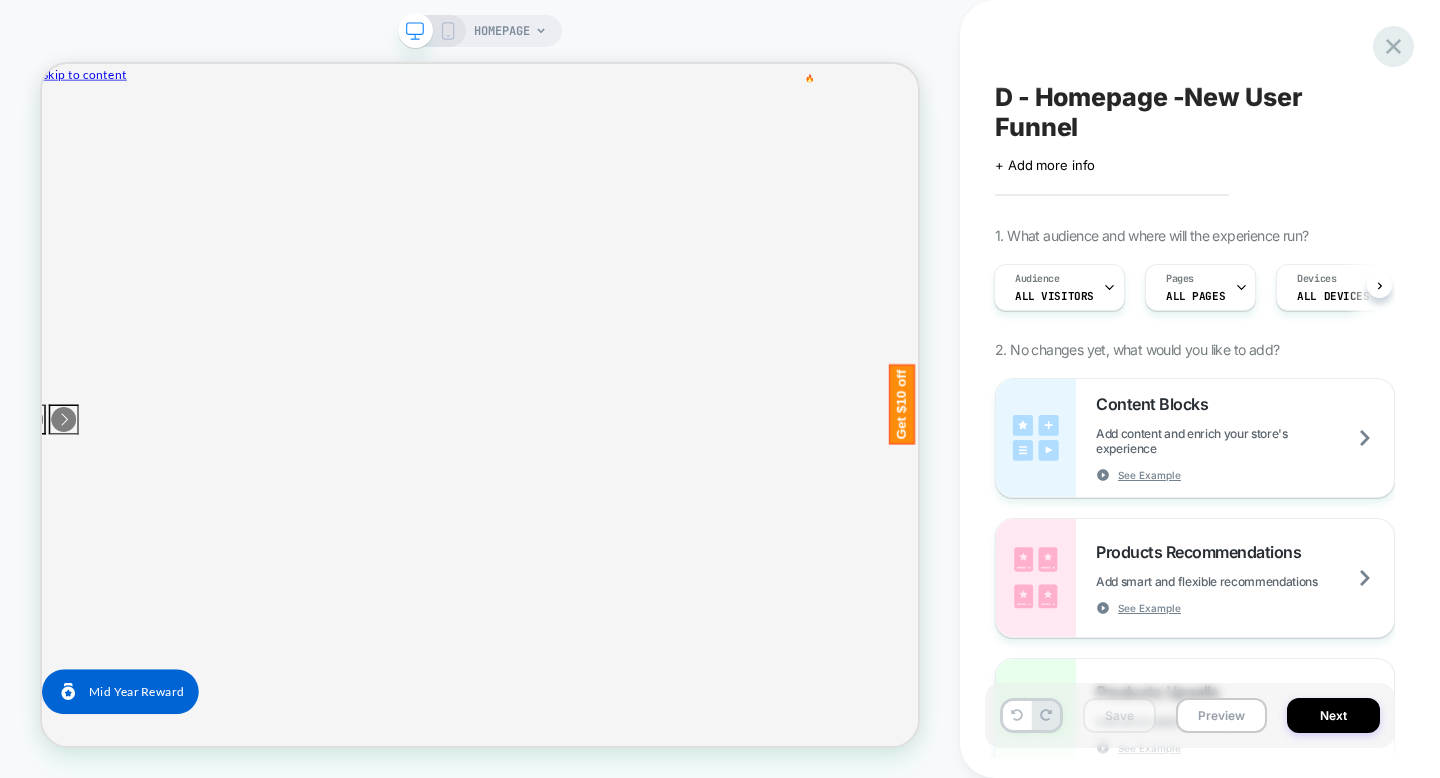 click 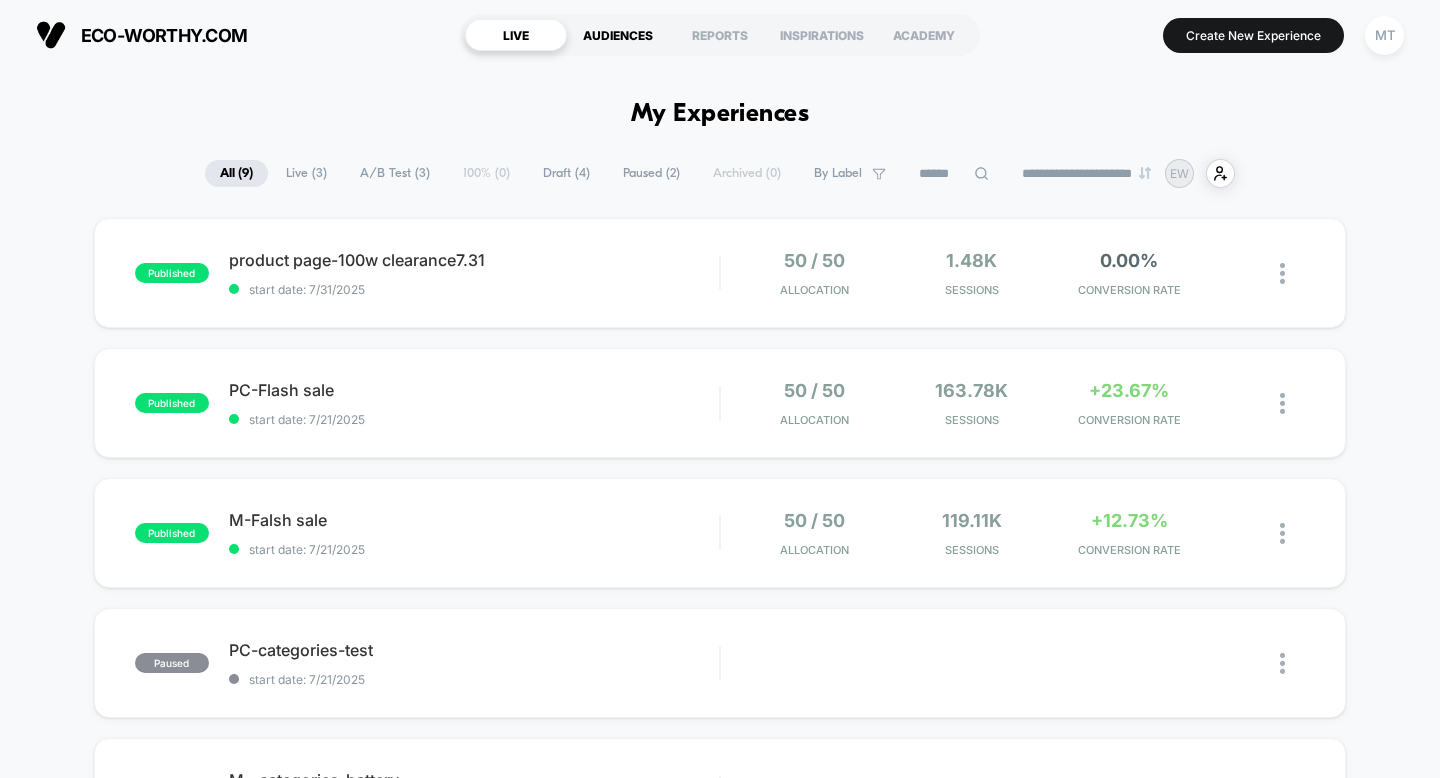 click on "AUDIENCES" at bounding box center [618, 35] 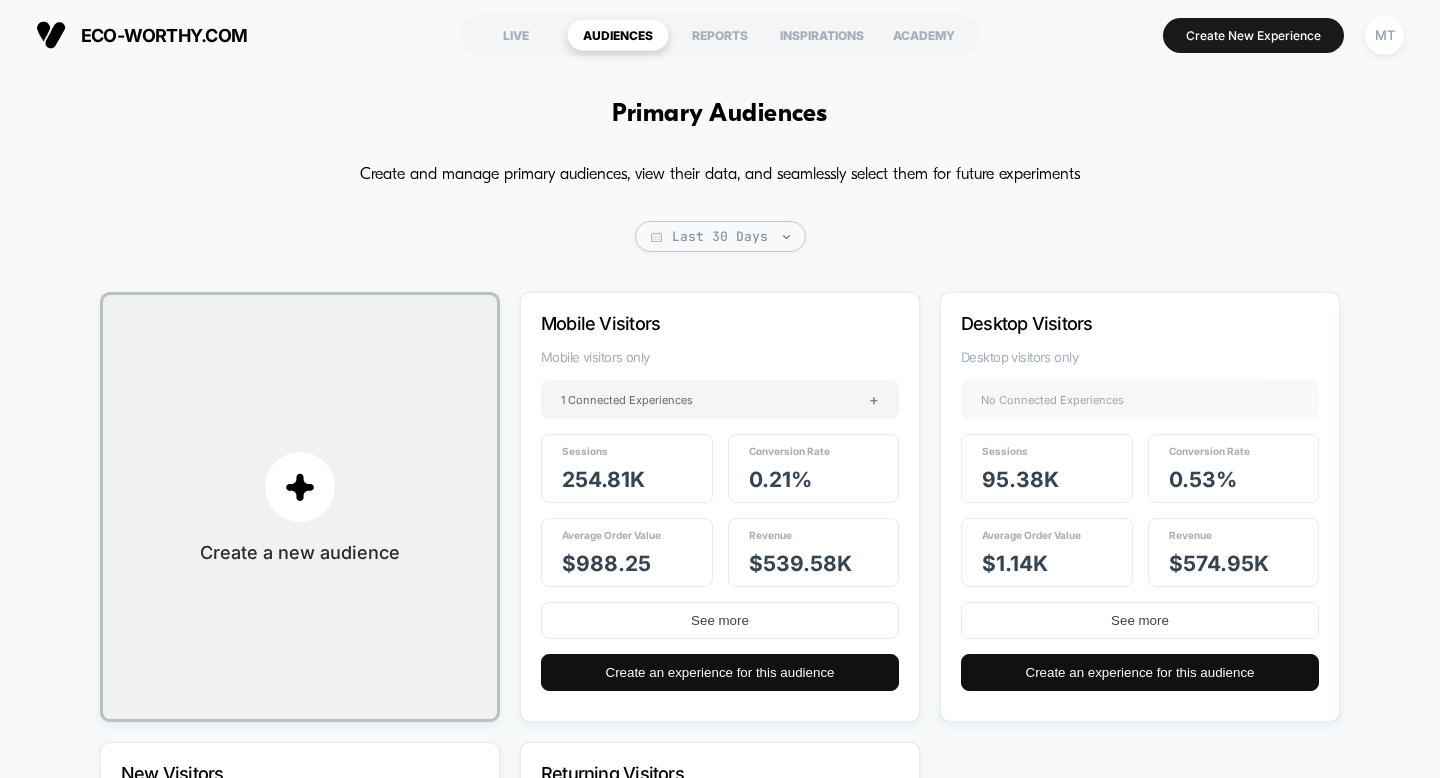click on "eco-worthy.com LIVE AUDIENCES REPORTS INSPIRATIONS ACADEMY Create New Experience MT" at bounding box center [720, 35] 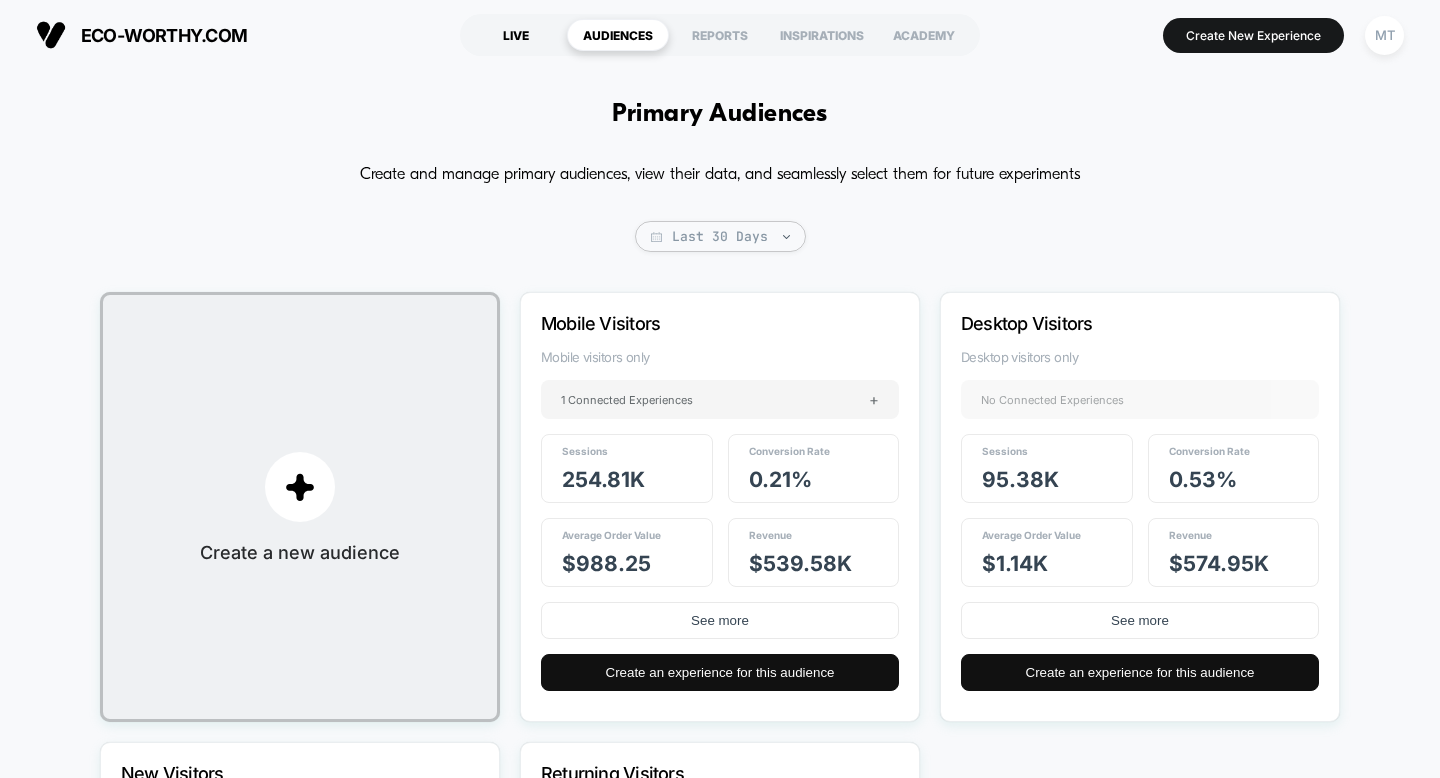 click on "LIVE" at bounding box center [516, 35] 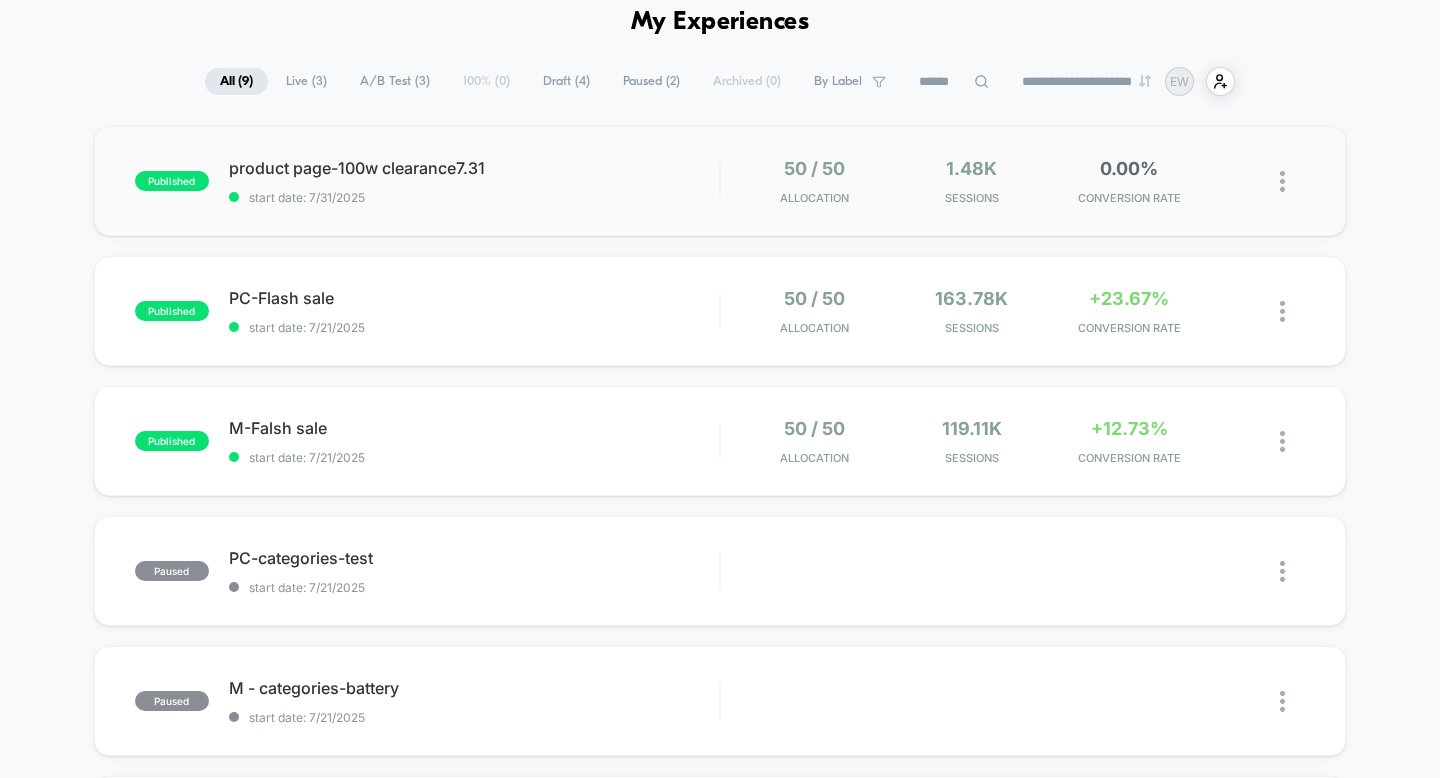 scroll, scrollTop: 92, scrollLeft: 0, axis: vertical 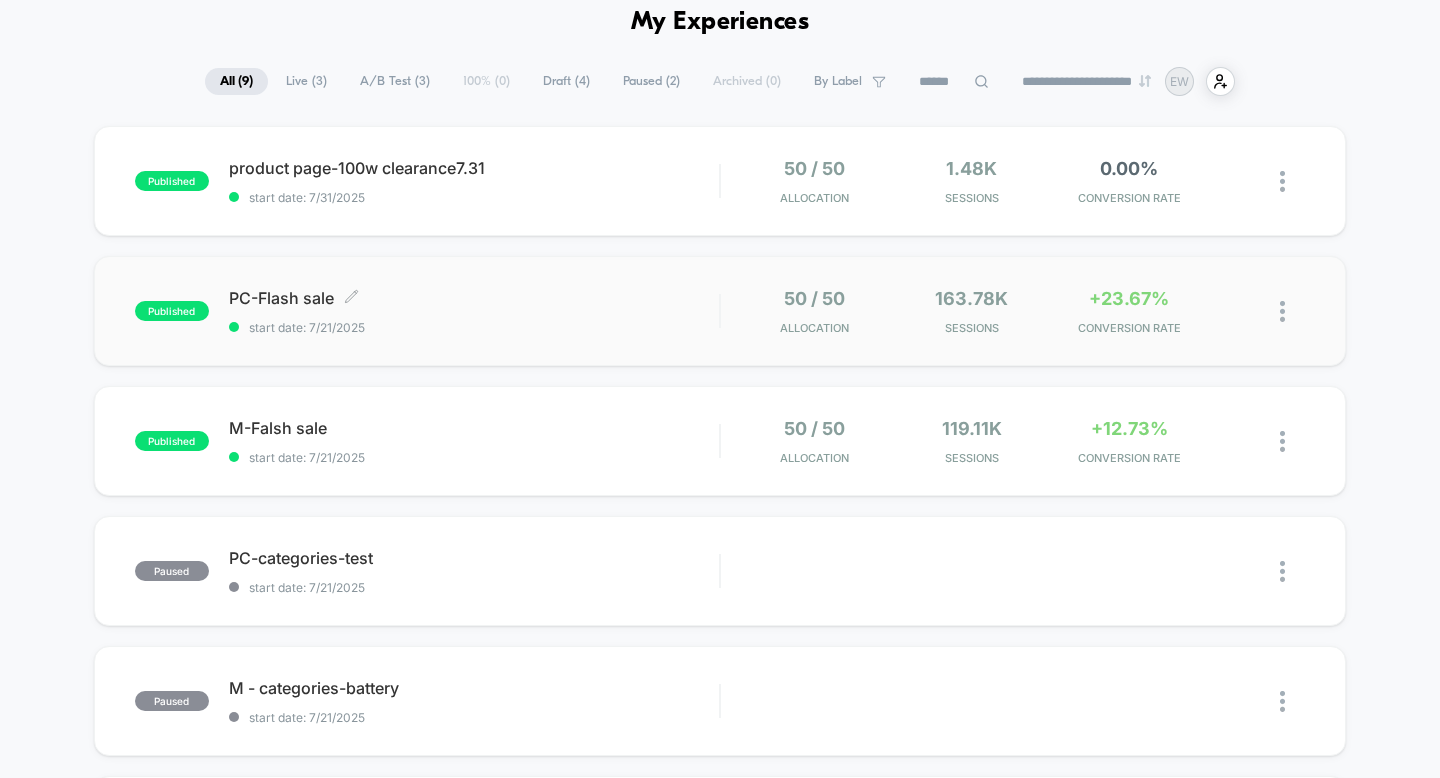 click on "PC-Flash sale Click to edit experience details Click to edit experience details start date: 7/21/2025" at bounding box center [474, 311] 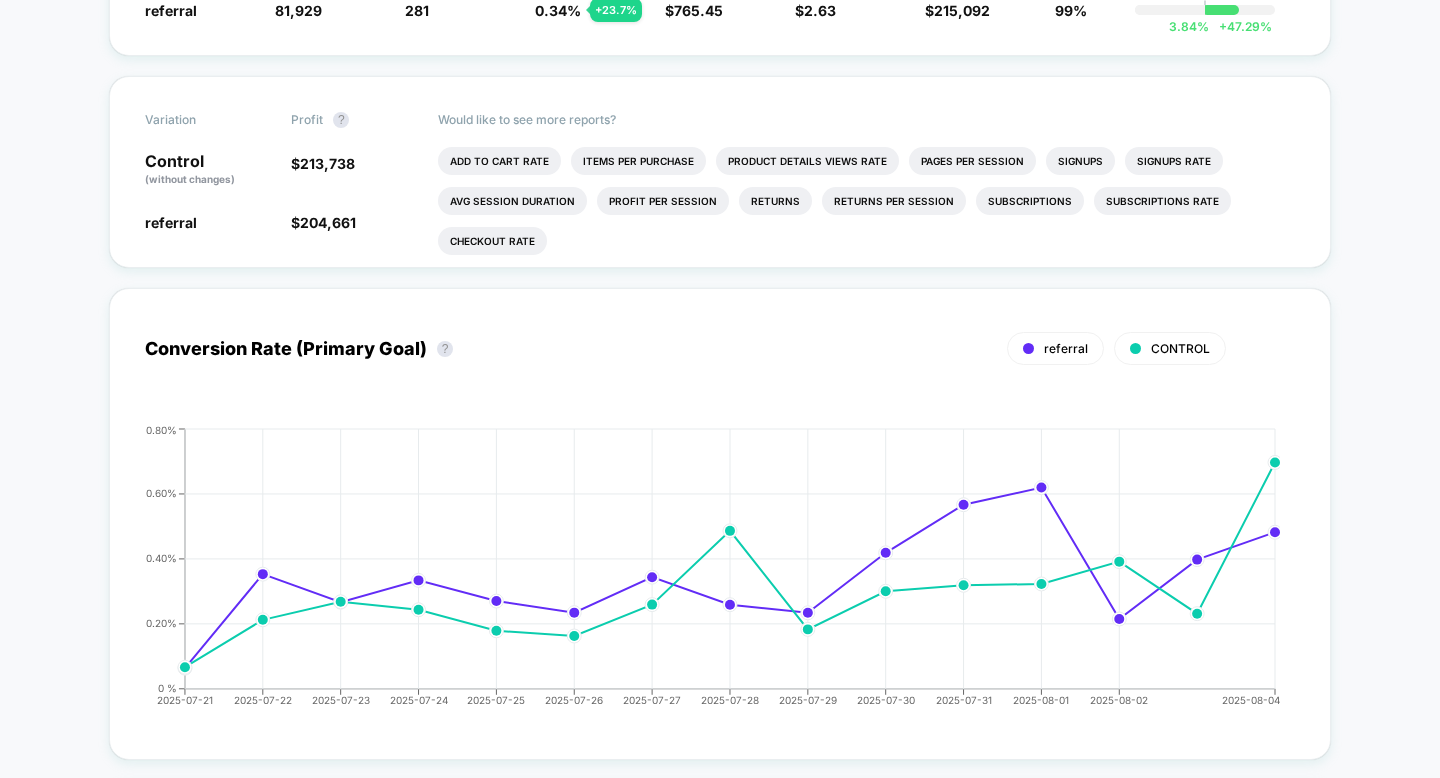 scroll, scrollTop: 0, scrollLeft: 0, axis: both 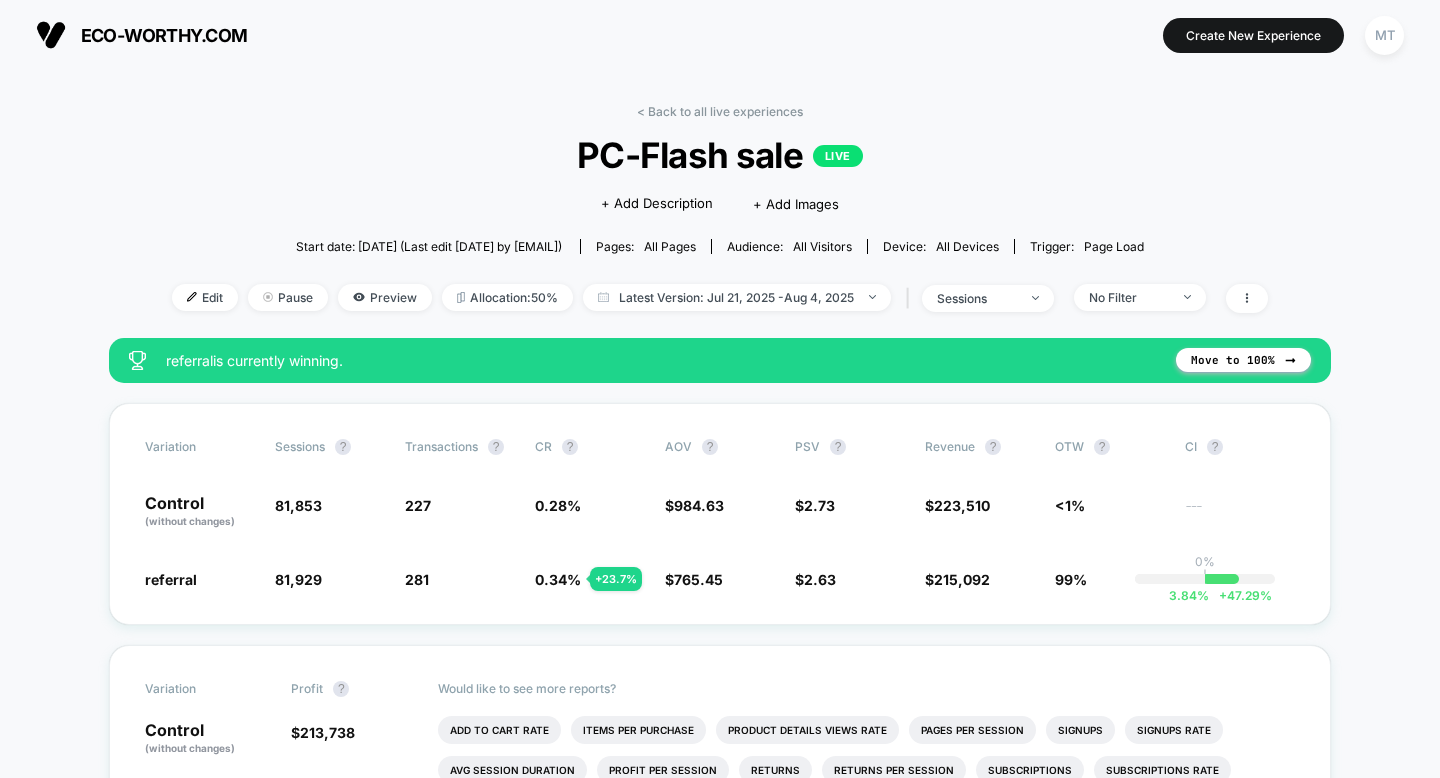 click on "< Back to all live experiences  PC-Flash sale LIVE Click to edit experience details + Add Description + Add Images Start date: 7/21/2025 (Last edit 7/21/2025 by service@eco-worthy.com) Pages: all pages Audience: All Visitors Device: all devices Trigger: Page Load Edit Pause  Preview Allocation:  50% Latest Version:     Jul 21, 2025    -    Aug 4, 2025 |   sessions   No Filter" at bounding box center [720, 221] 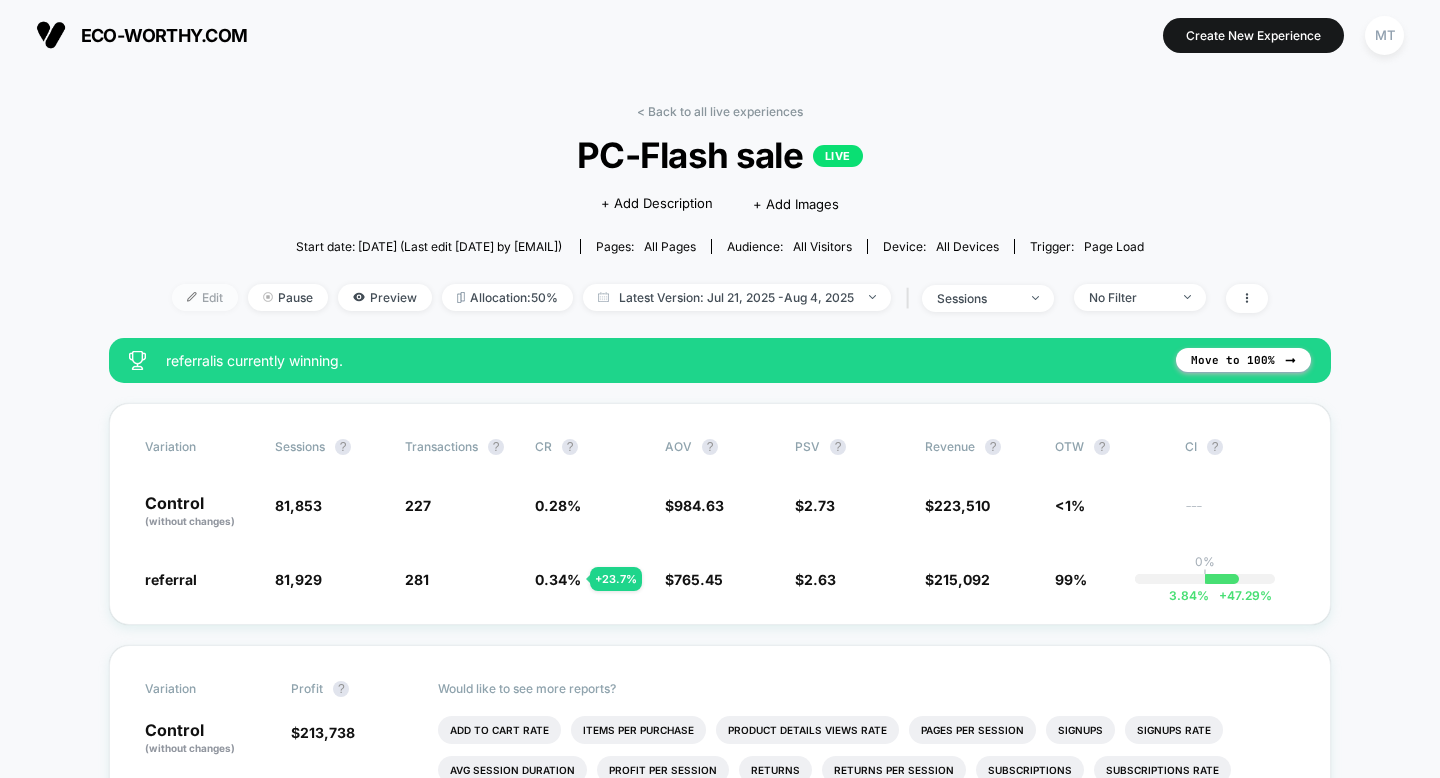 click on "Edit" at bounding box center (205, 297) 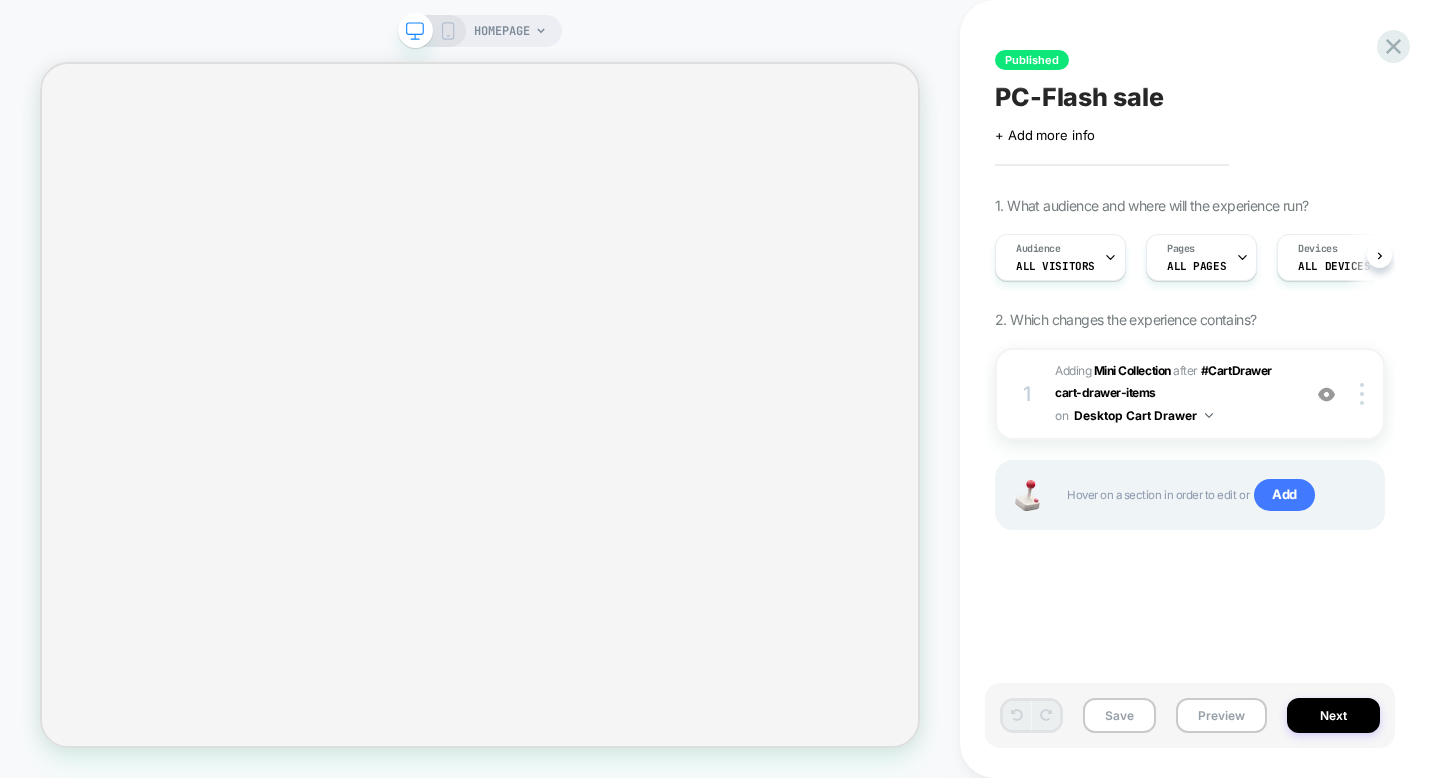 scroll, scrollTop: 0, scrollLeft: 1, axis: horizontal 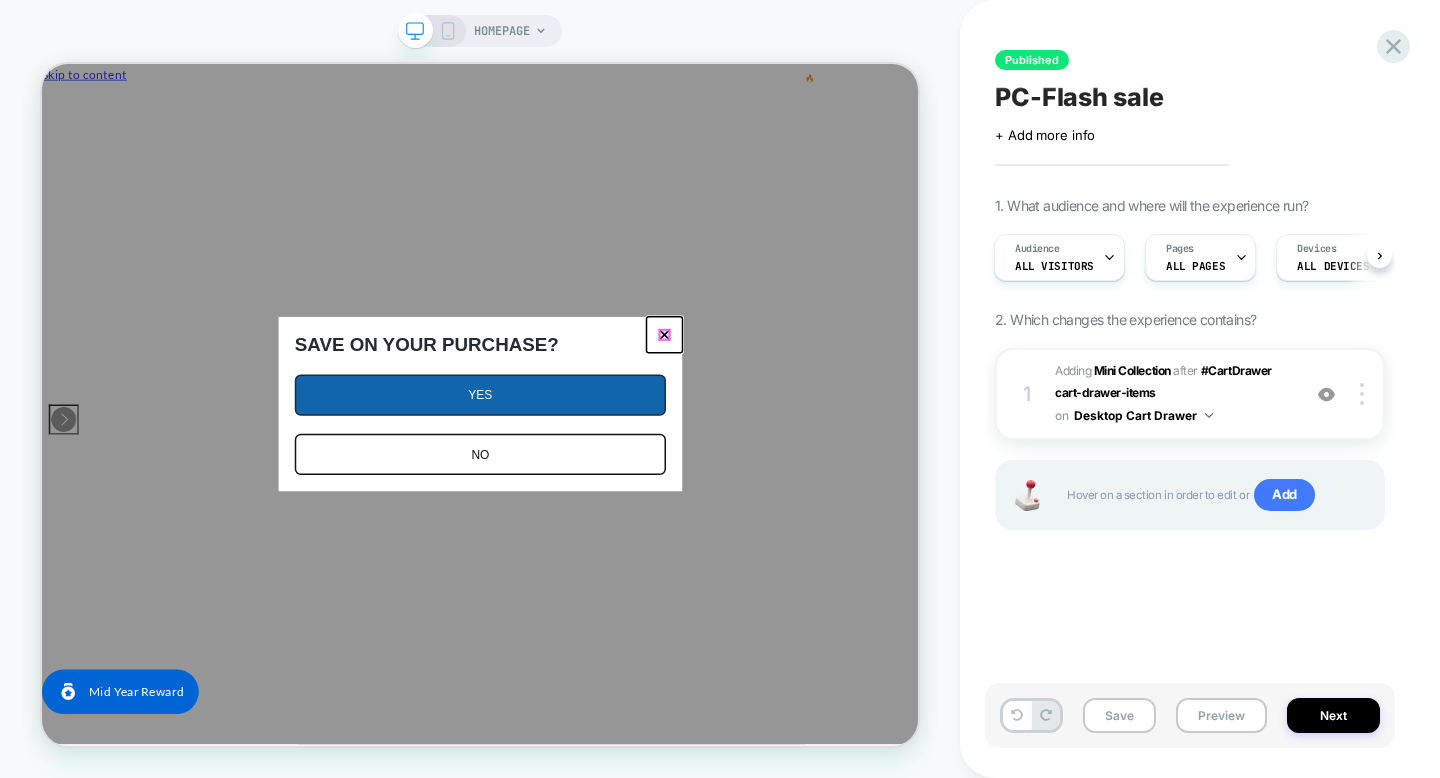 click 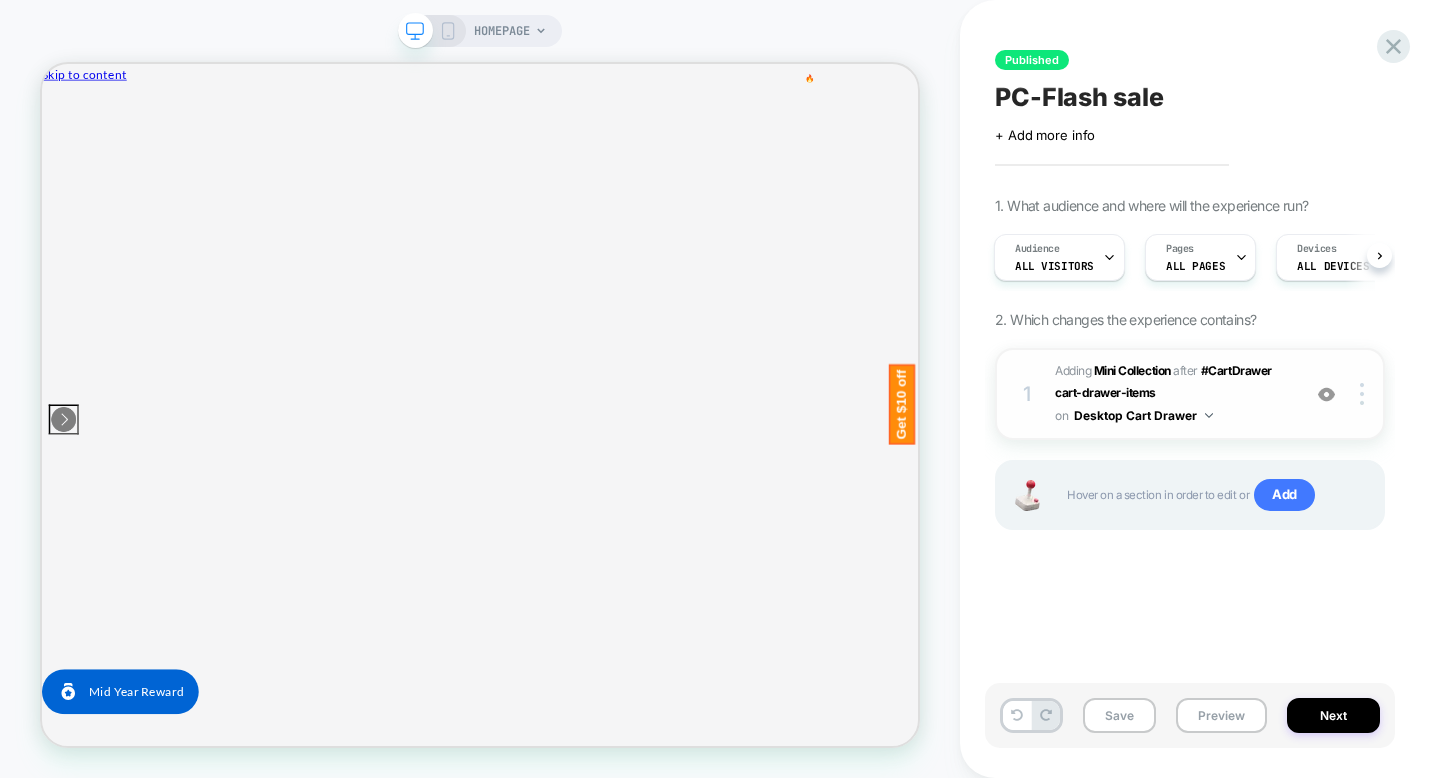 click at bounding box center [1327, 394] 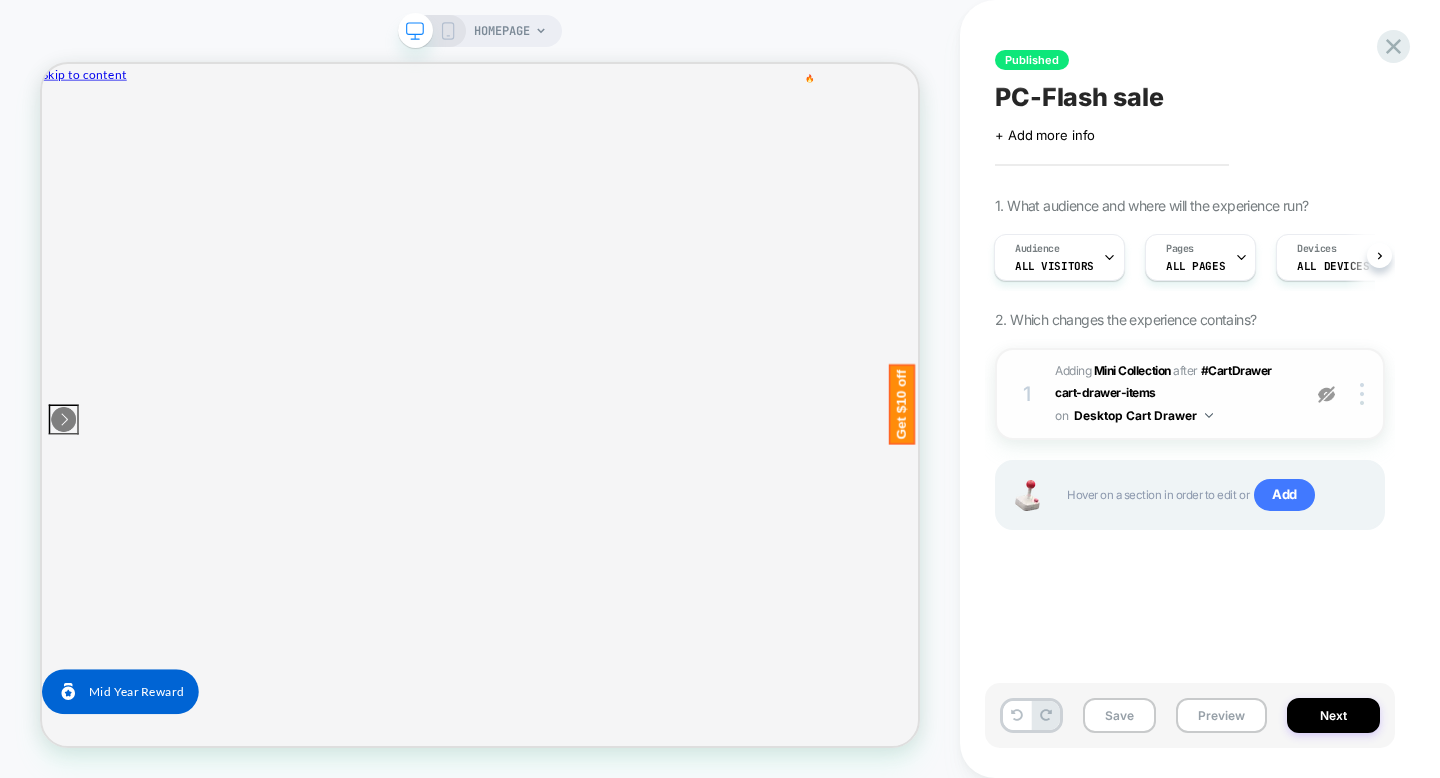click at bounding box center [1326, 394] 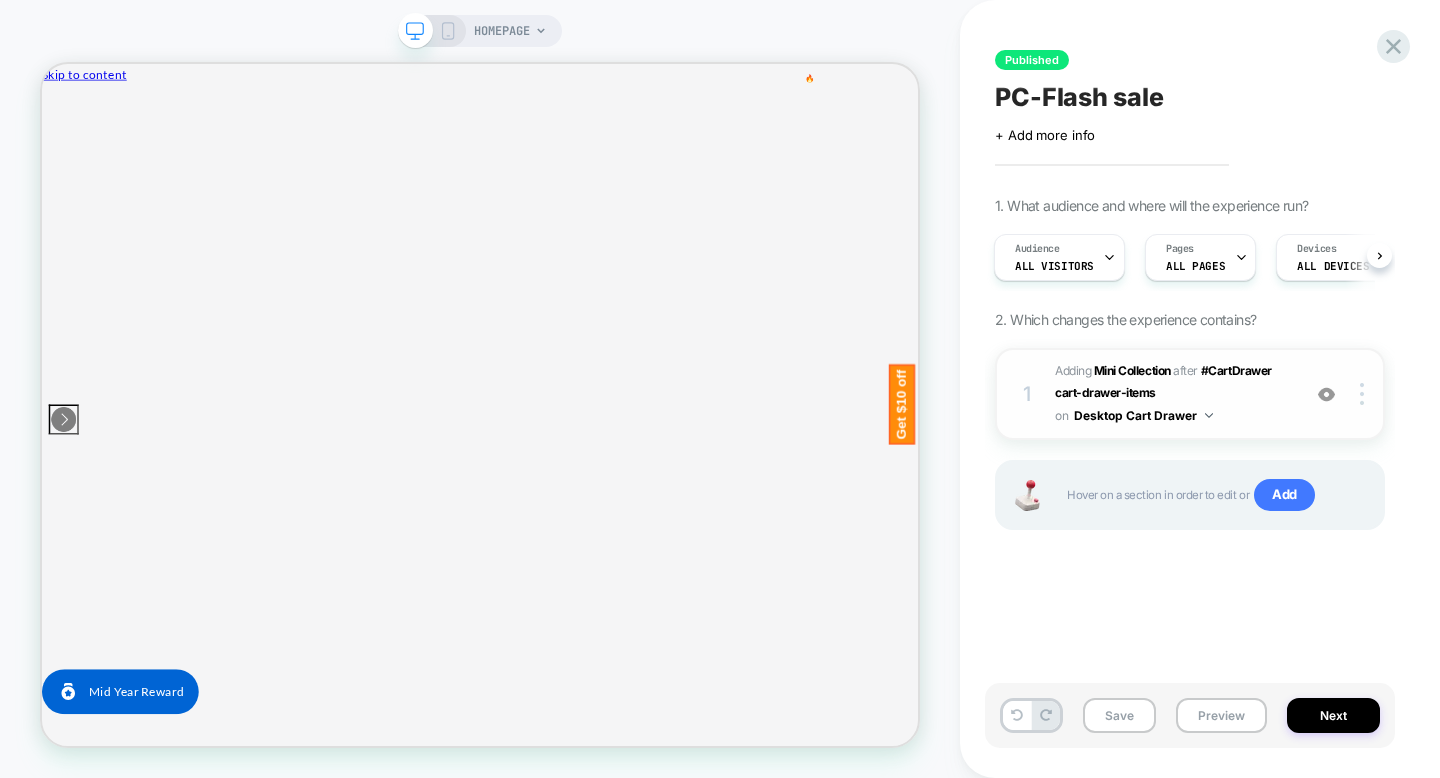 click at bounding box center (1326, 394) 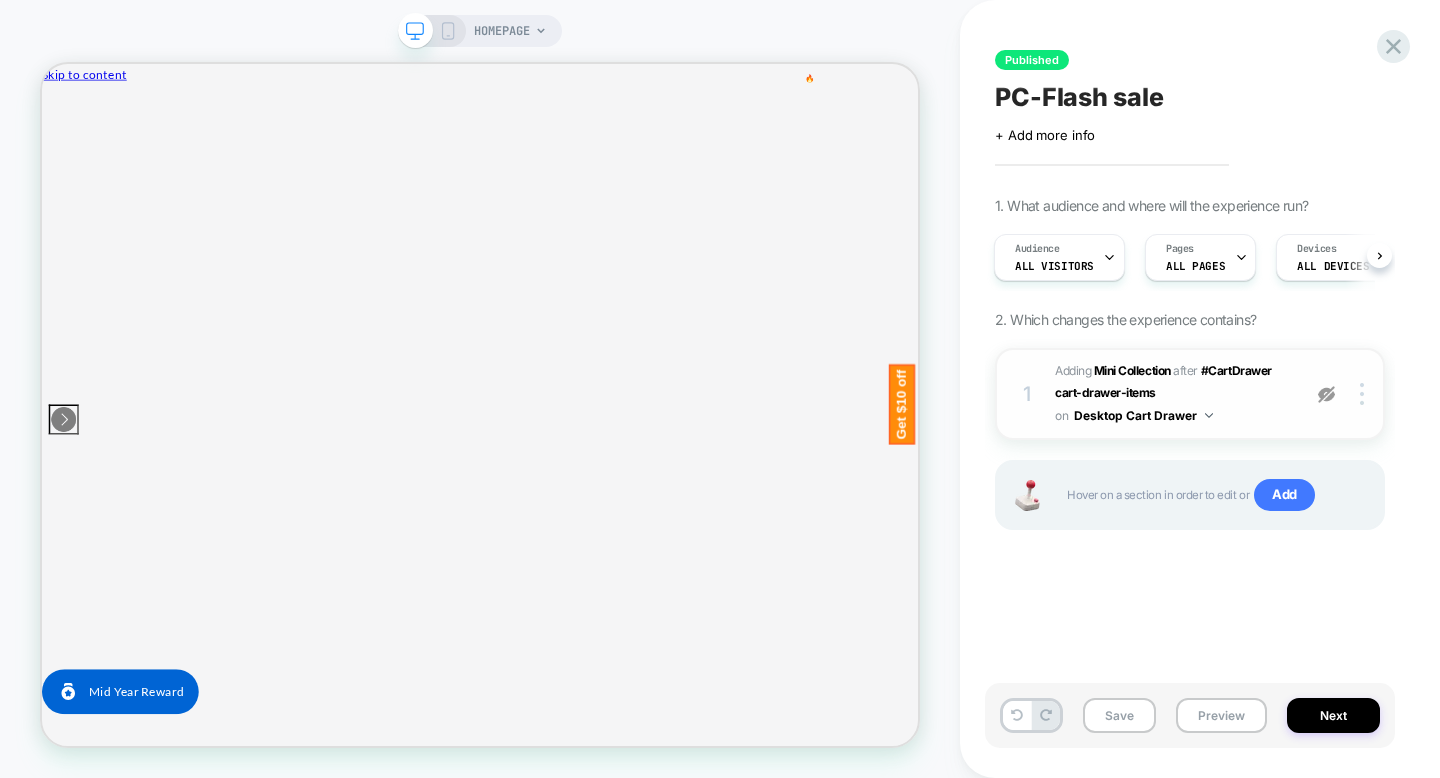 click at bounding box center [1326, 394] 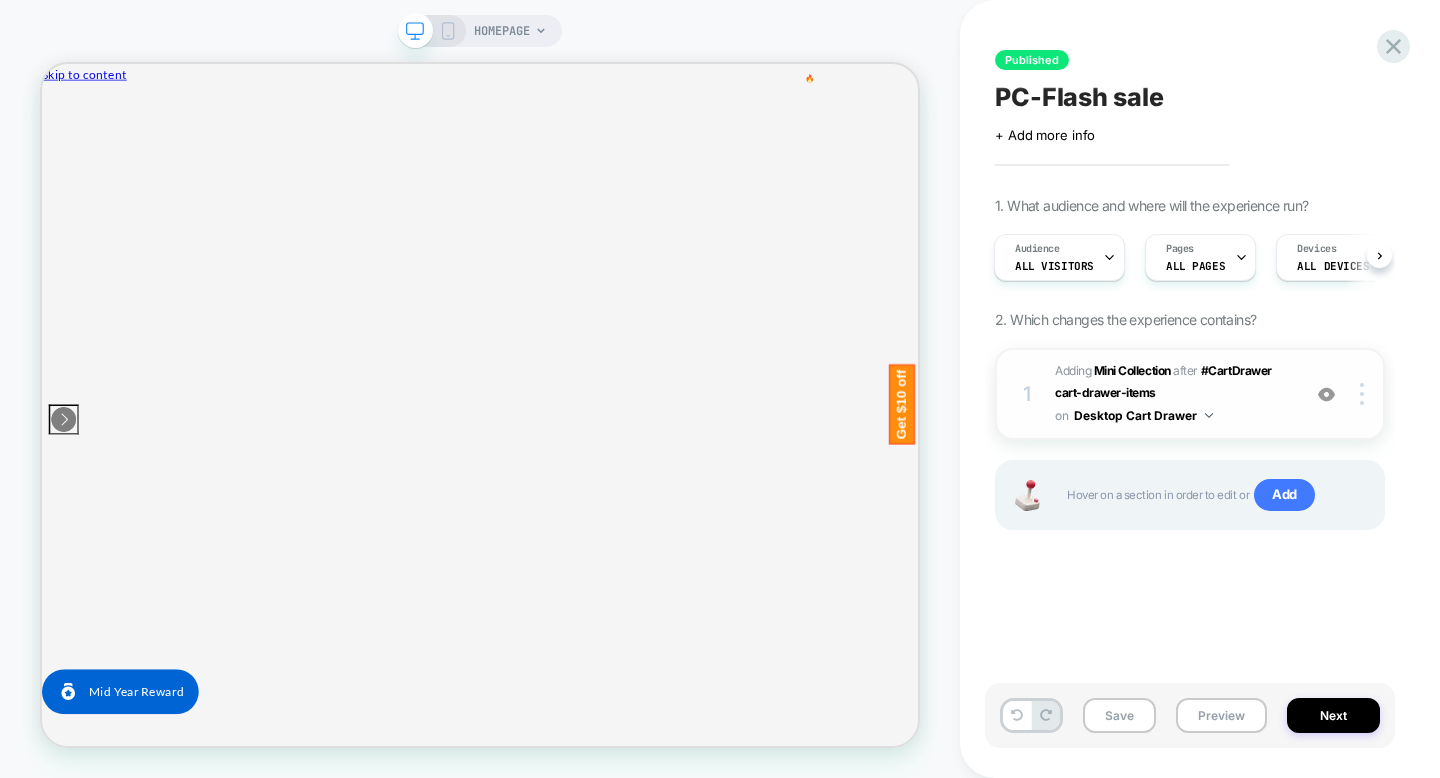 click at bounding box center (1326, 394) 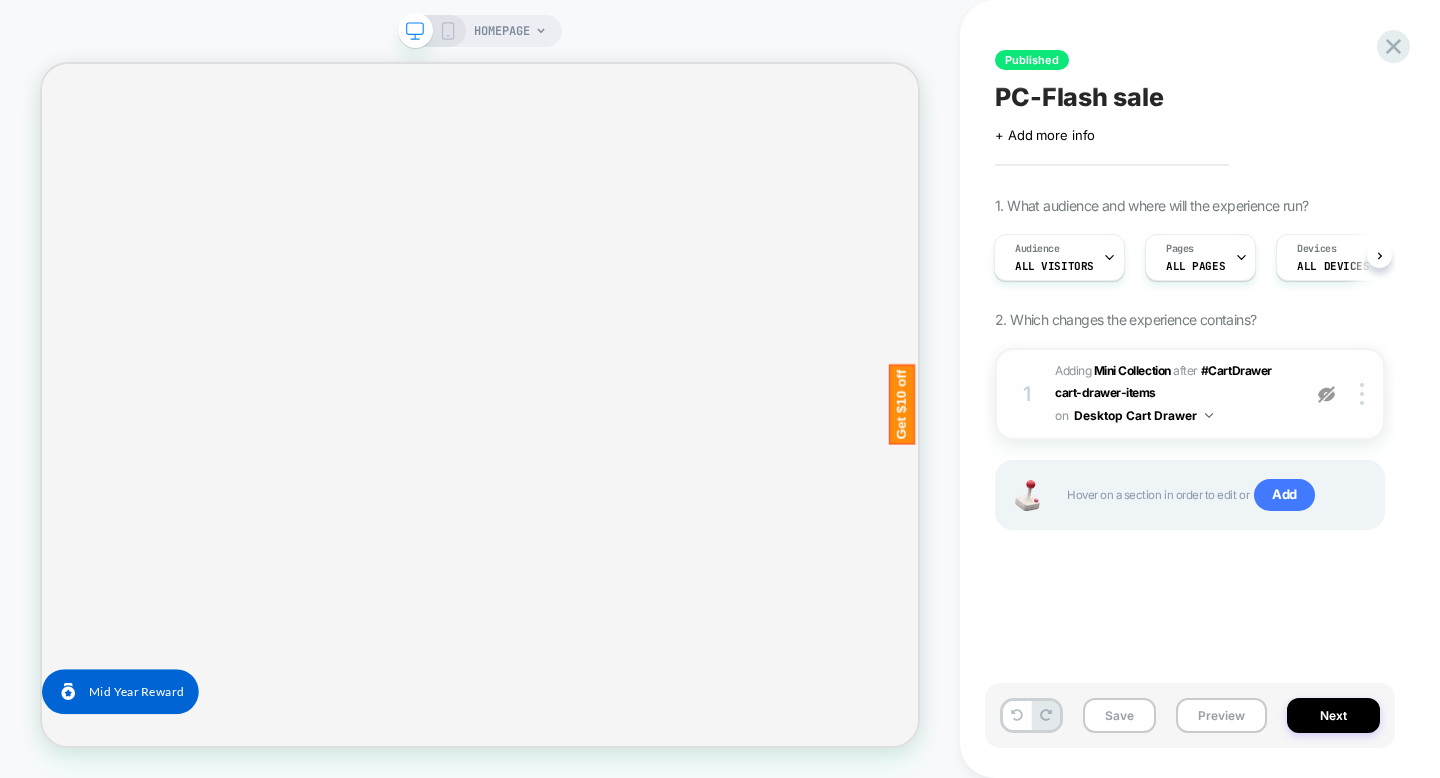 scroll, scrollTop: 0, scrollLeft: 0, axis: both 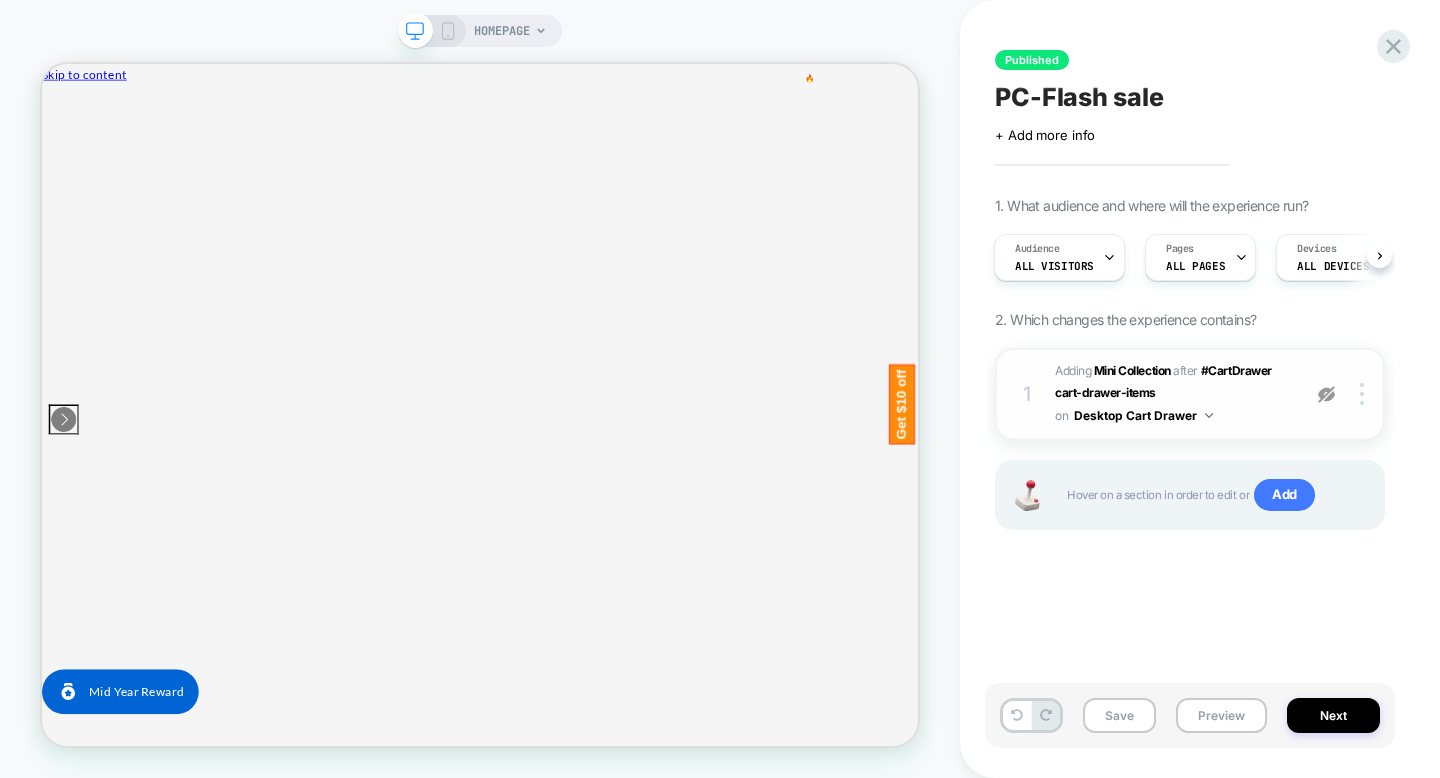 click at bounding box center [1326, 394] 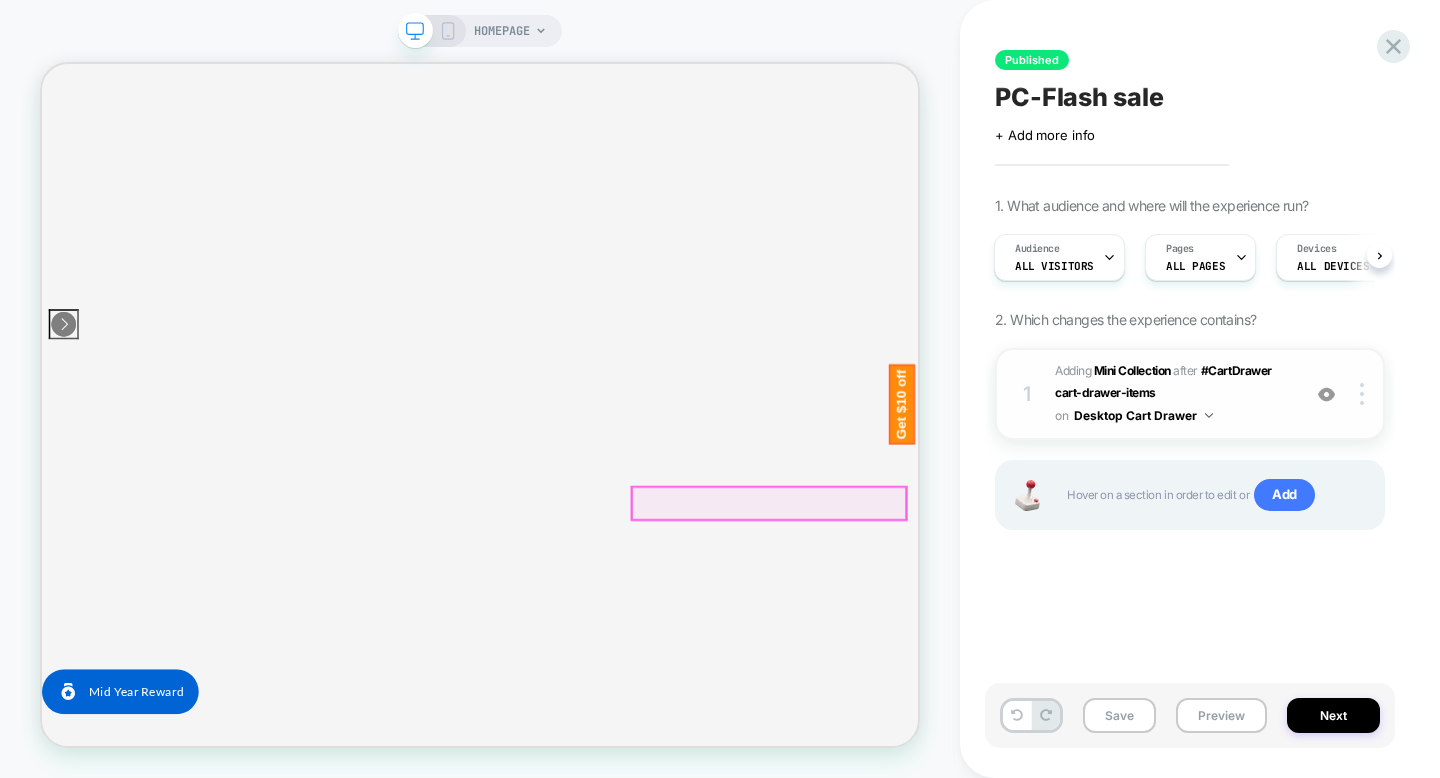scroll, scrollTop: 0, scrollLeft: 0, axis: both 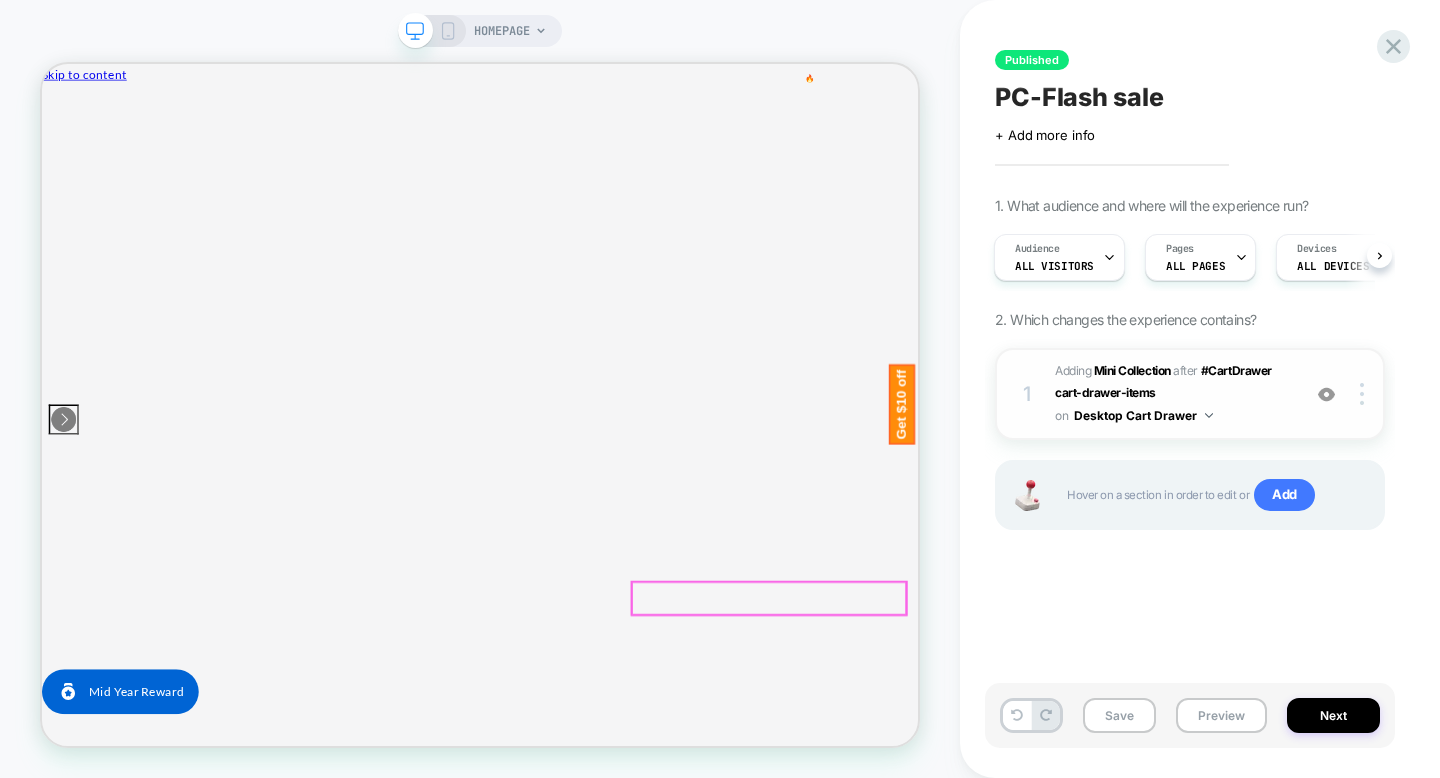 click on "Order special instructions" at bounding box center (626, 2172) 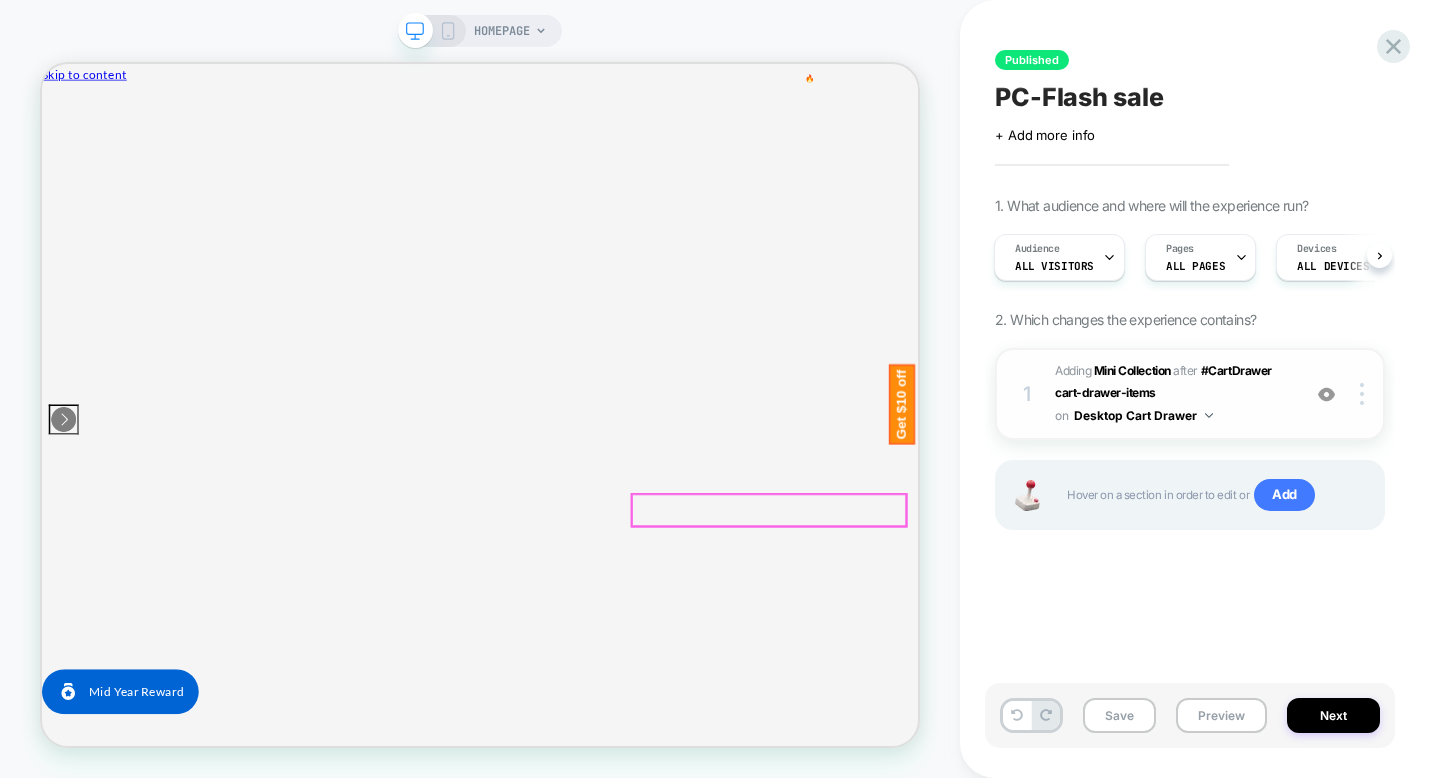 click on "Order special instructions" at bounding box center (626, 2172) 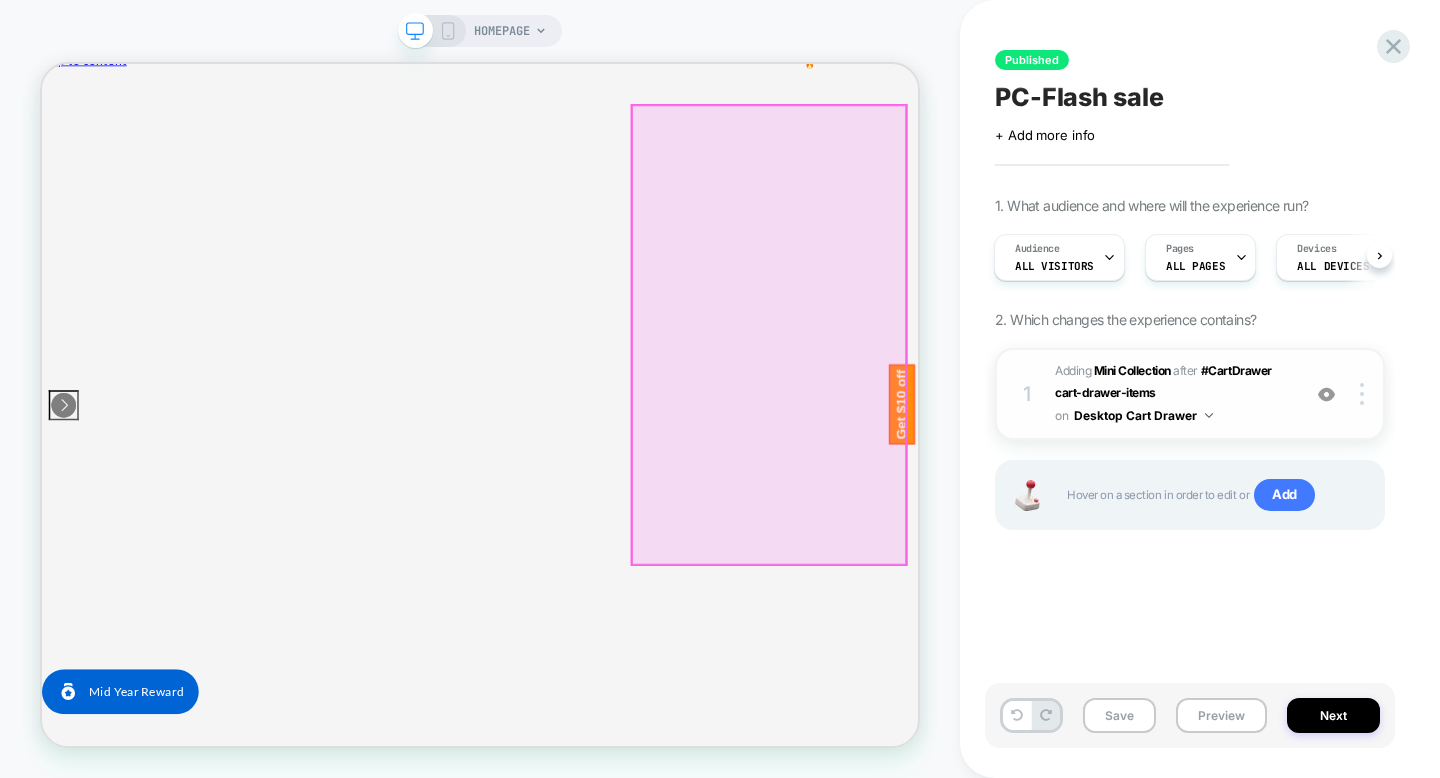 scroll, scrollTop: 0, scrollLeft: 0, axis: both 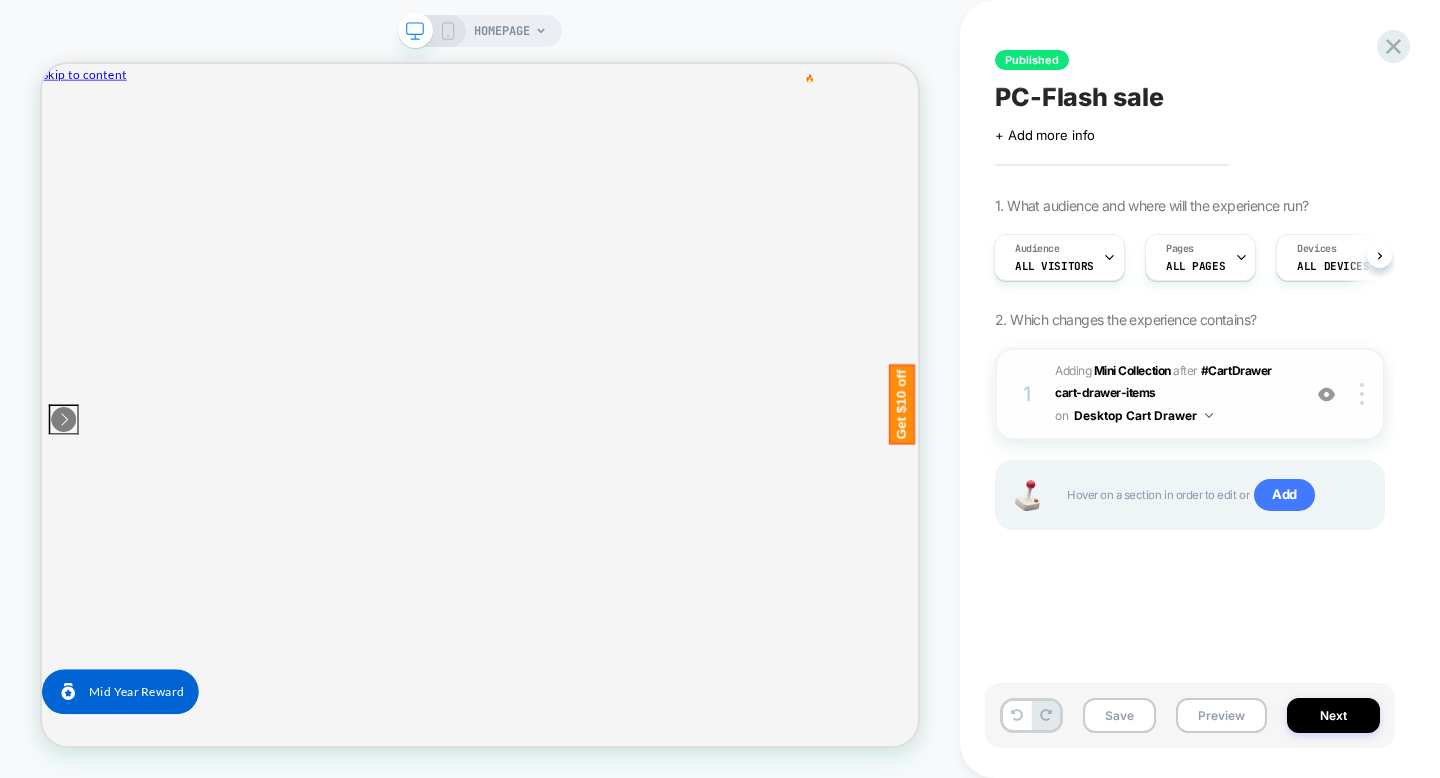 click on "Desktop Cart Drawer" at bounding box center (1143, 415) 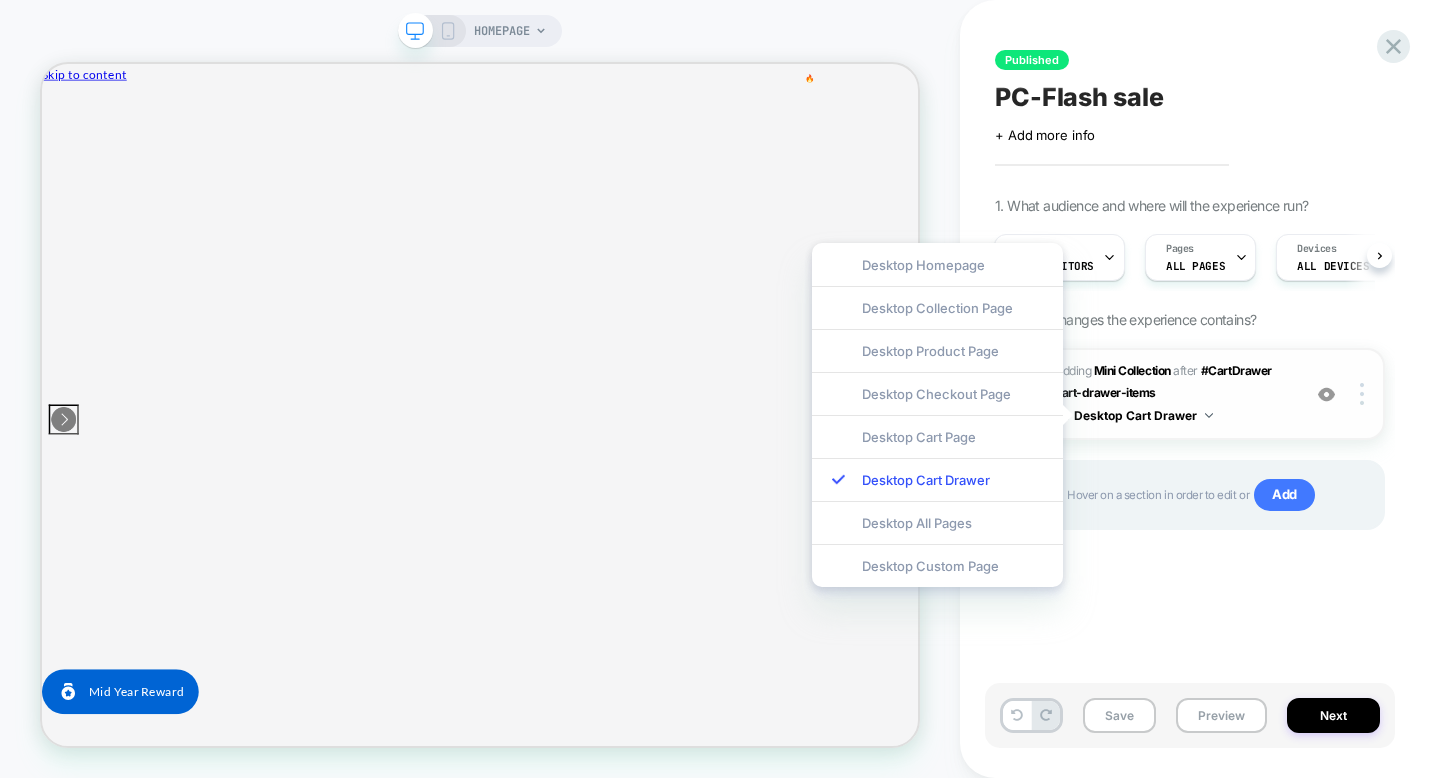 click on "Desktop Cart Drawer" at bounding box center [1143, 415] 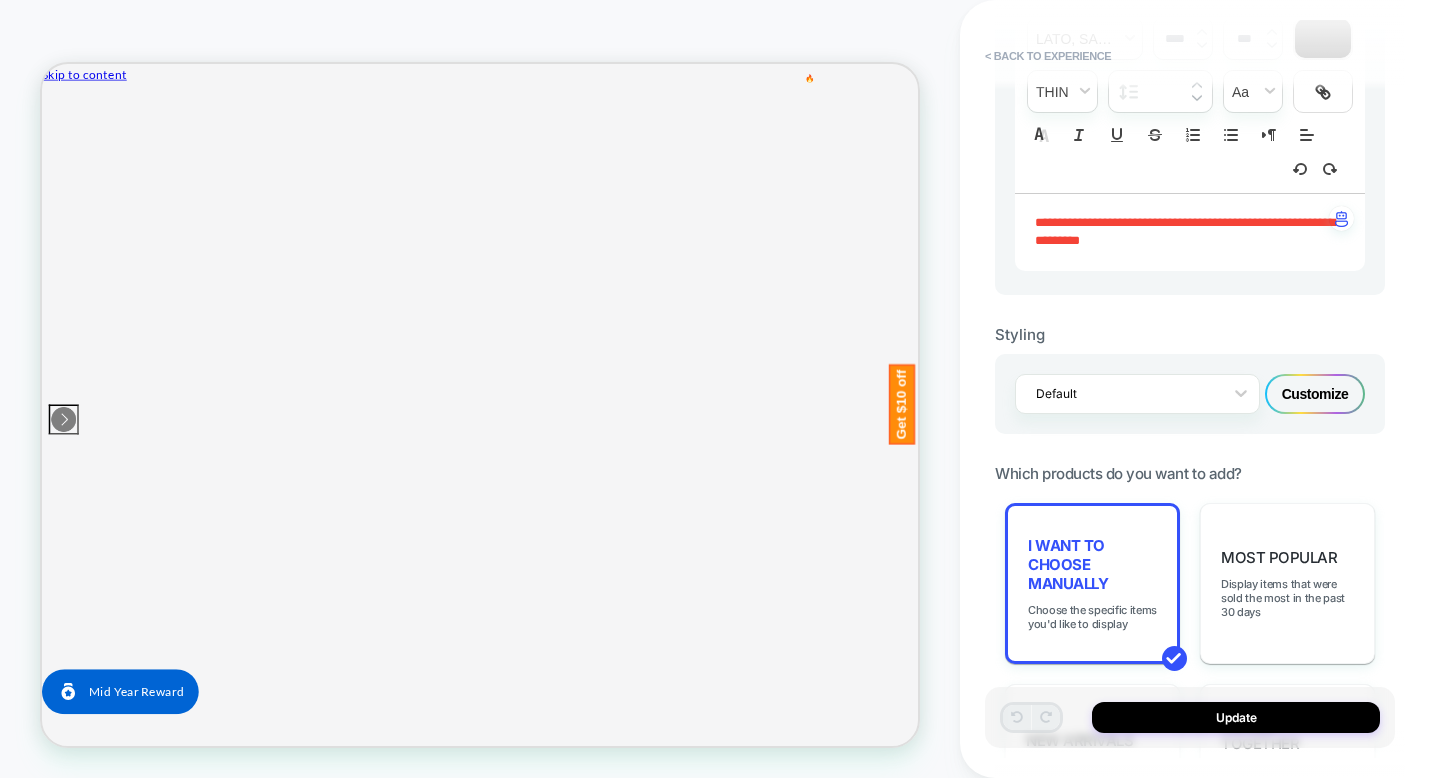 scroll, scrollTop: 662, scrollLeft: 0, axis: vertical 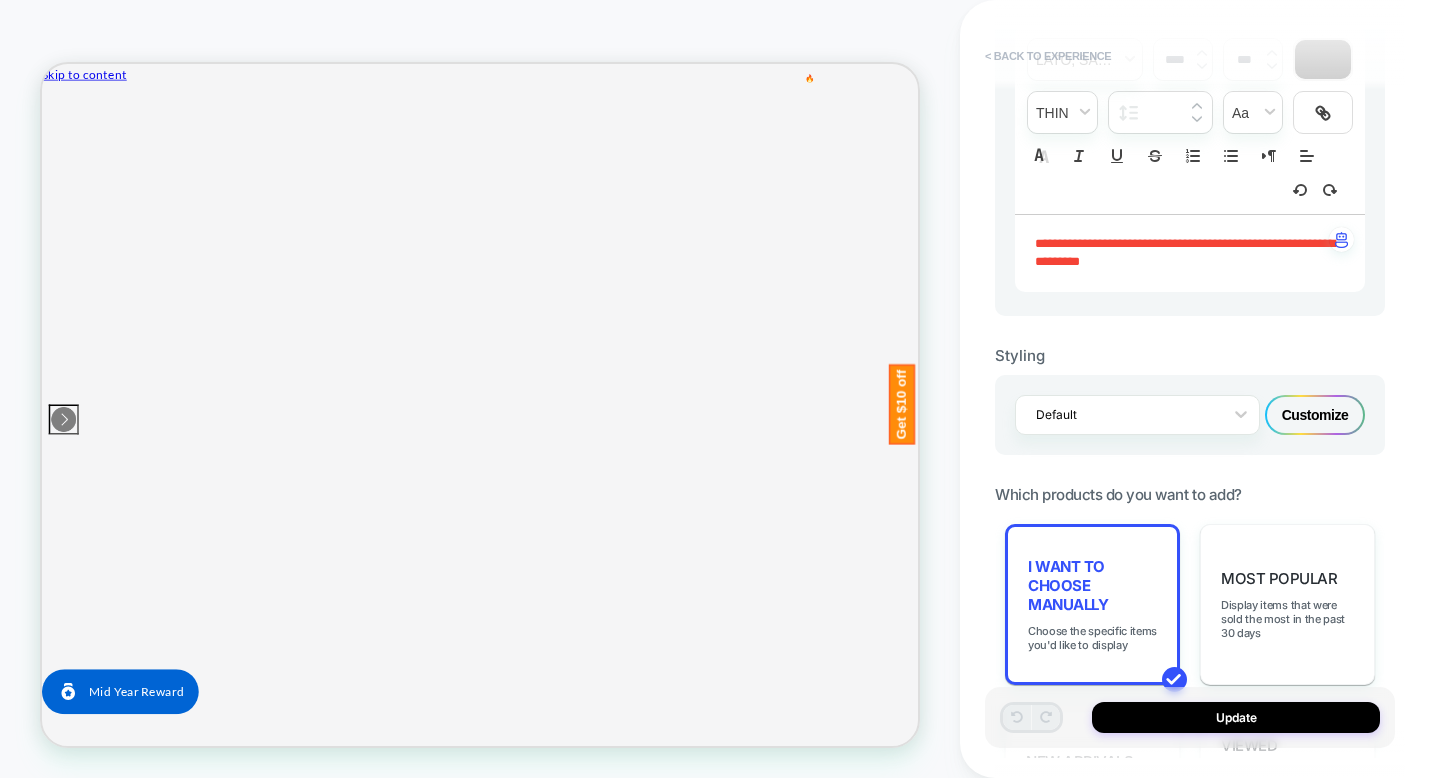 click on "< Back to experience" at bounding box center [1048, 56] 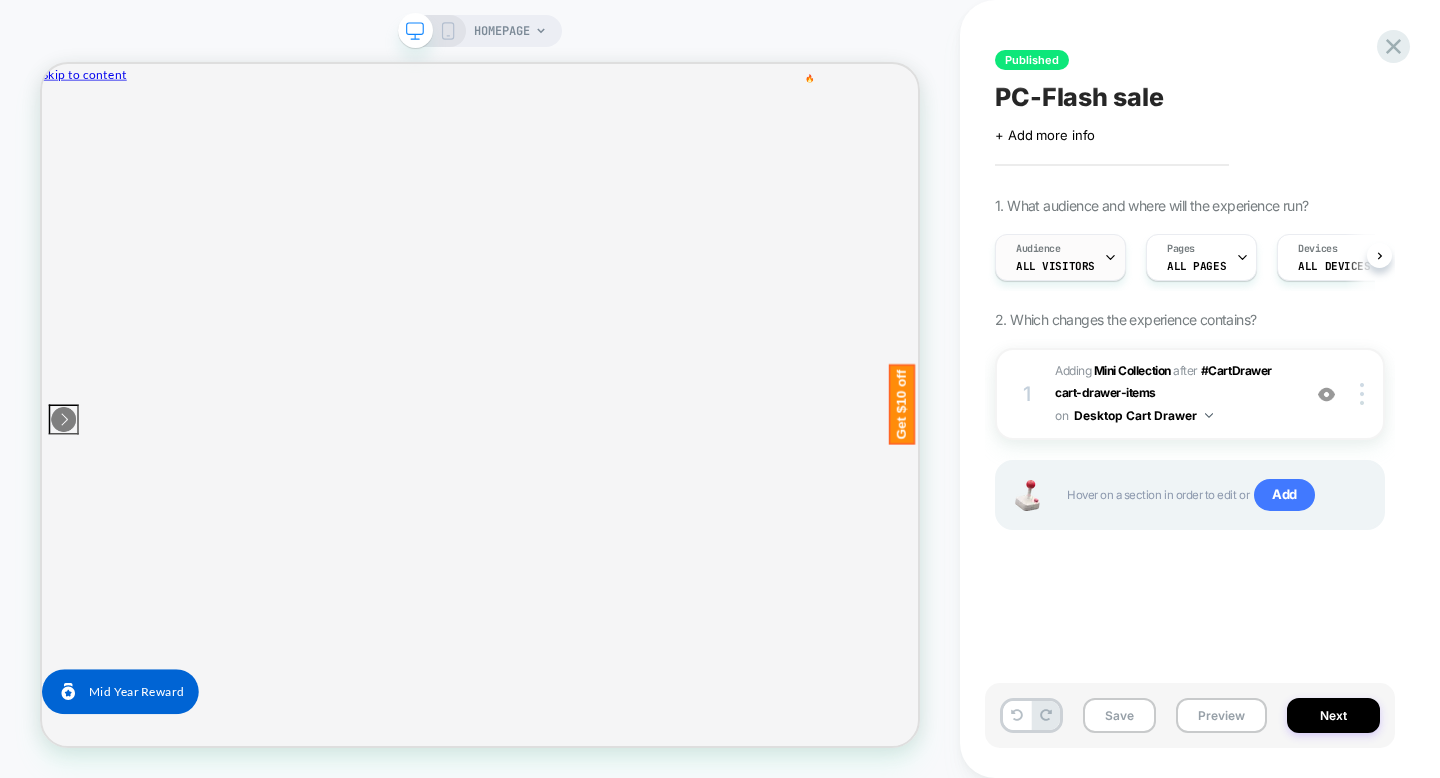 scroll, scrollTop: 0, scrollLeft: 1, axis: horizontal 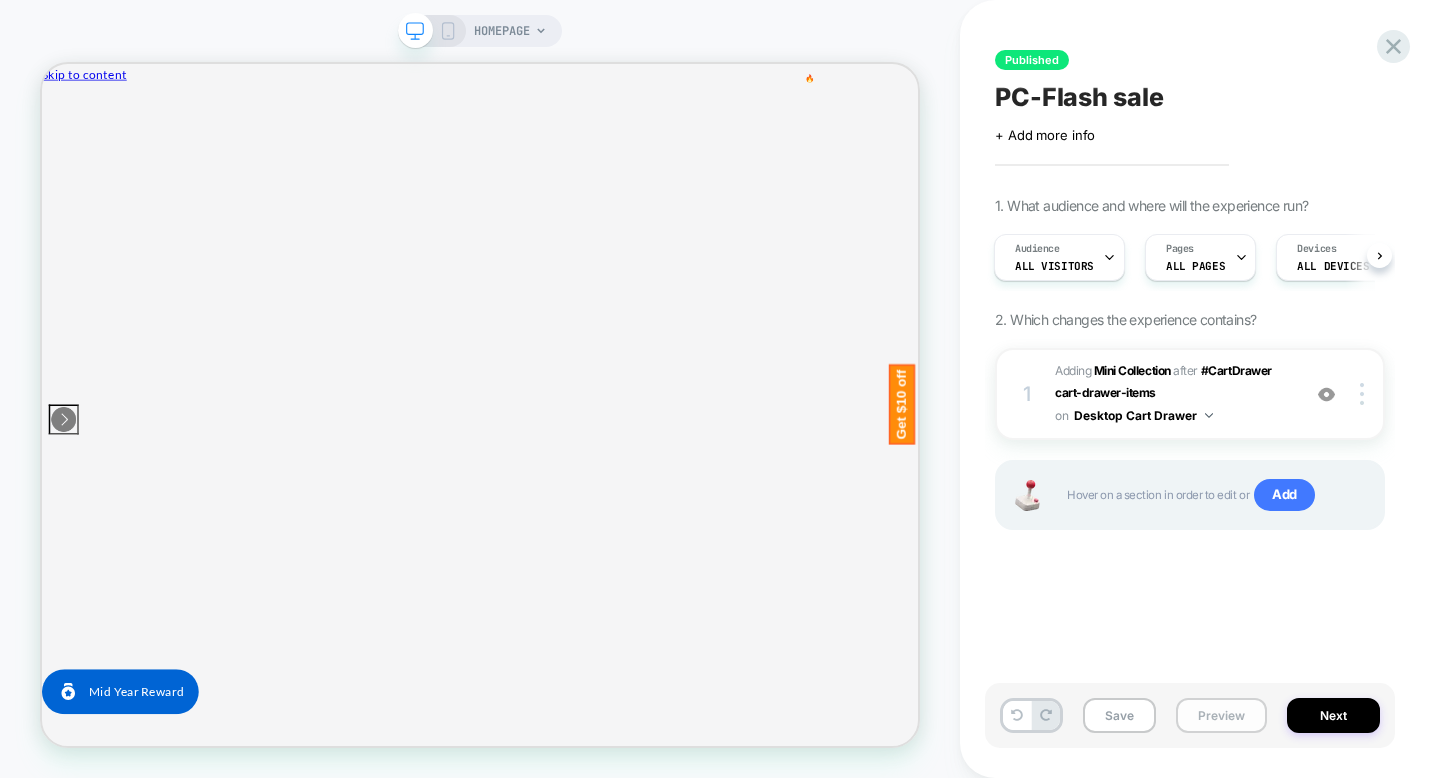 click on "Preview" at bounding box center [1221, 715] 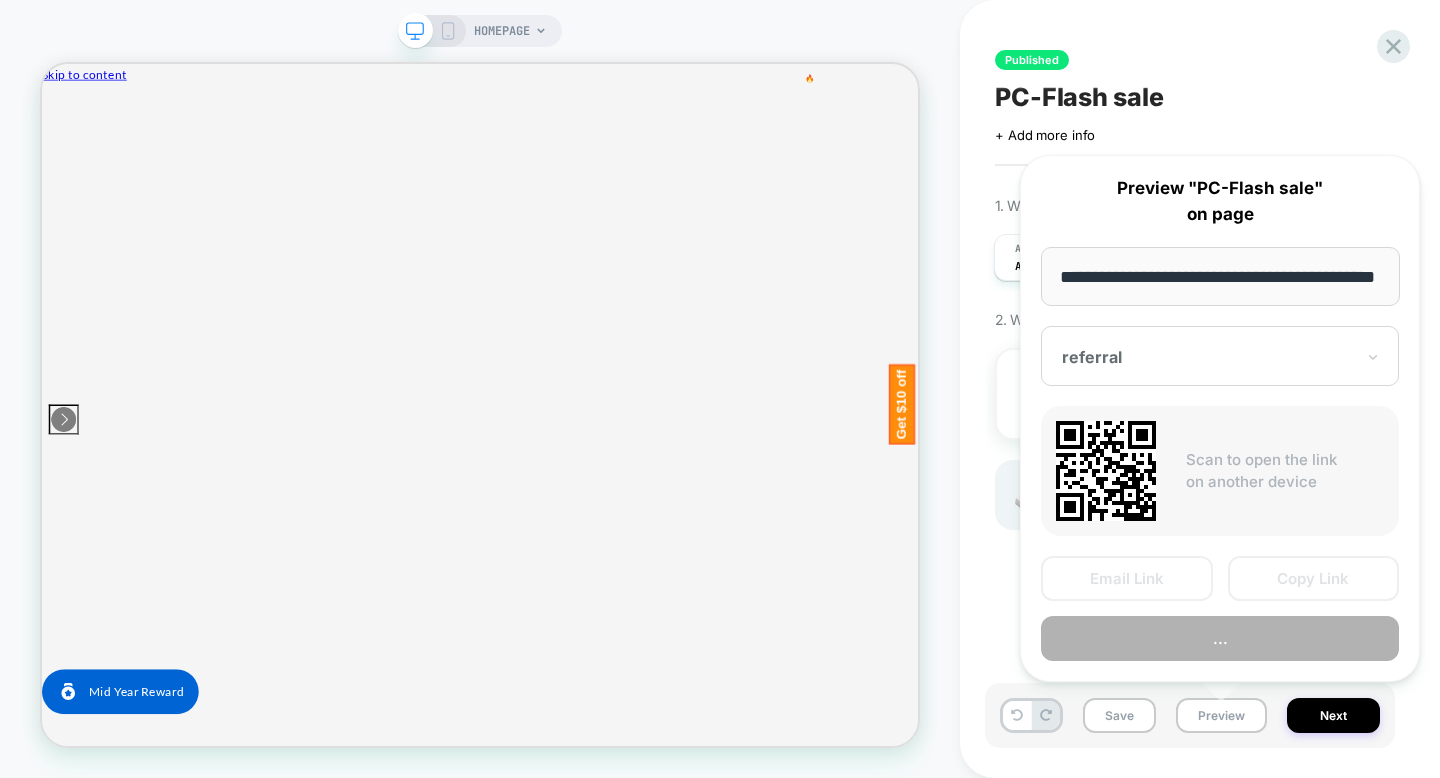 scroll, scrollTop: 0, scrollLeft: 0, axis: both 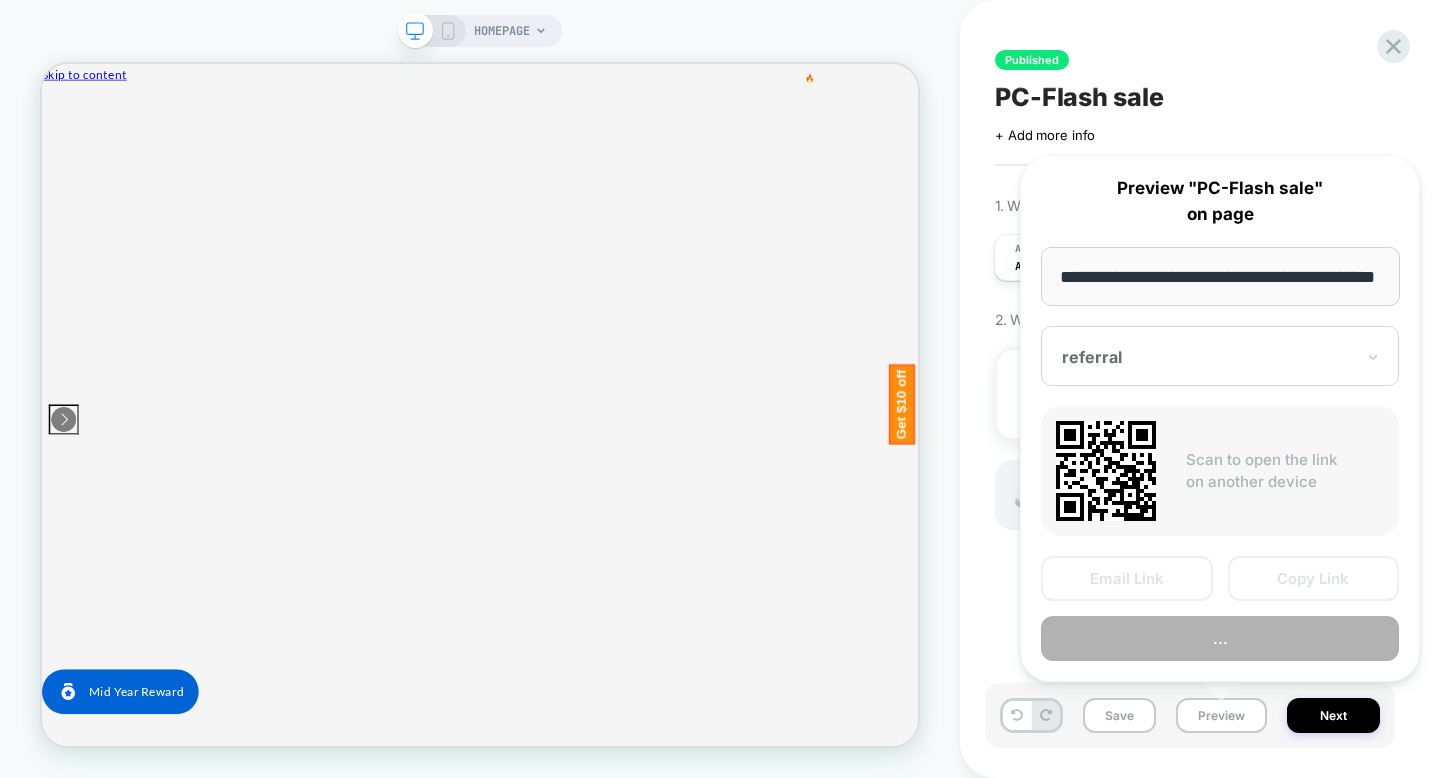 click on "**********" at bounding box center [1220, 276] 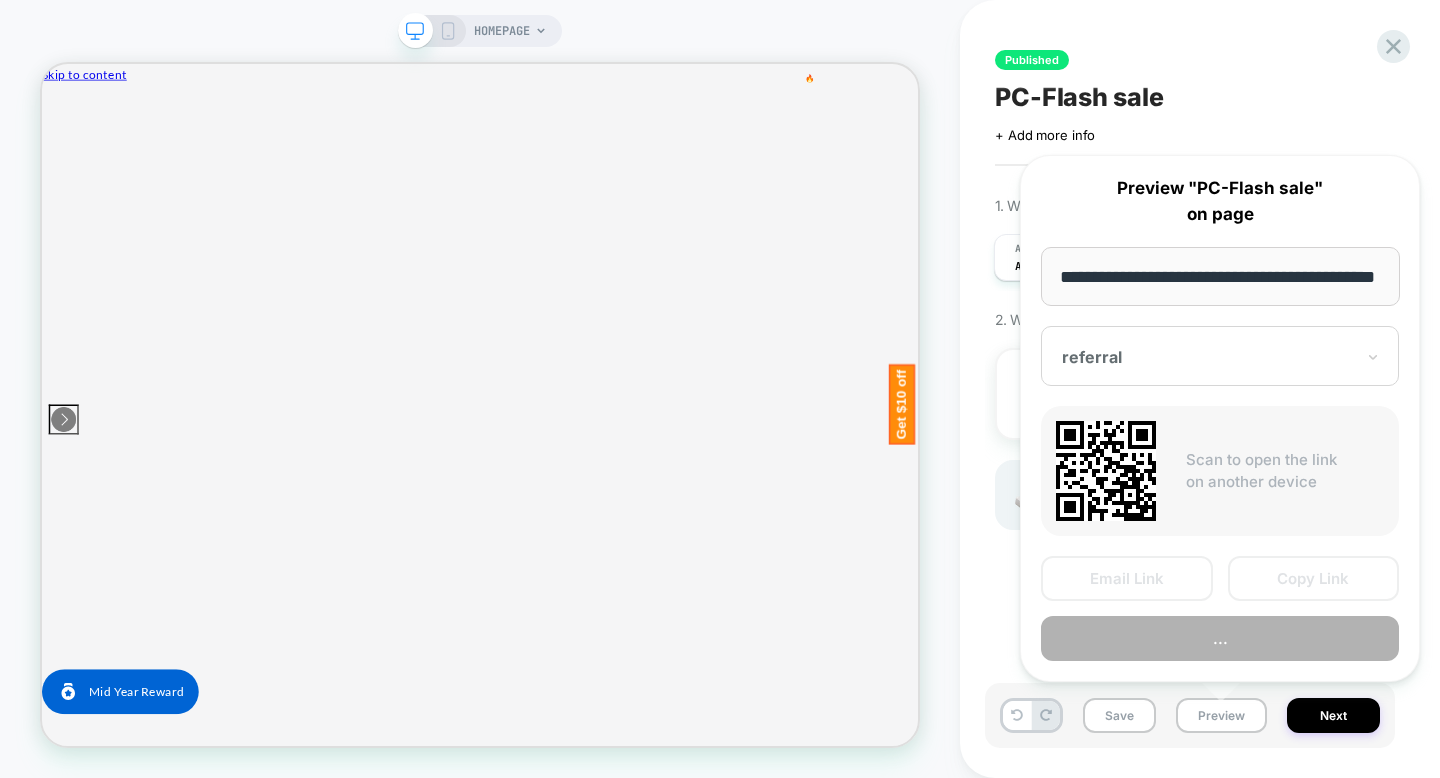 click on "**********" at bounding box center [1220, 276] 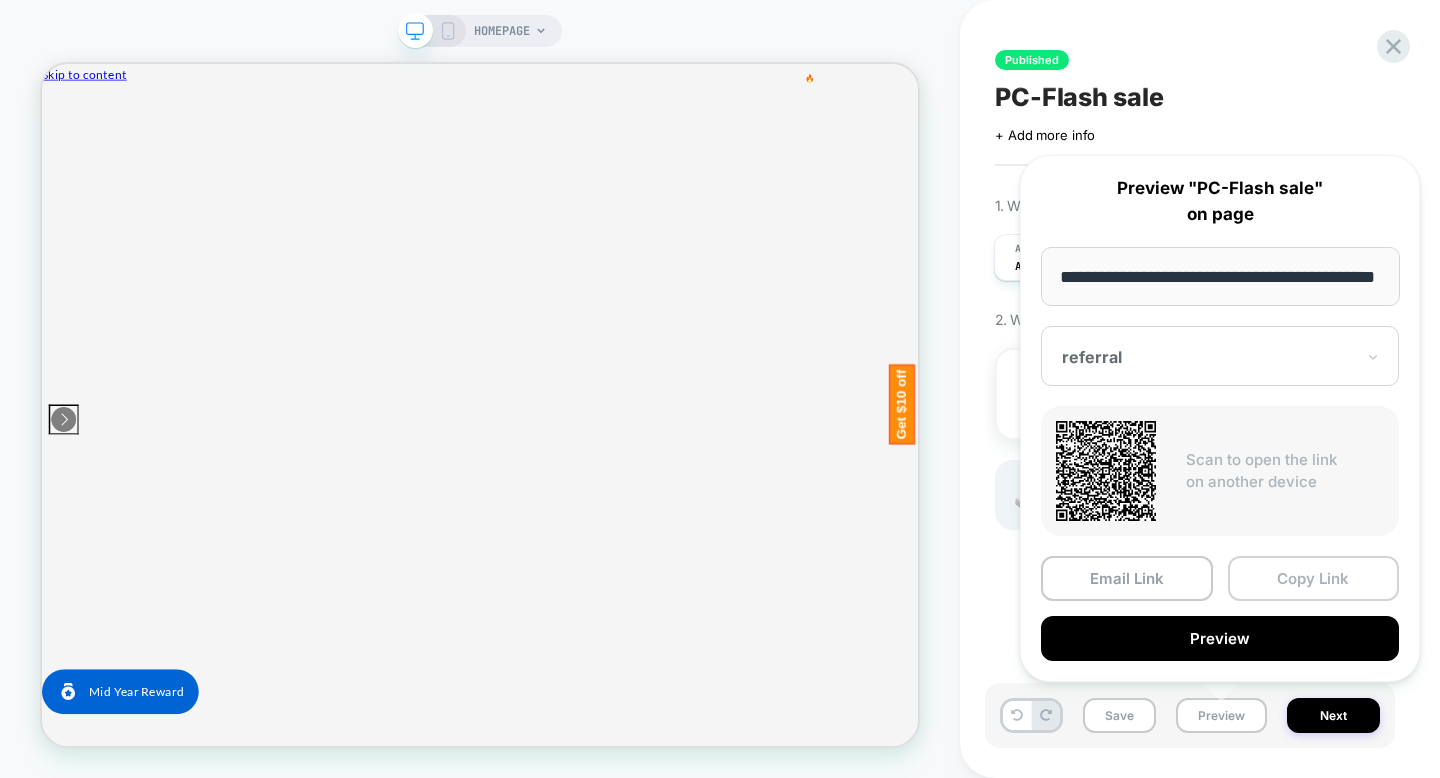 click on "Copy Link" at bounding box center [1314, 578] 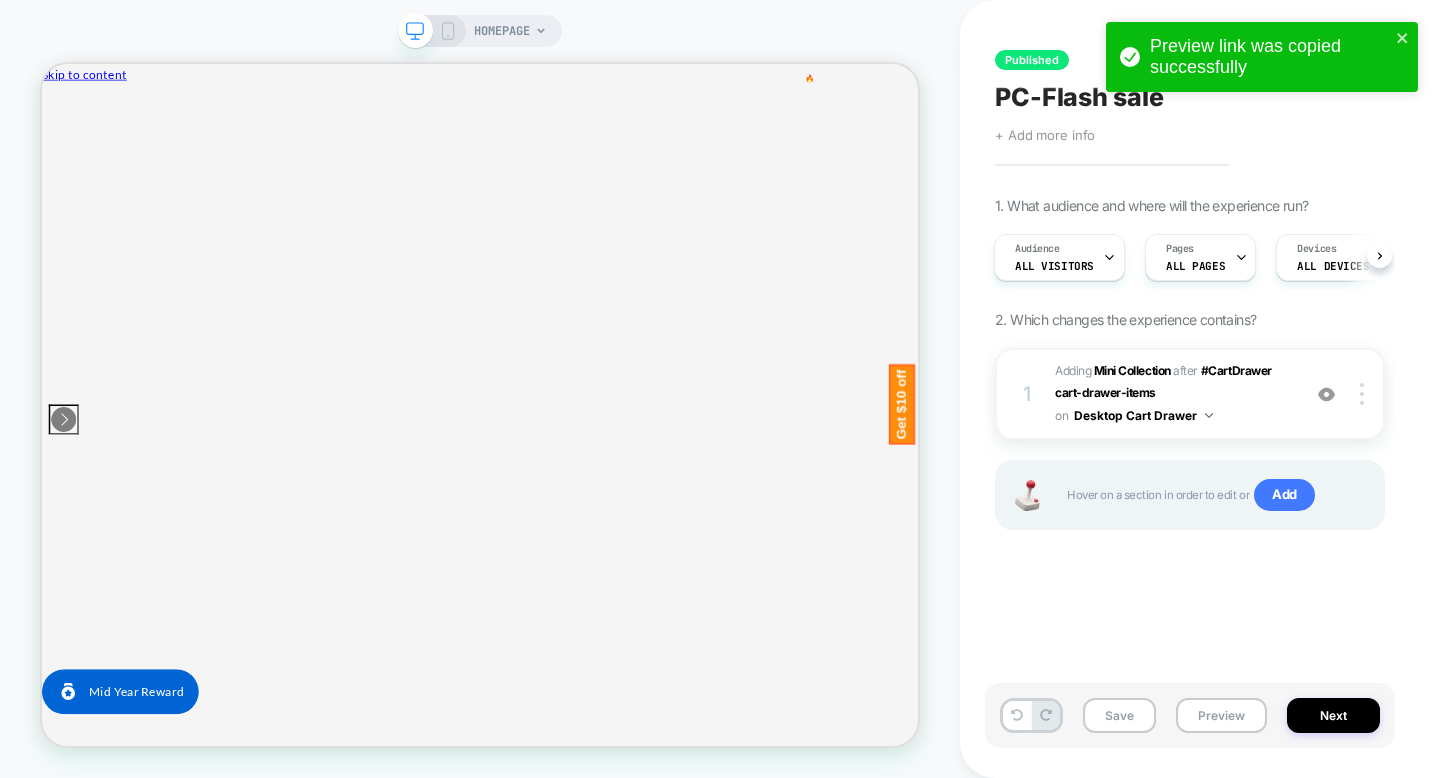 click on "+ Add more info" at bounding box center (1045, 135) 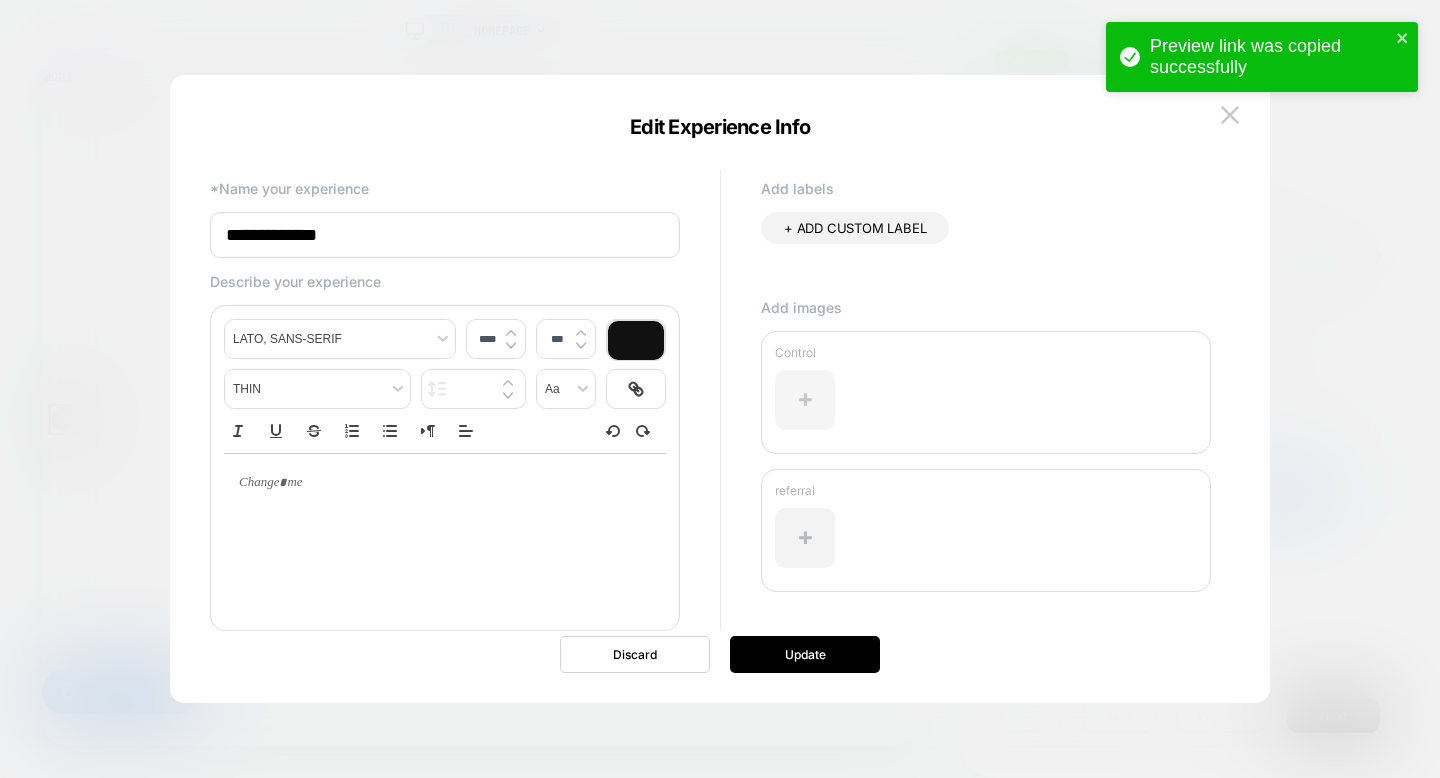 click at bounding box center [805, 400] 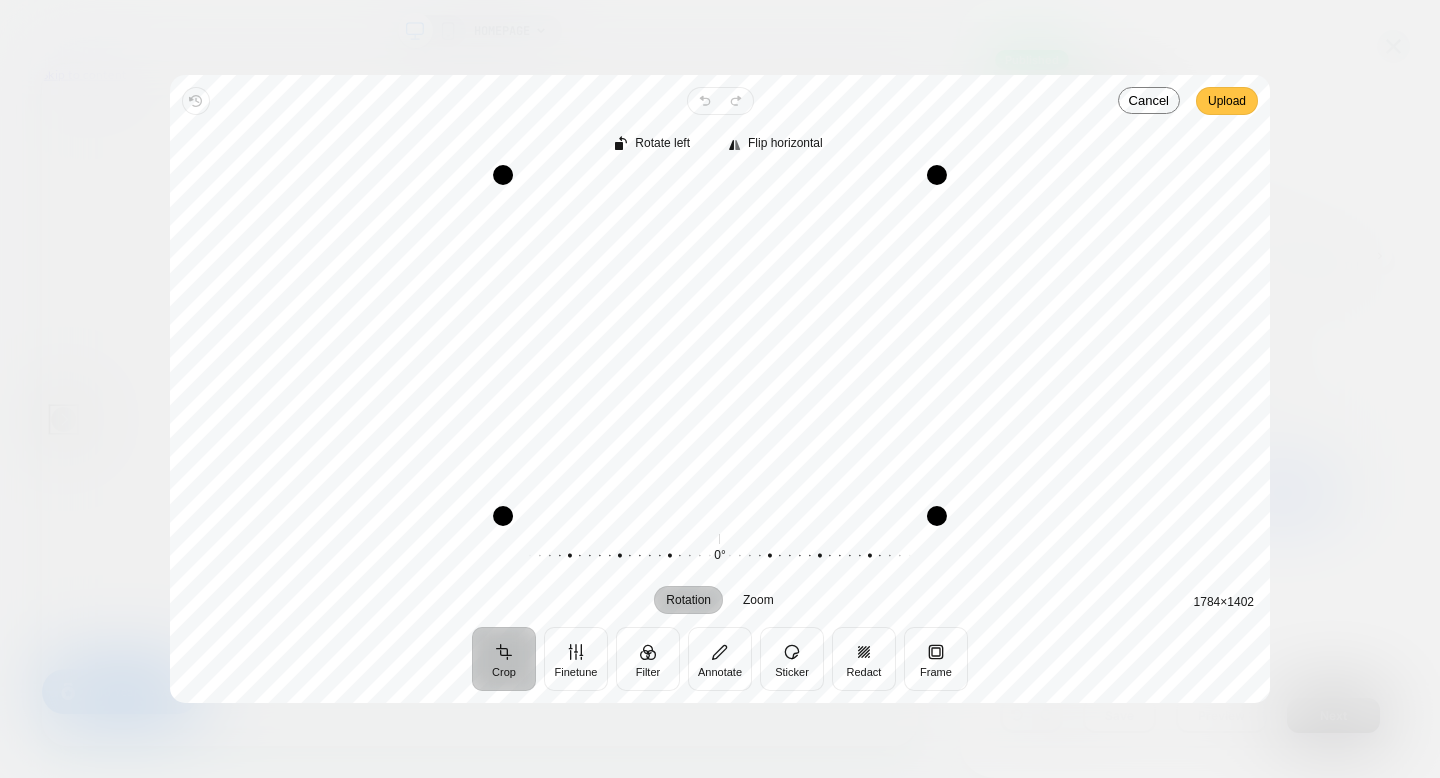 click on "Upload" at bounding box center [1227, 101] 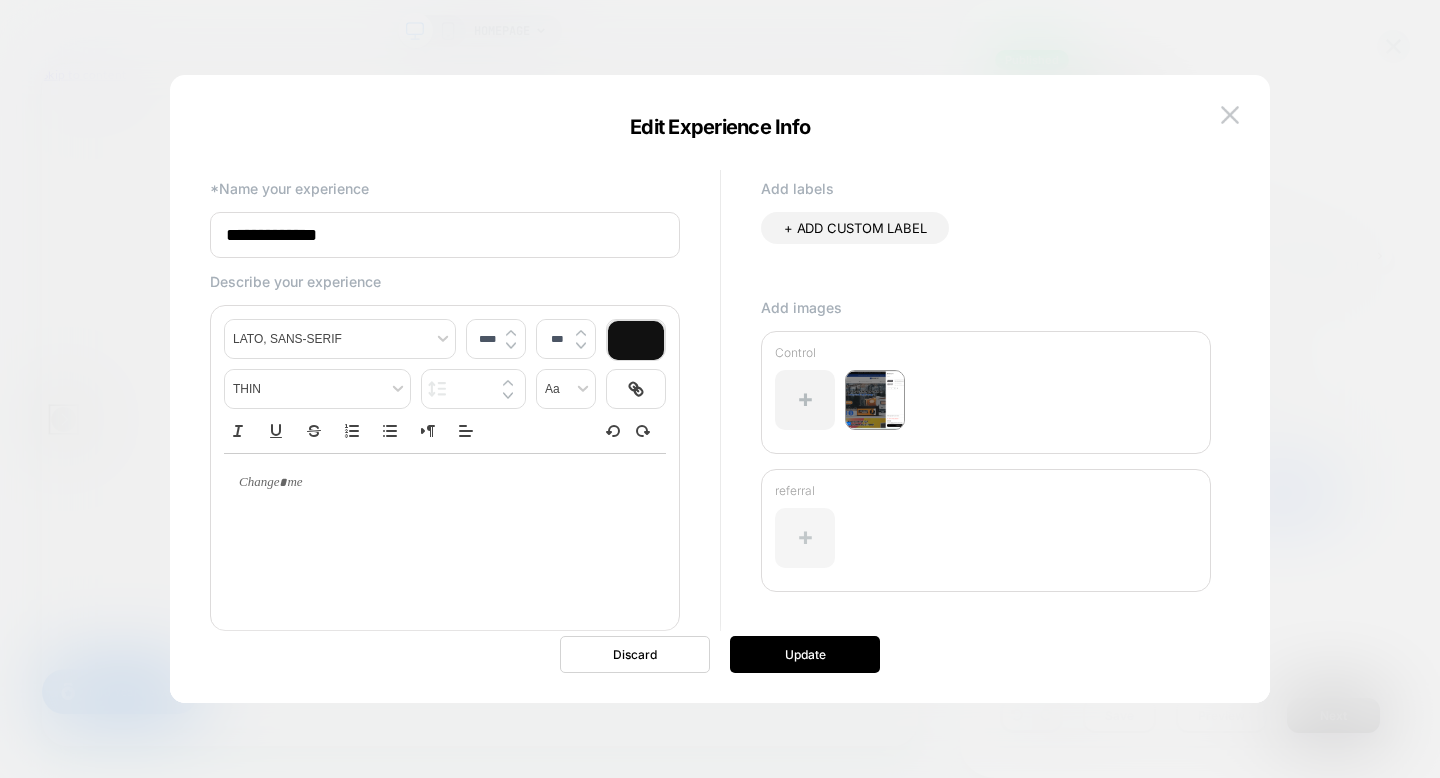 click at bounding box center (805, 538) 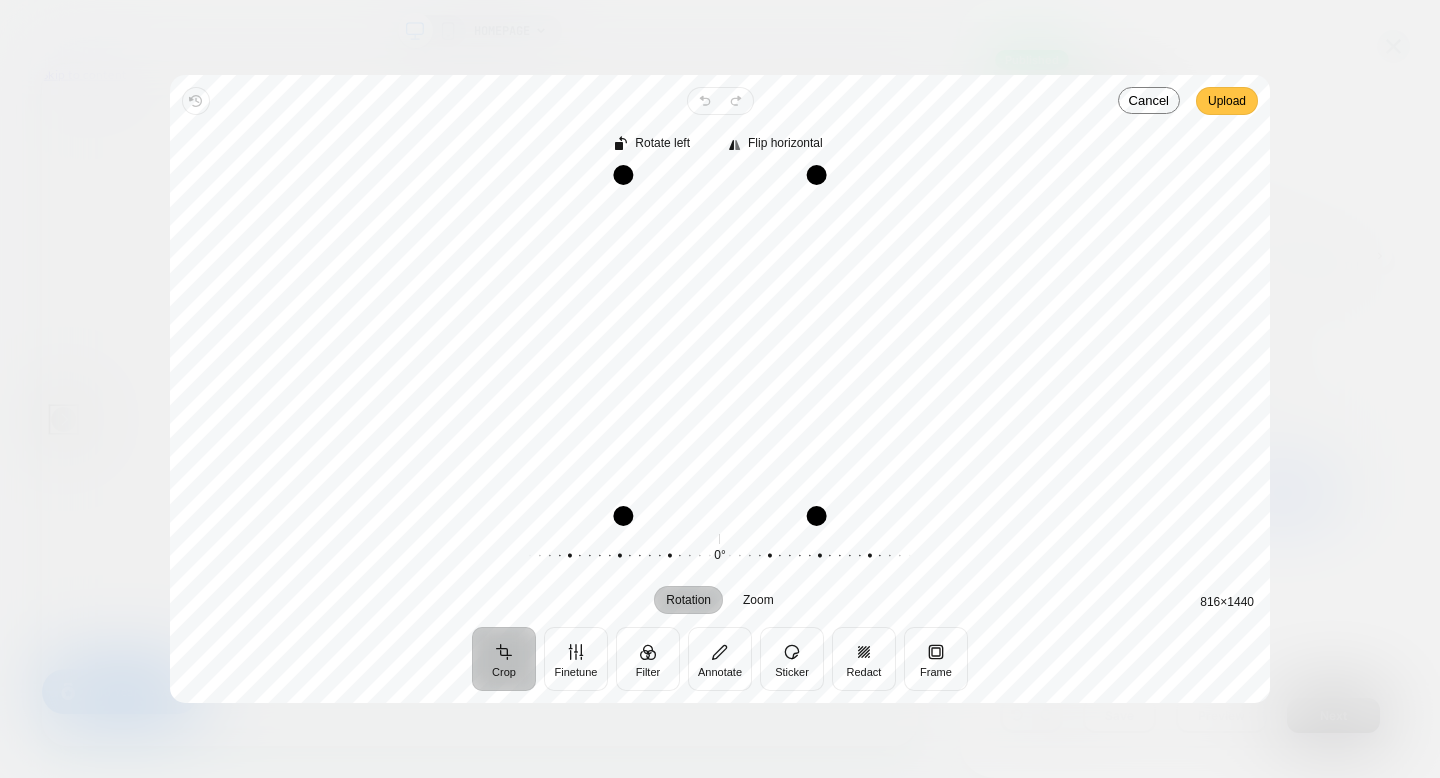 click on "Upload" at bounding box center (1227, 101) 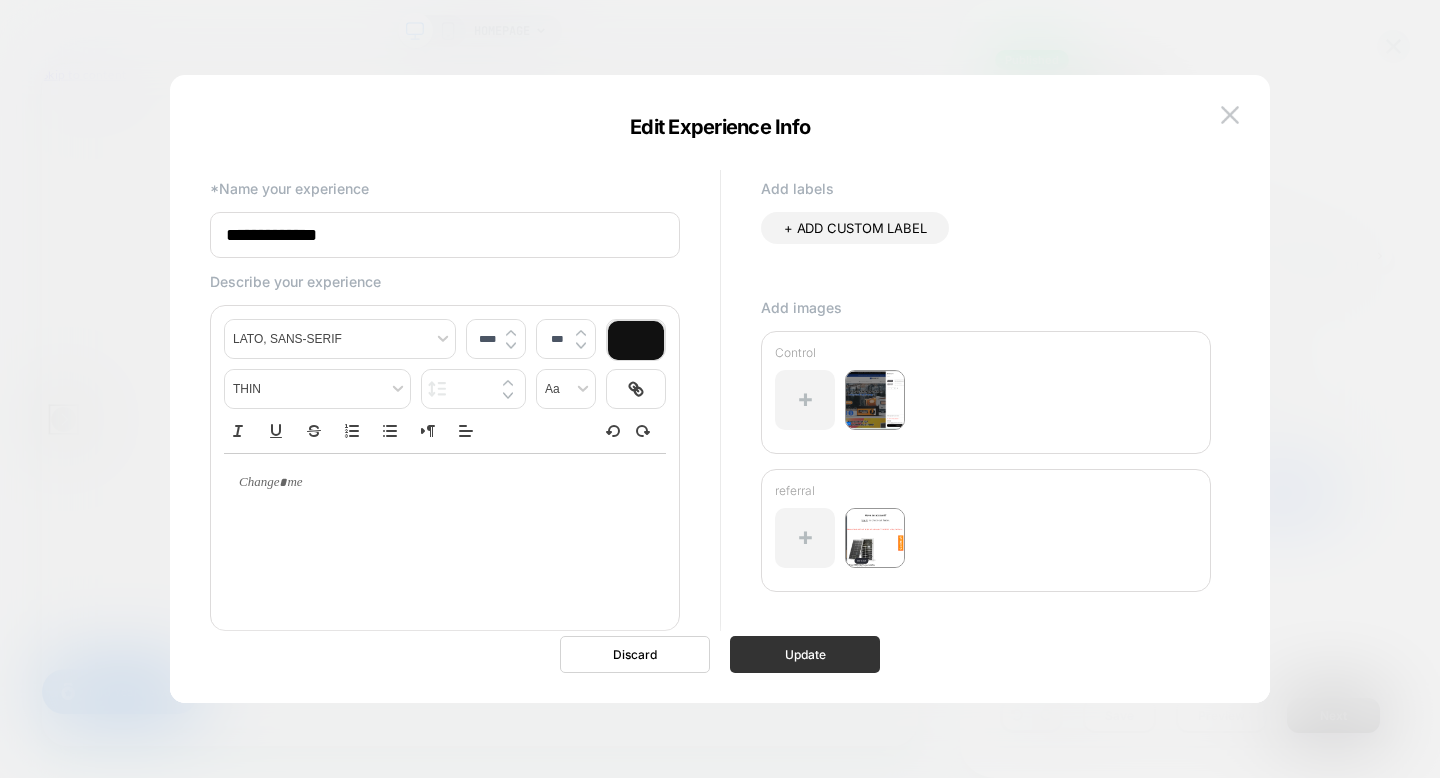 click on "Update" at bounding box center [805, 654] 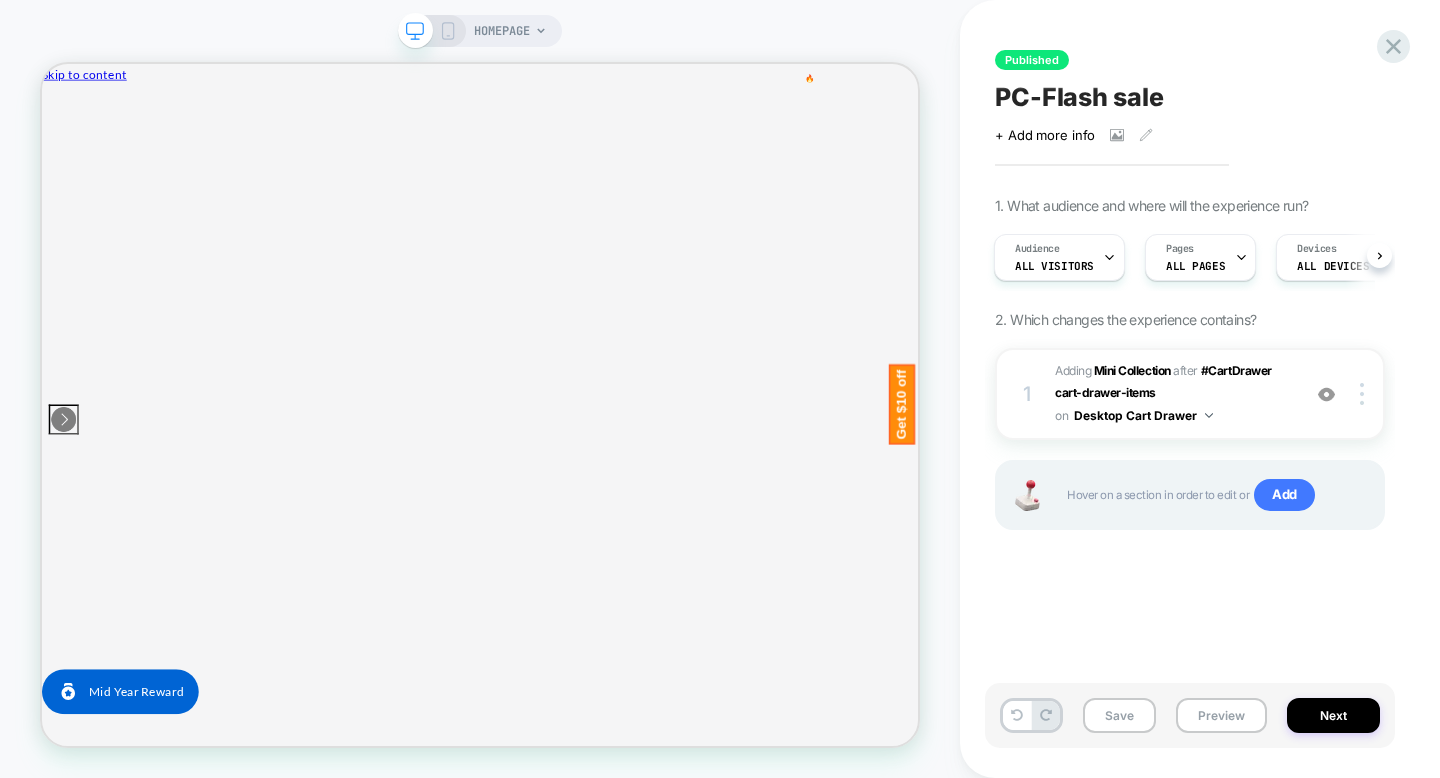 click on "PC-Flash sale" at bounding box center [1079, 97] 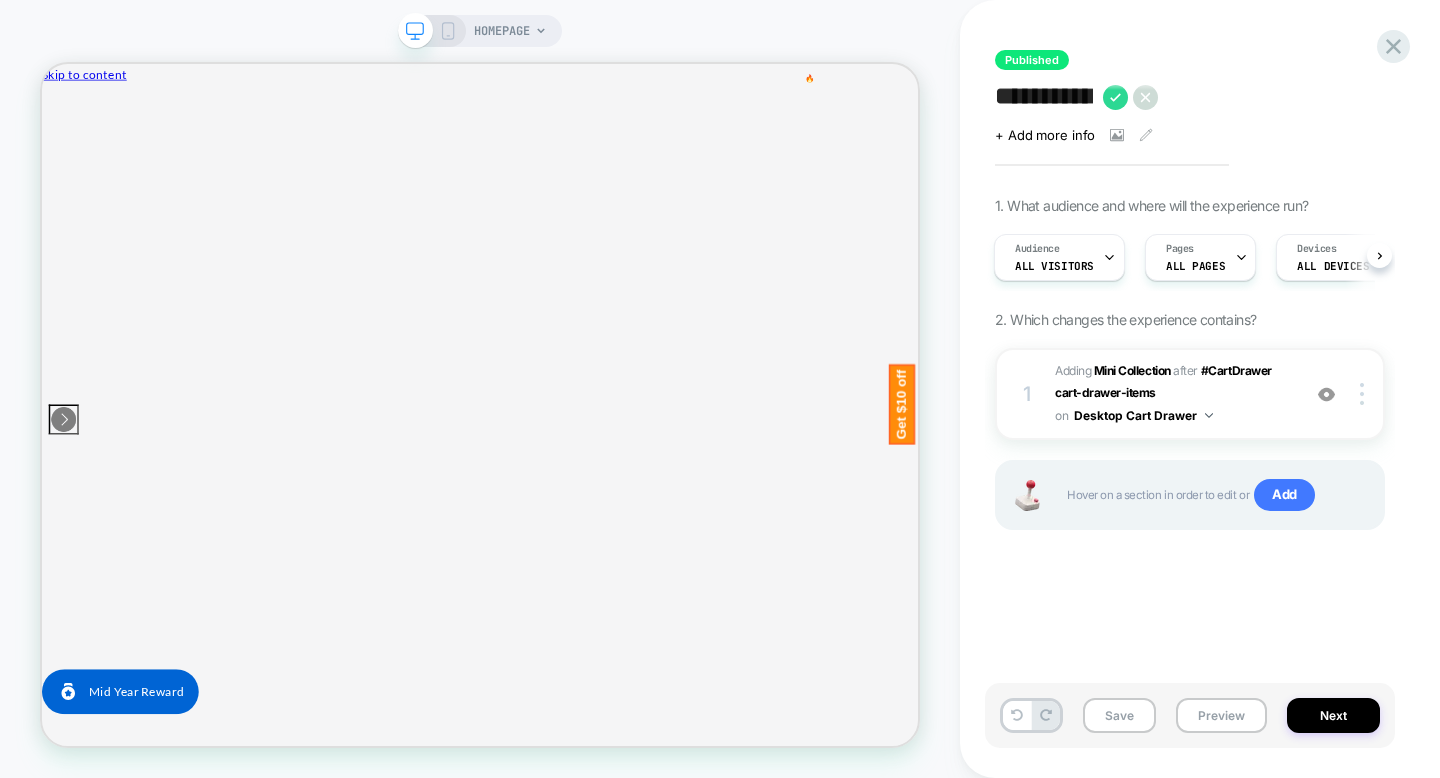 click on "**********" at bounding box center [1044, 97] 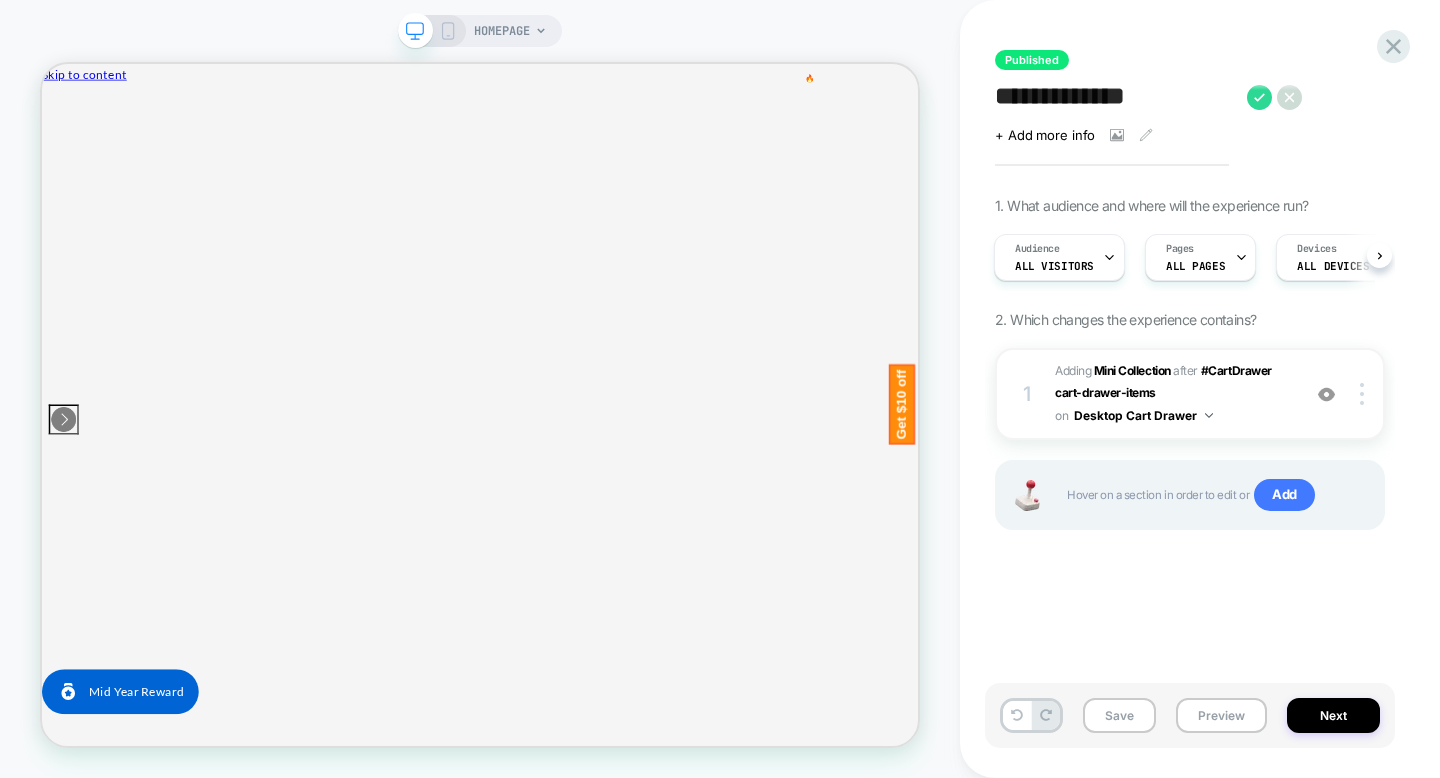 click on "**********" at bounding box center (1116, 97) 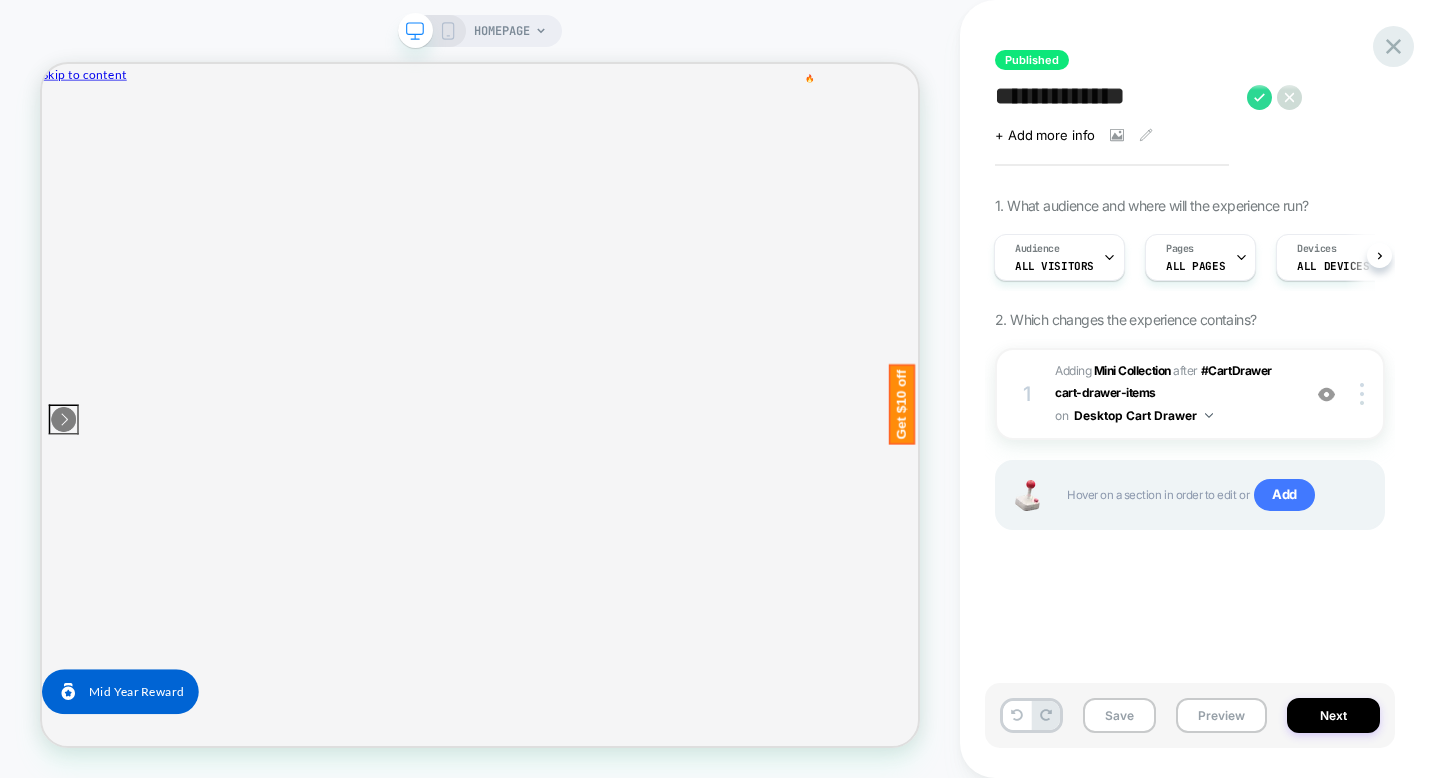 click 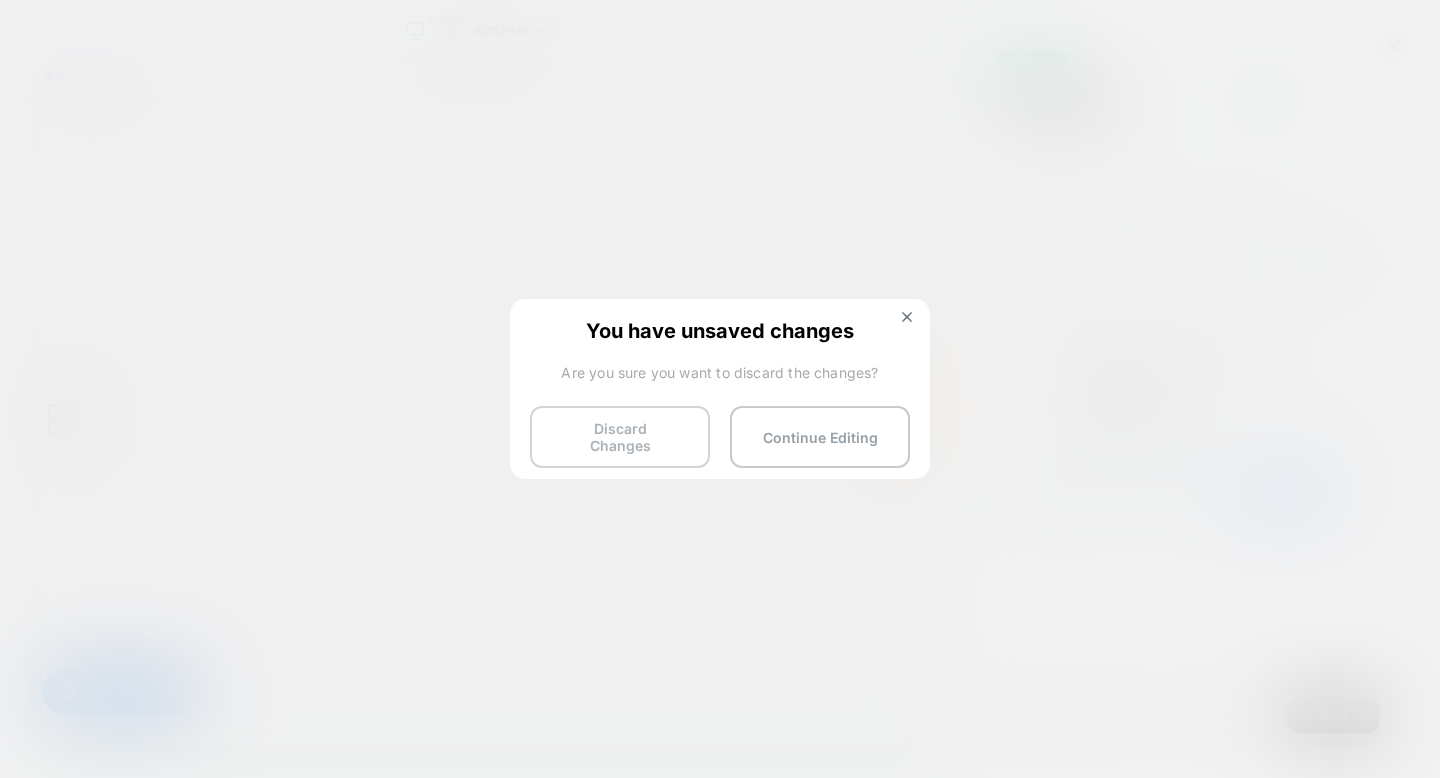 click on "Discard Changes" at bounding box center [620, 437] 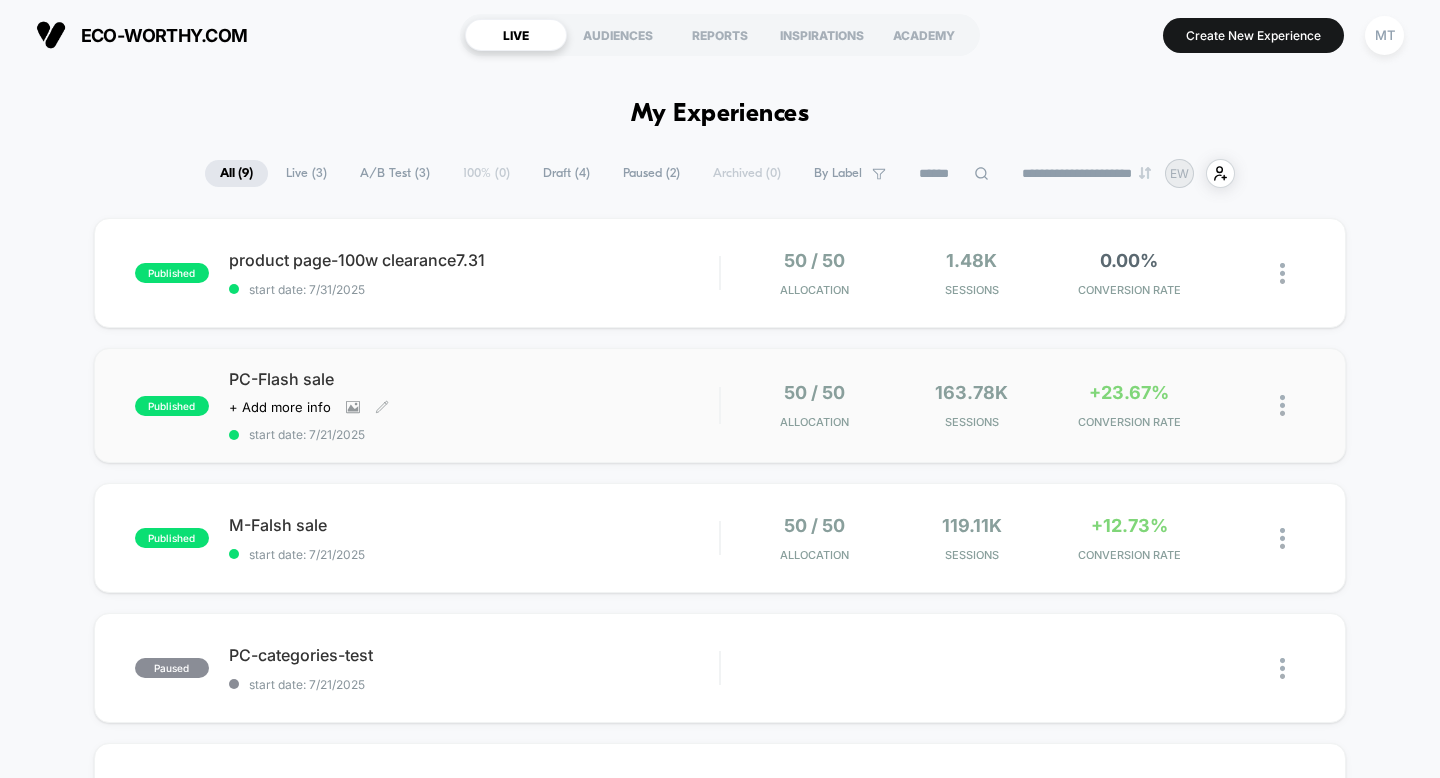 click on "Click to view images Click to edit experience details + Add more info" at bounding box center [400, 407] 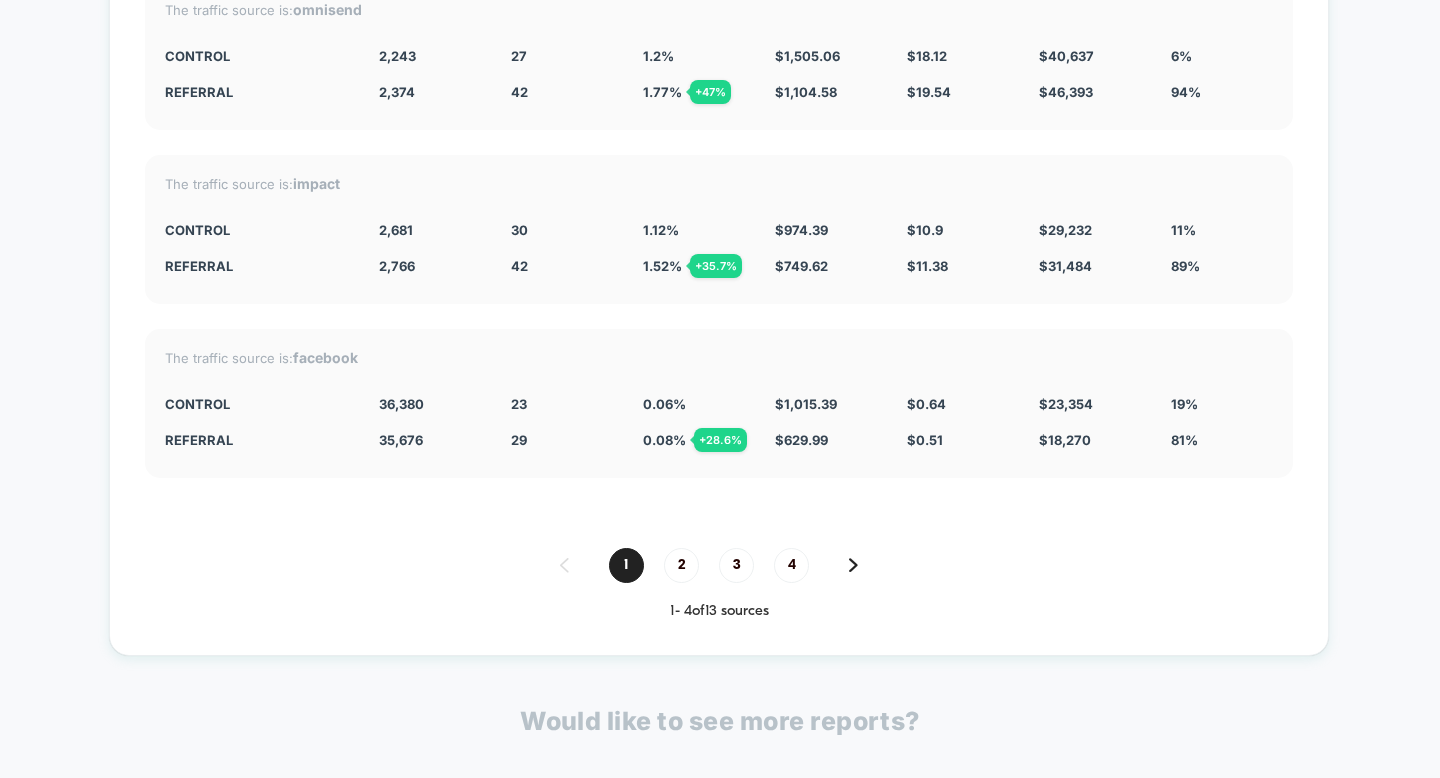 scroll, scrollTop: 4394, scrollLeft: 0, axis: vertical 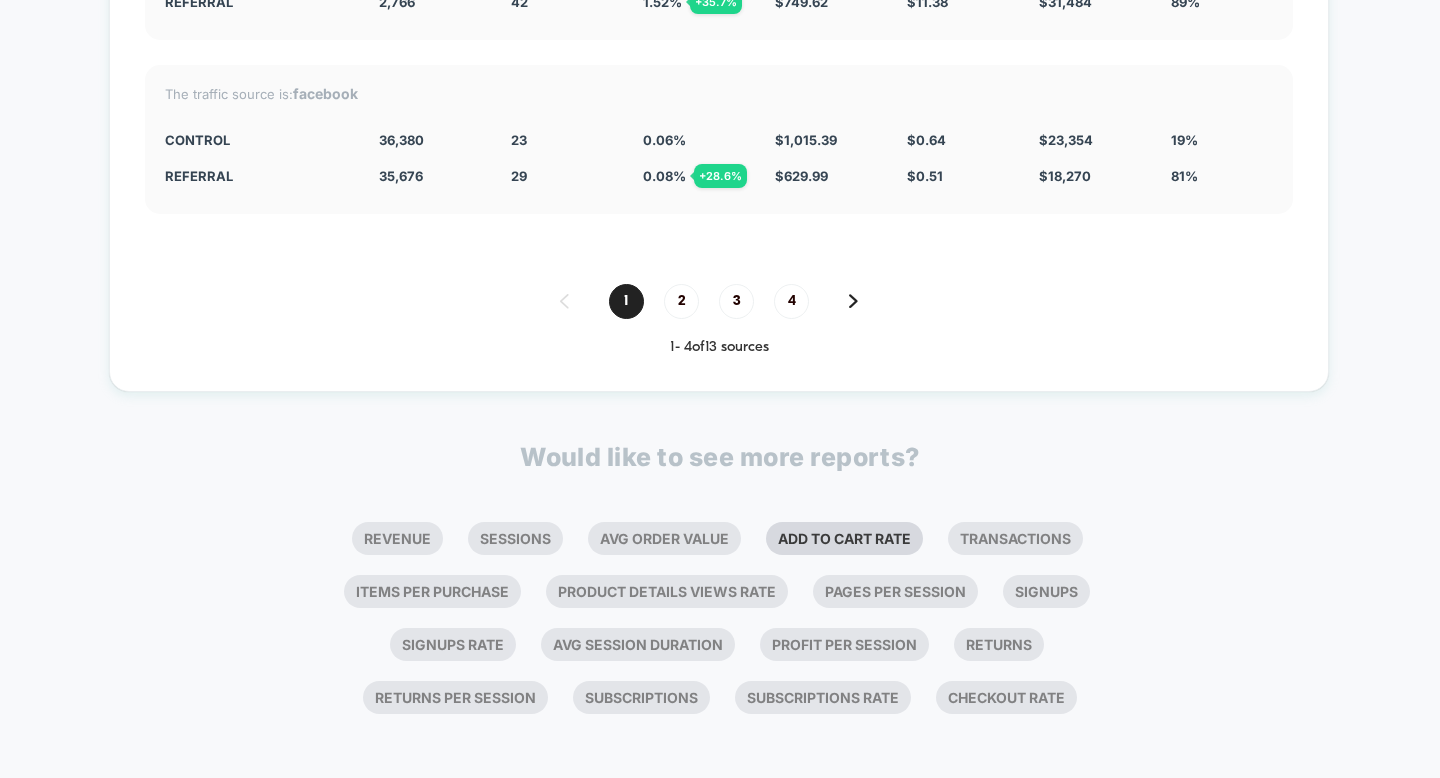 click on "Add To Cart Rate" at bounding box center (844, 538) 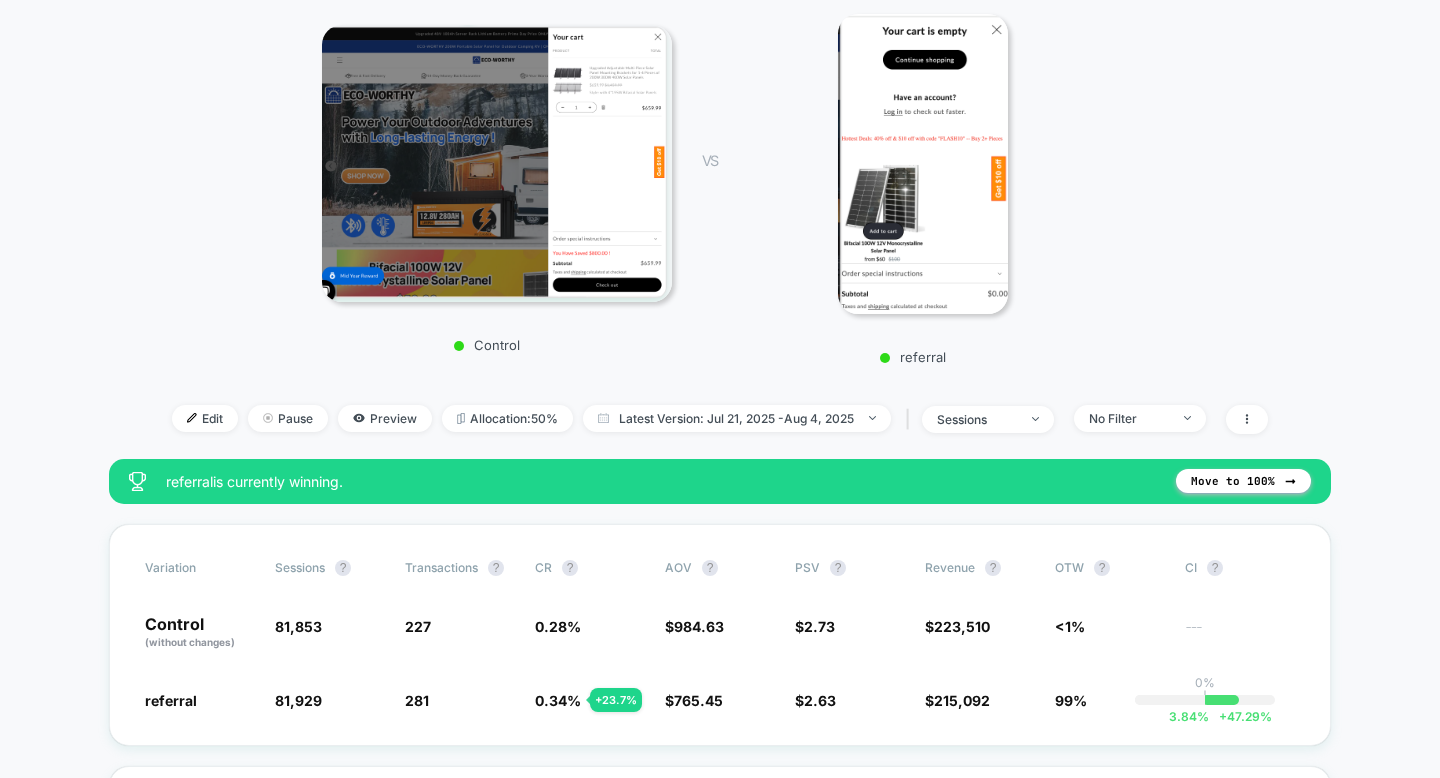 scroll, scrollTop: 514, scrollLeft: 0, axis: vertical 